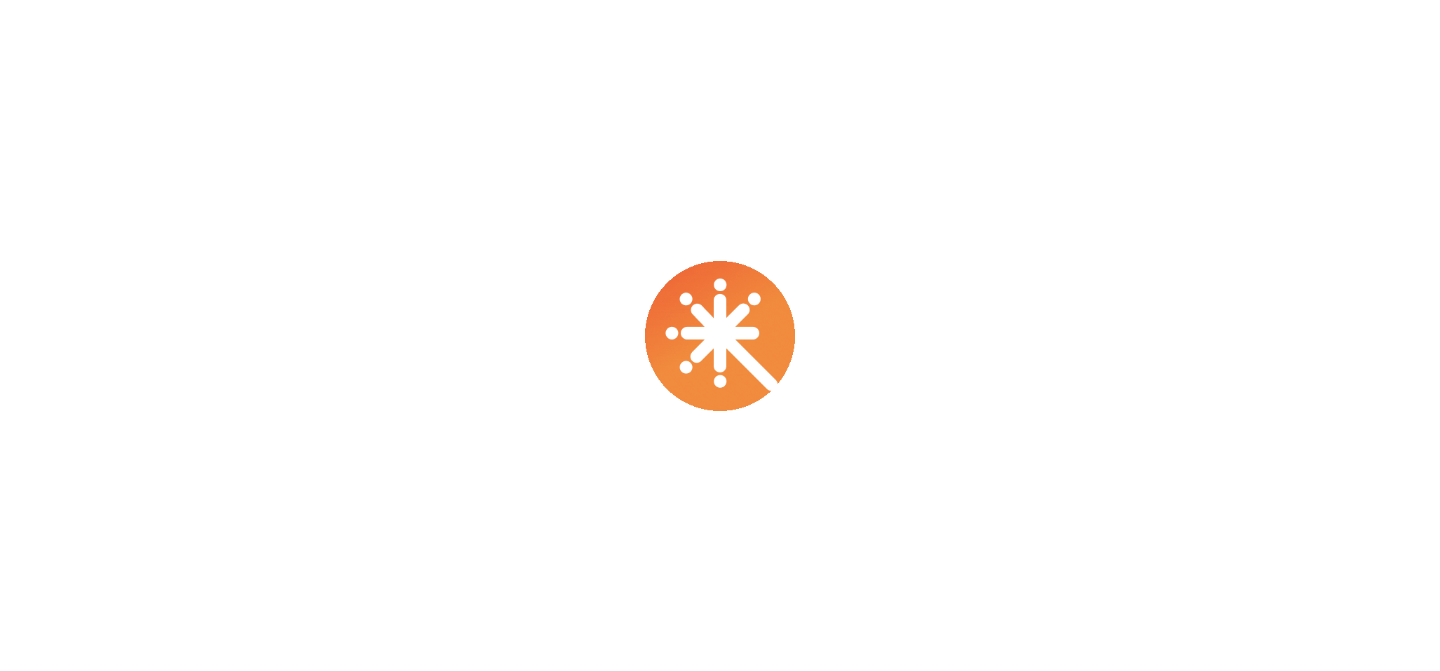 scroll, scrollTop: 0, scrollLeft: 0, axis: both 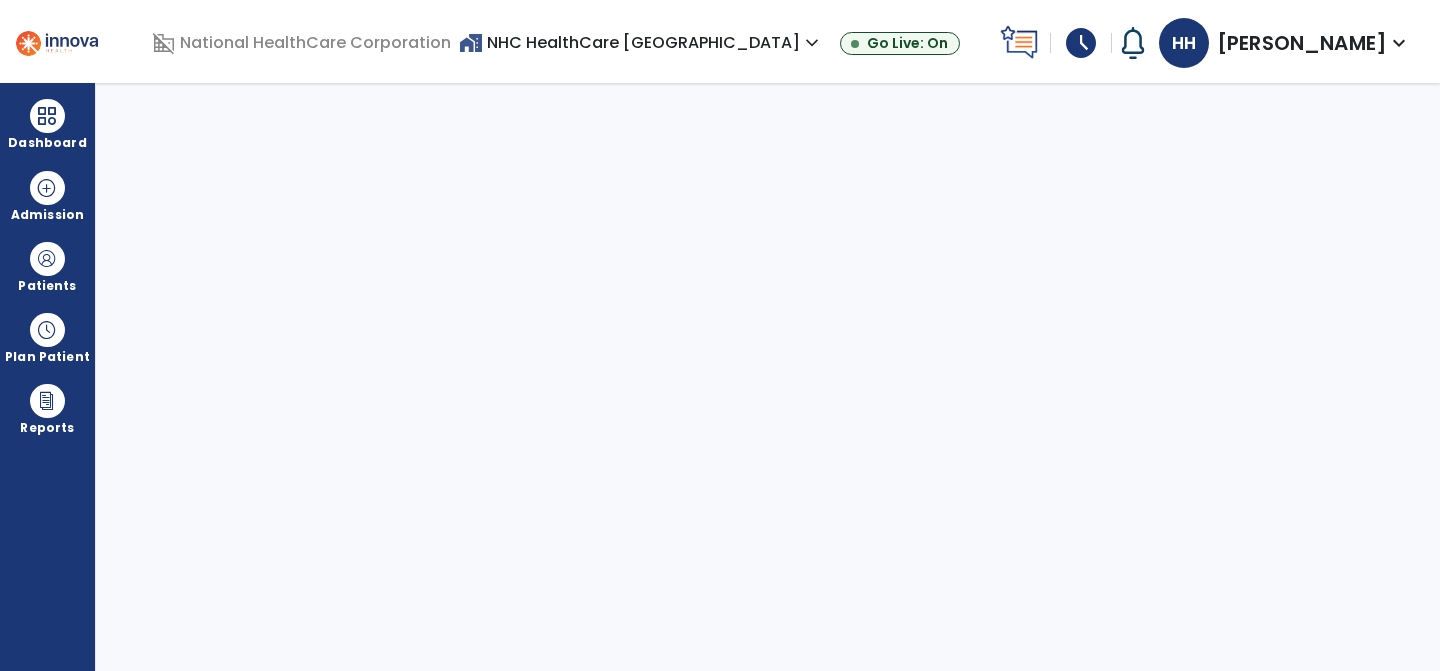 select on "****" 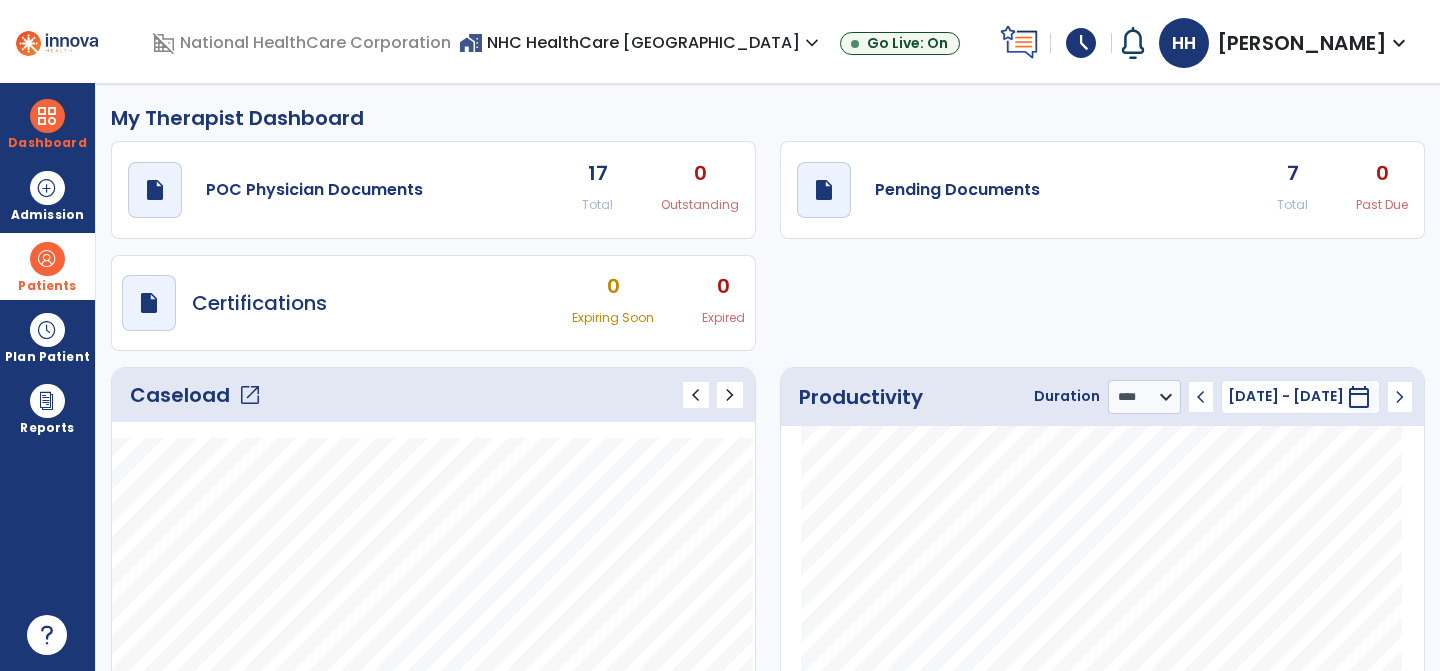 click at bounding box center [47, 259] 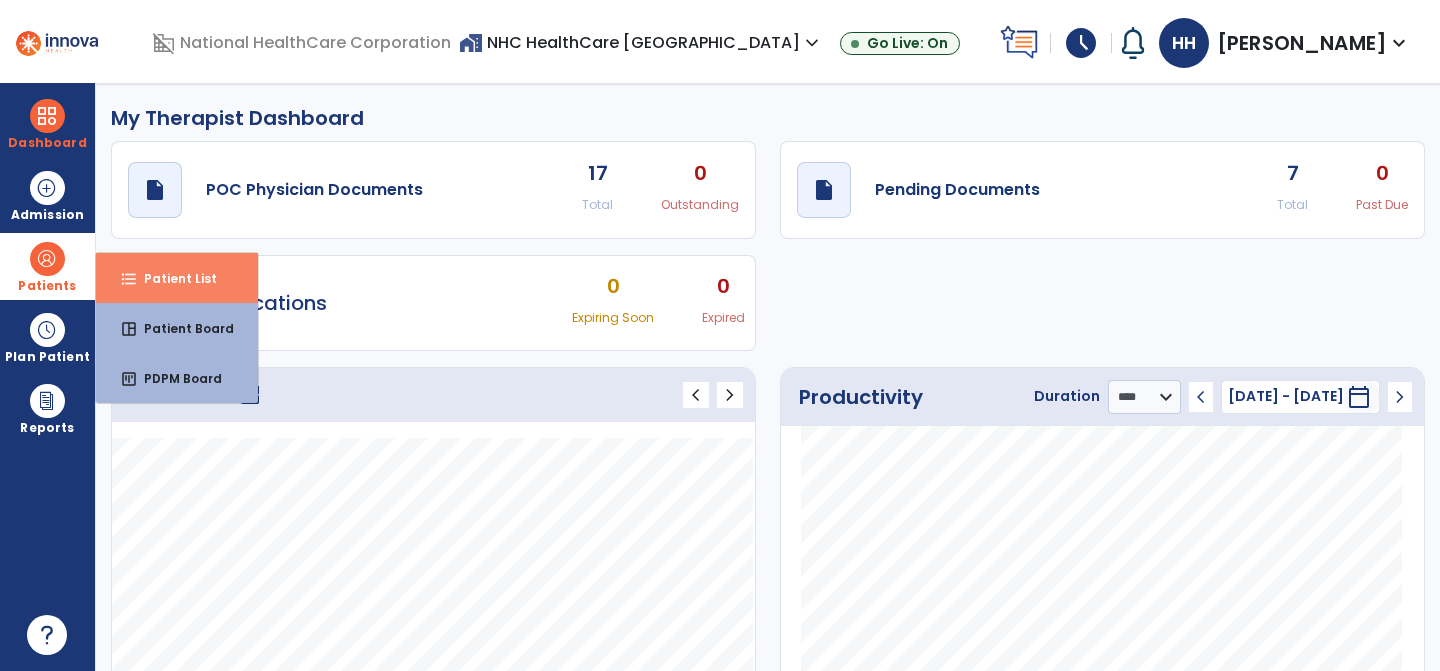 click on "format_list_bulleted  Patient List" at bounding box center [177, 278] 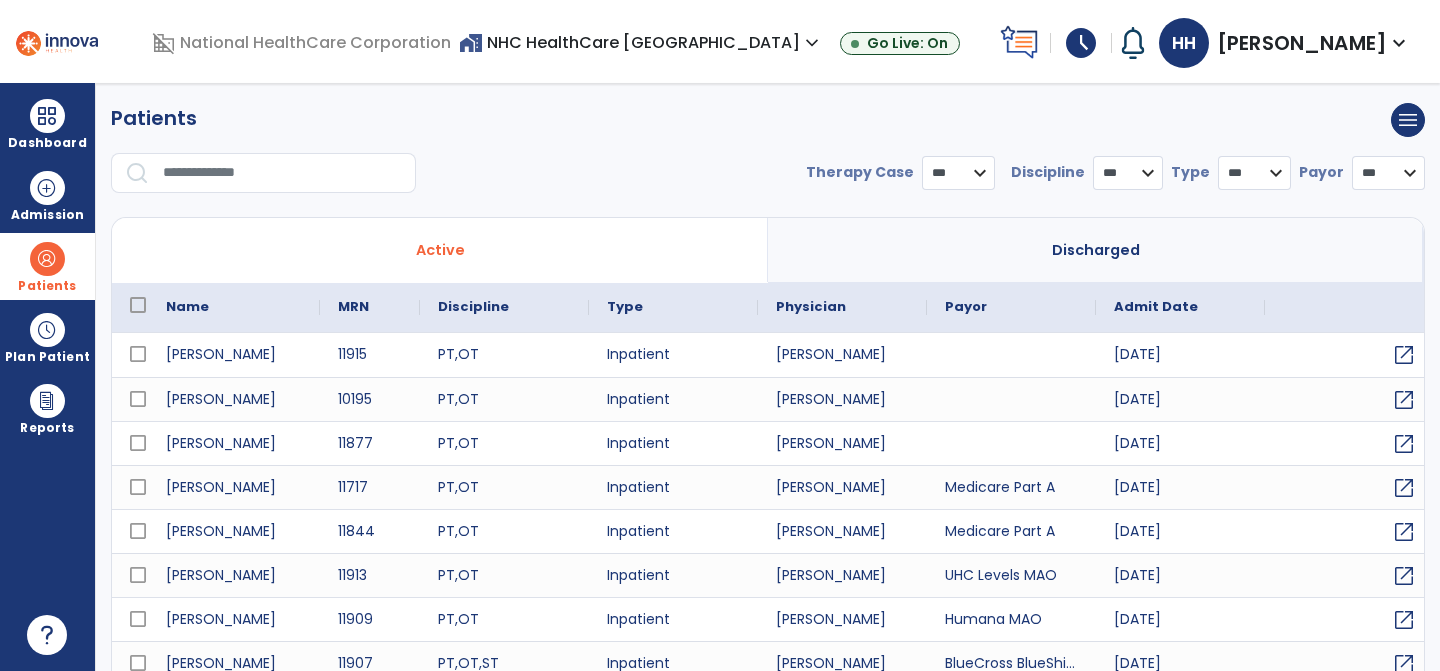 select on "***" 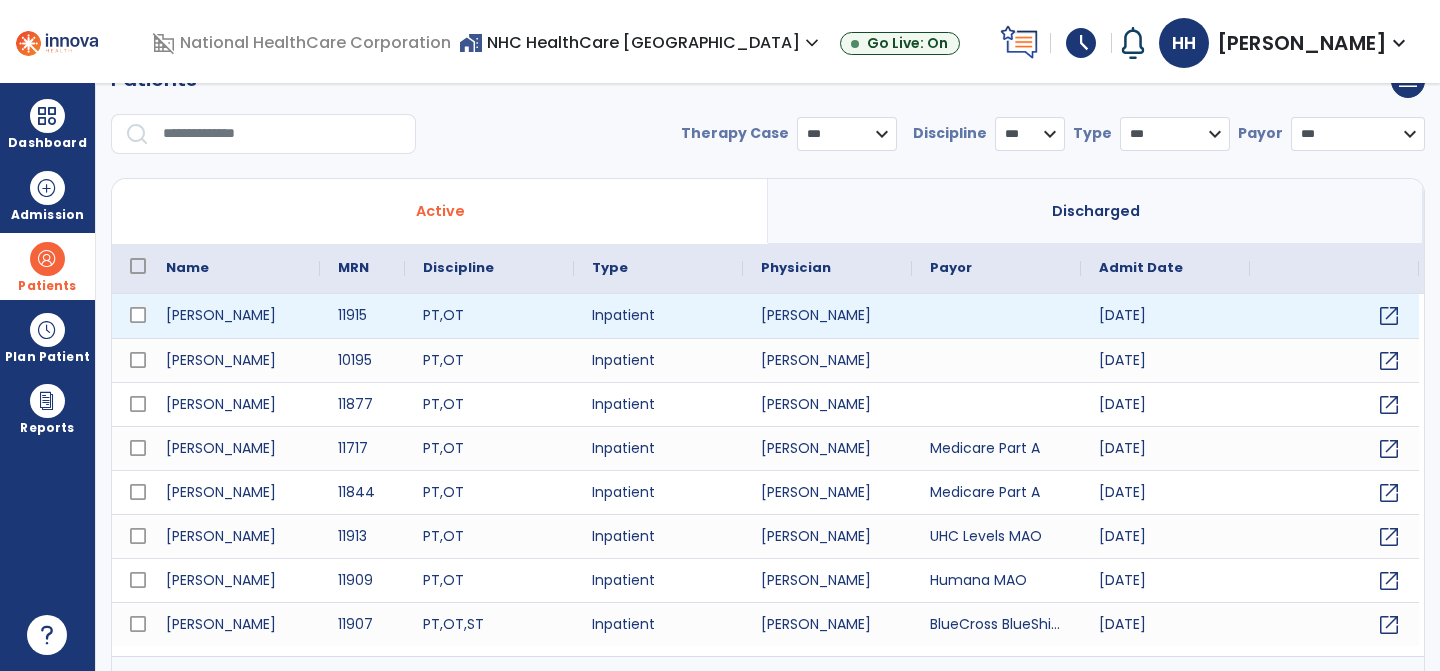 scroll, scrollTop: 72, scrollLeft: 0, axis: vertical 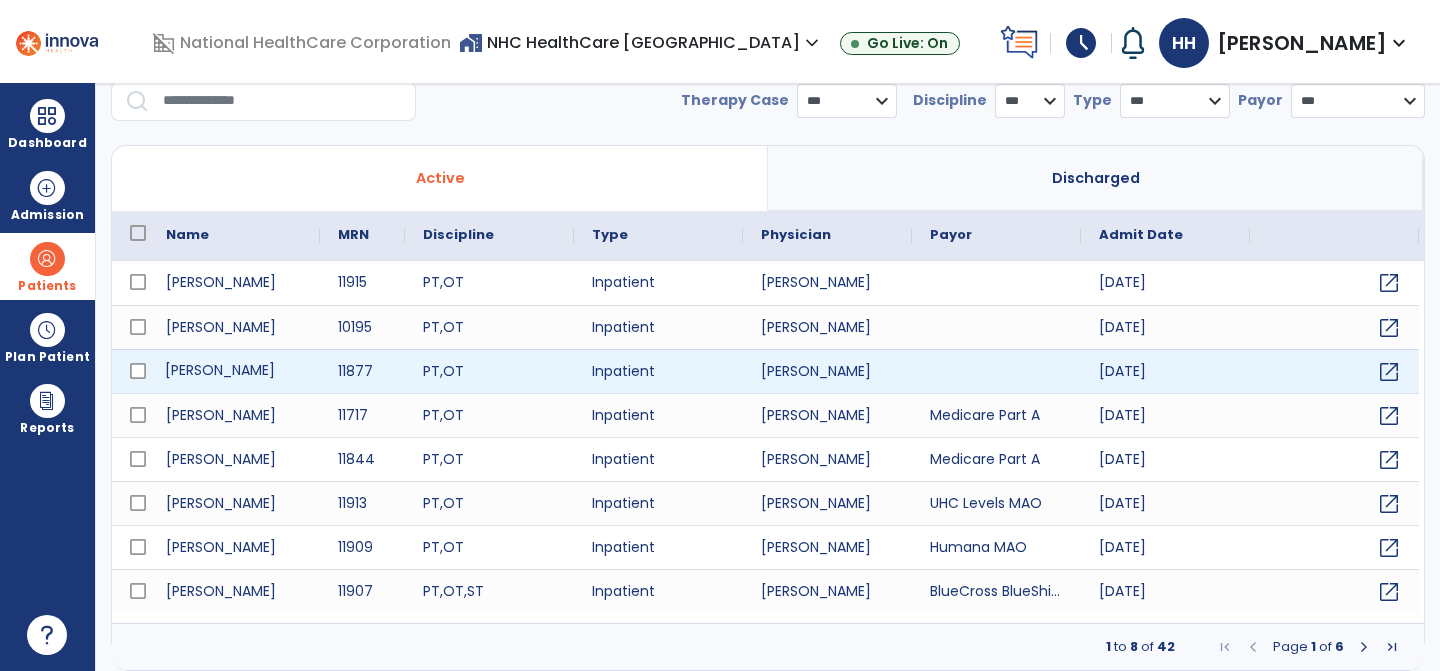 click on "[PERSON_NAME]" at bounding box center (234, 371) 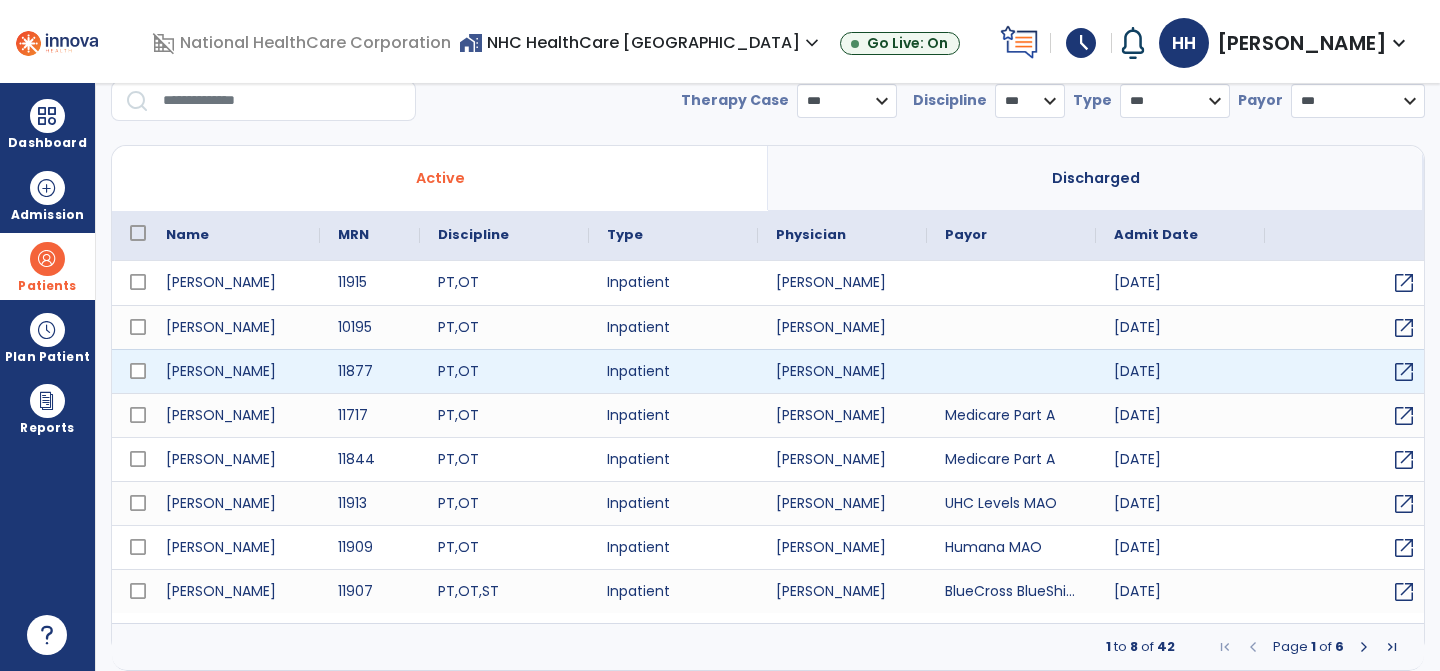 scroll, scrollTop: 0, scrollLeft: 0, axis: both 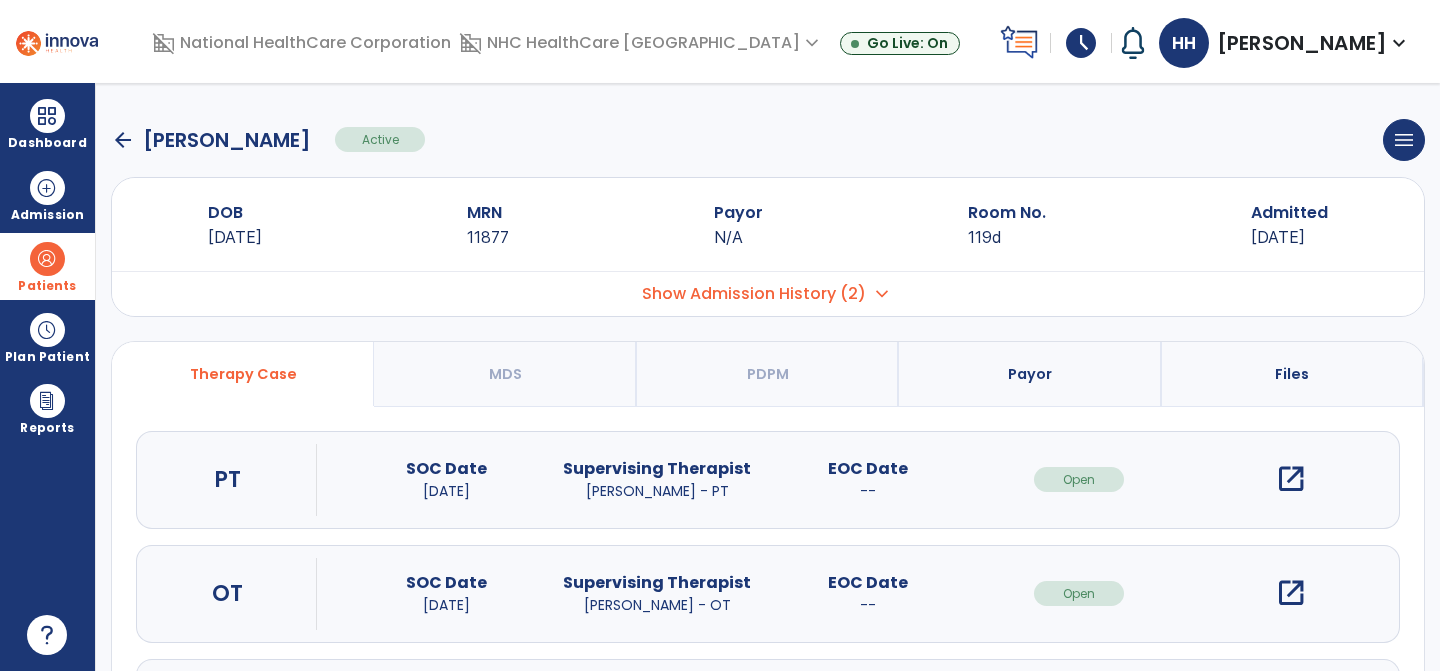 click on "arrow_back" 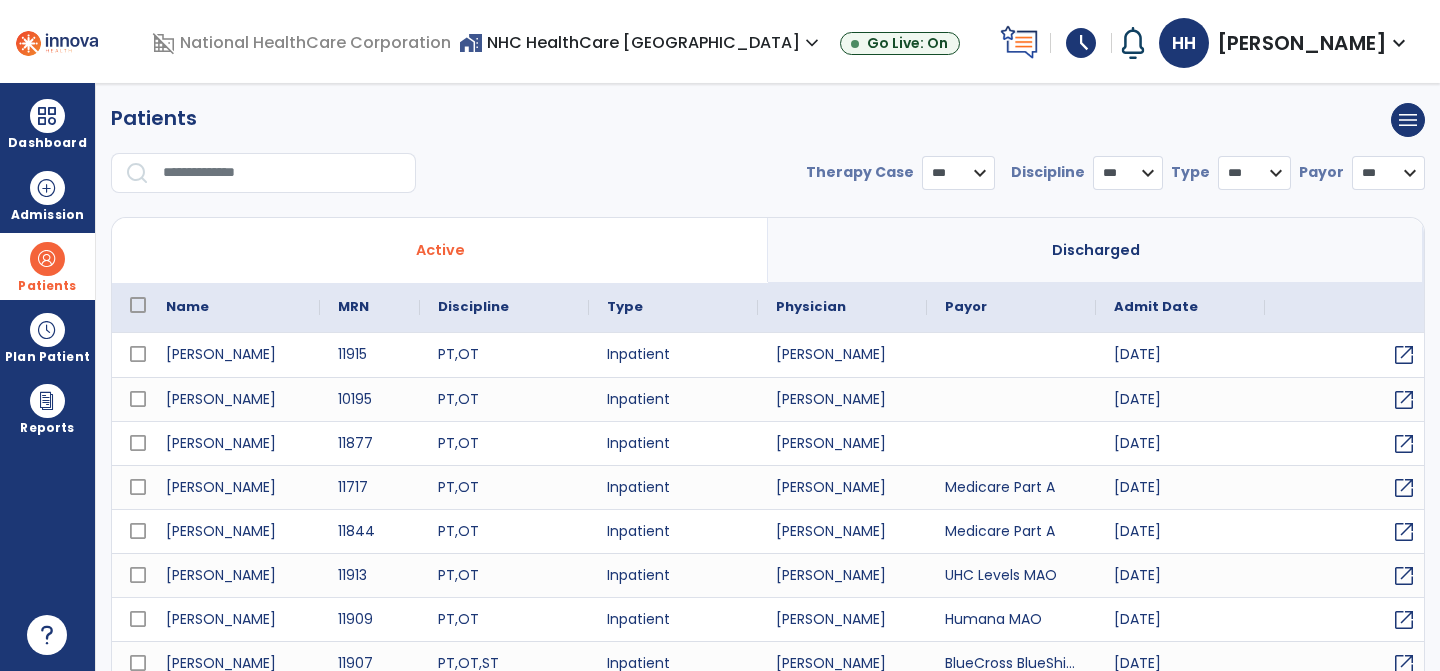 select on "***" 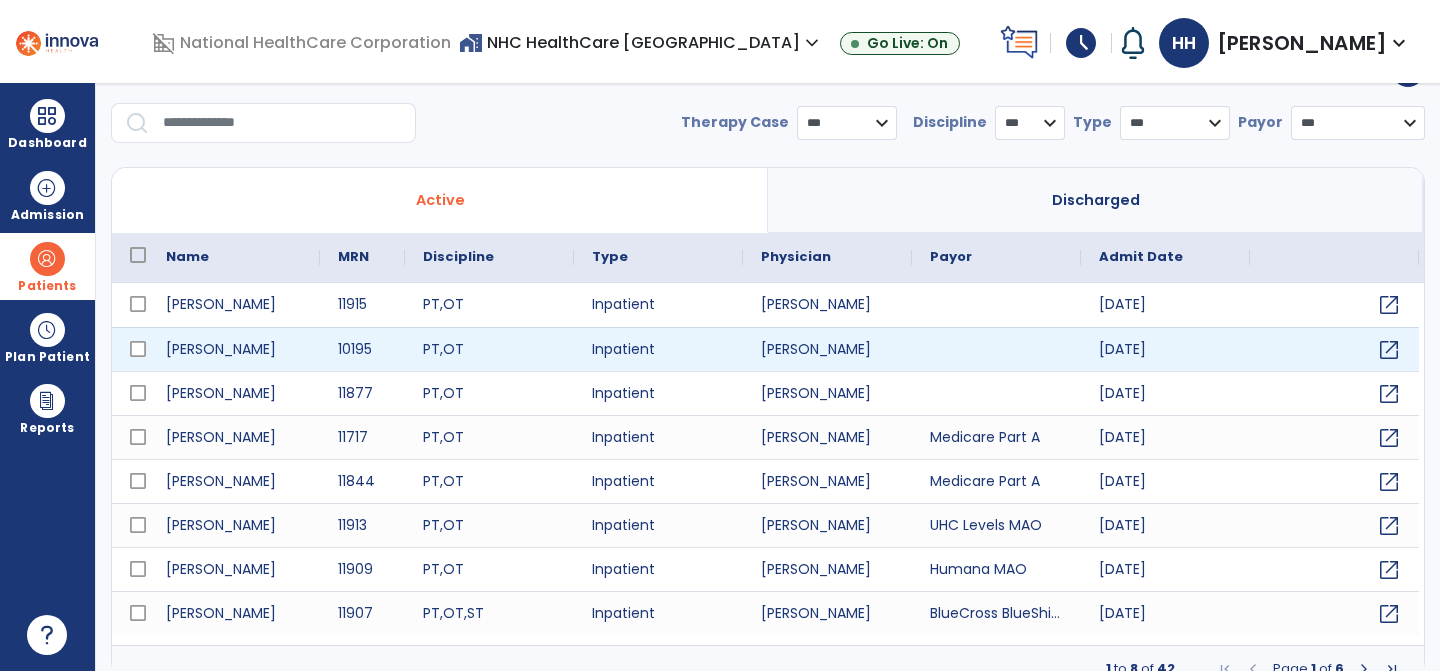 scroll, scrollTop: 72, scrollLeft: 0, axis: vertical 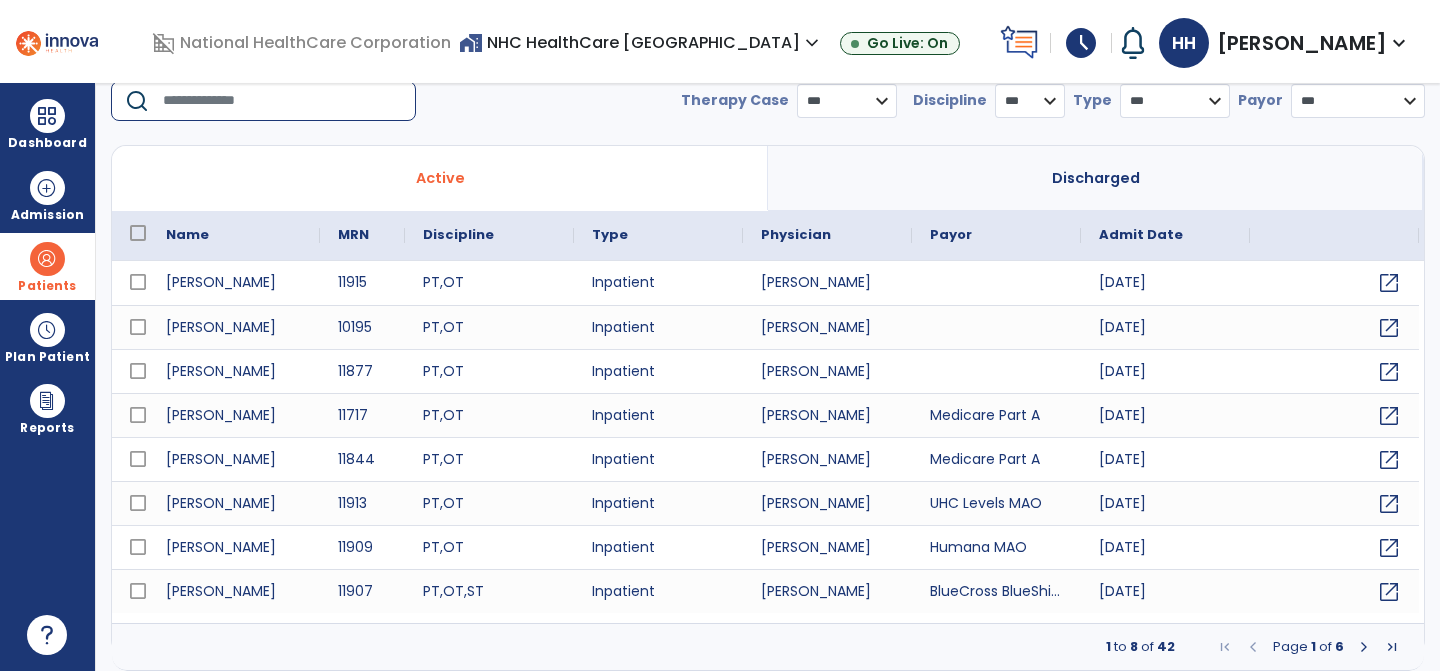 click at bounding box center [282, 101] 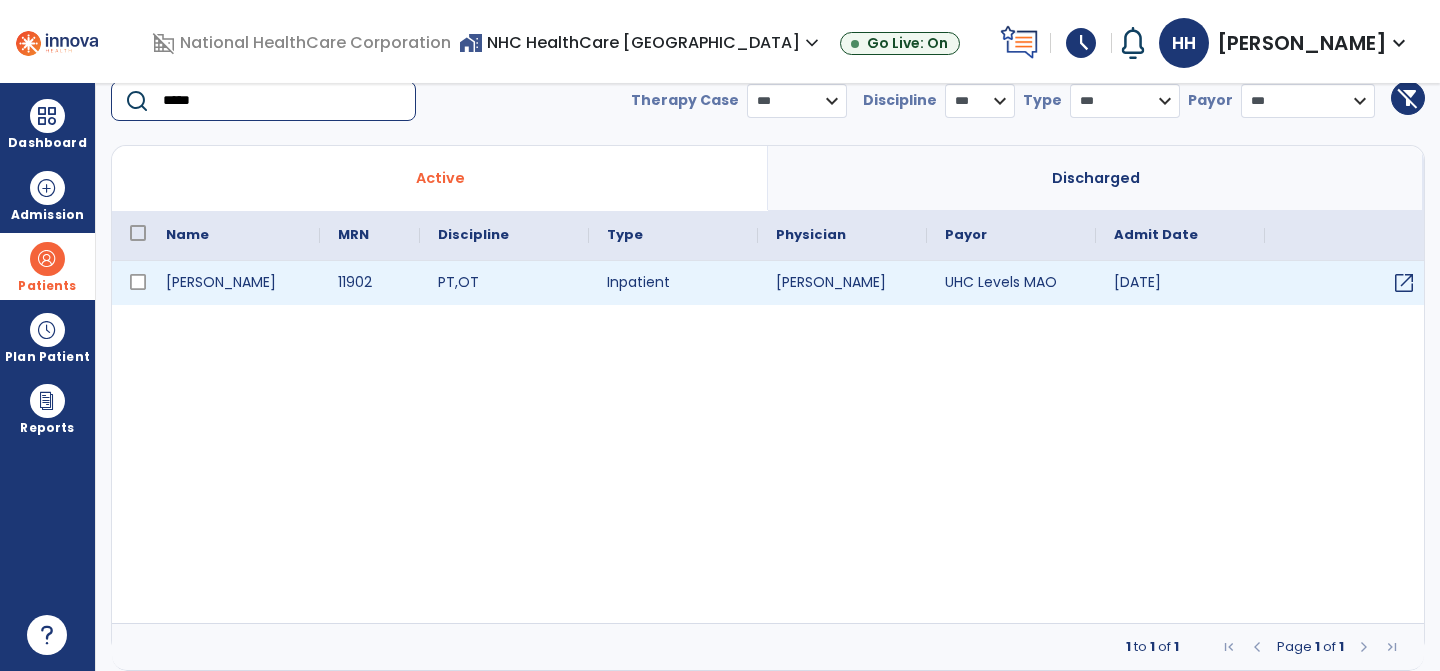 type on "*****" 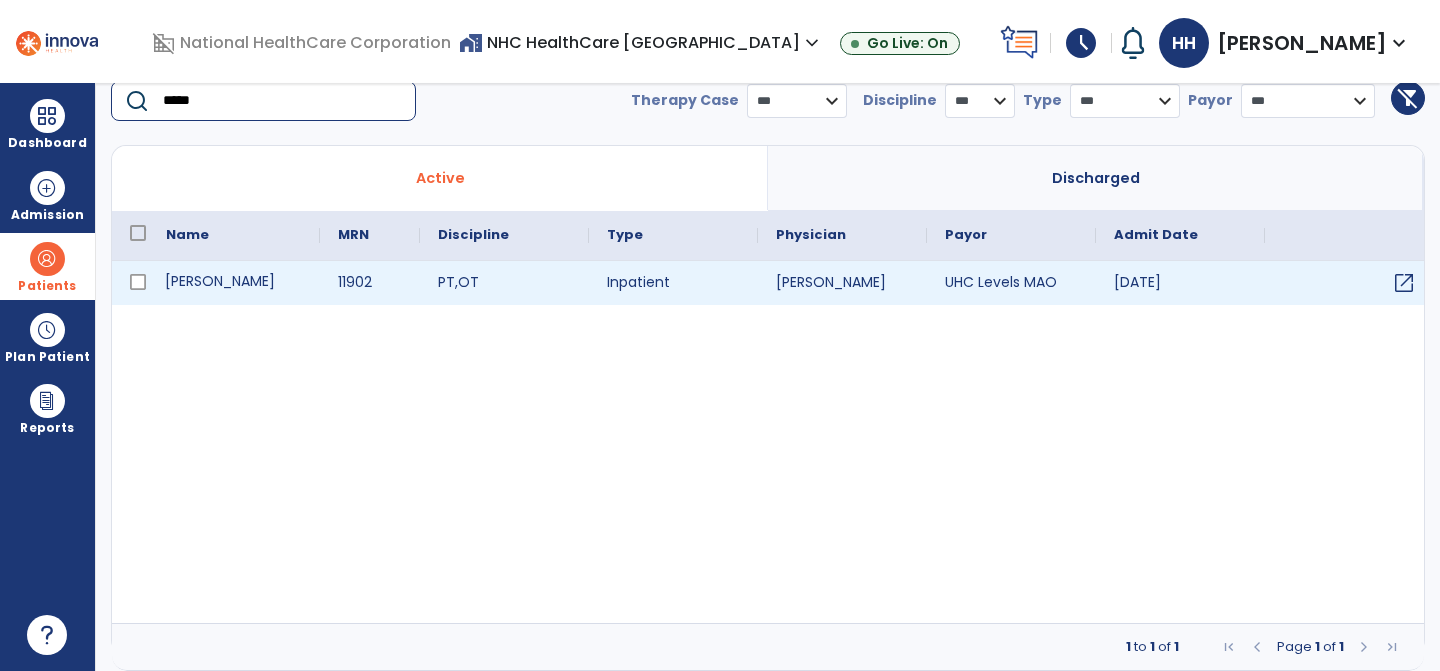 click on "[PERSON_NAME]" at bounding box center [234, 283] 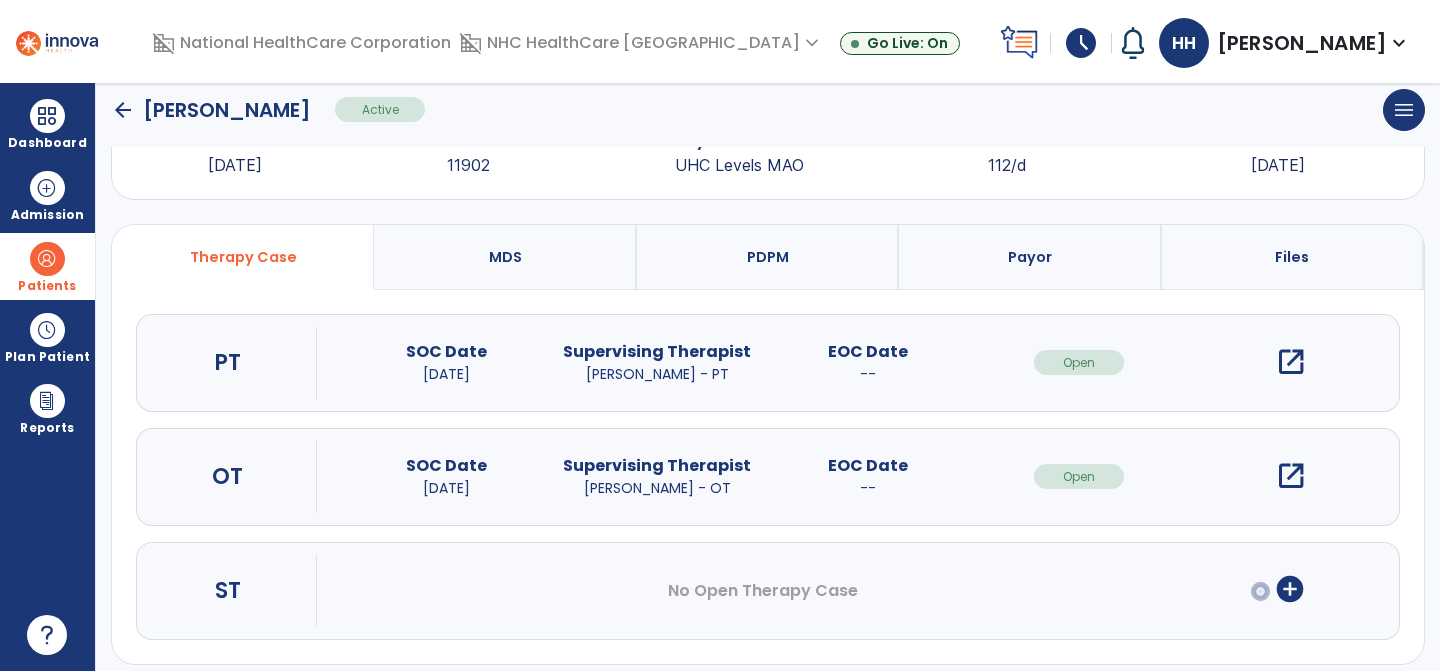 scroll, scrollTop: 0, scrollLeft: 0, axis: both 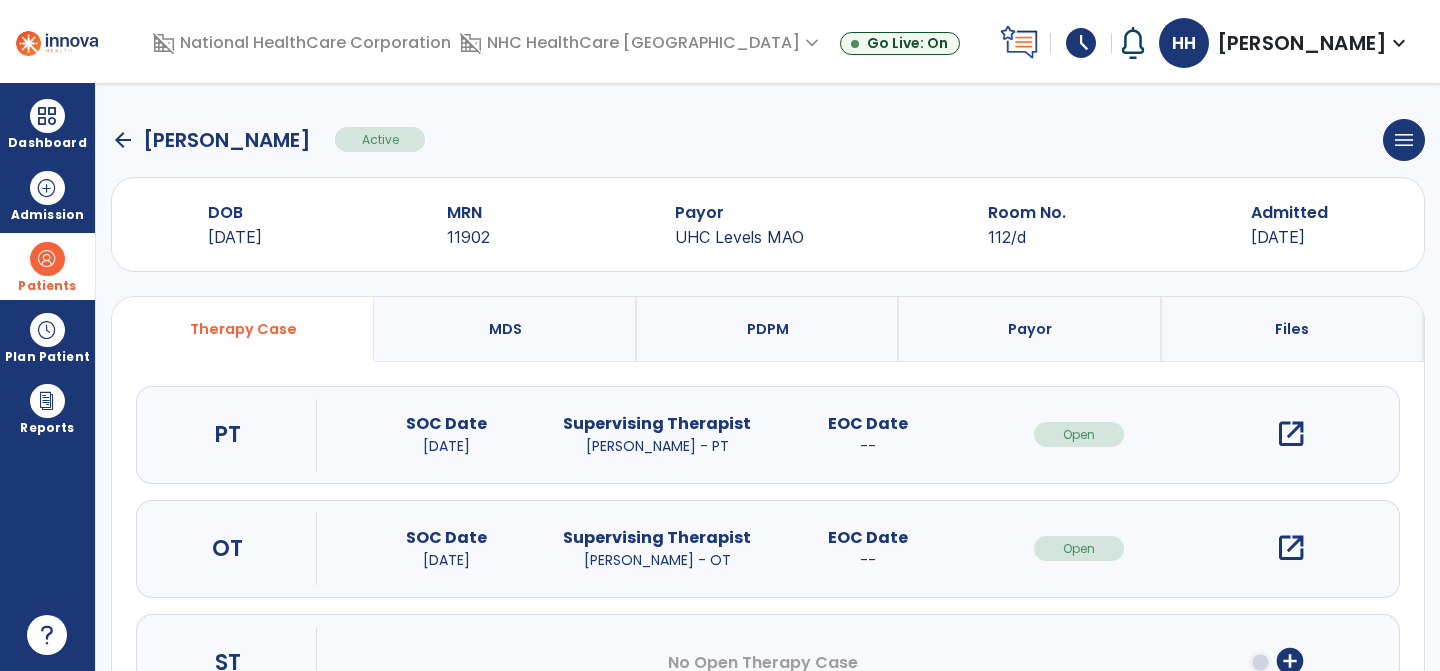 click on "open_in_new" at bounding box center (1290, 548) 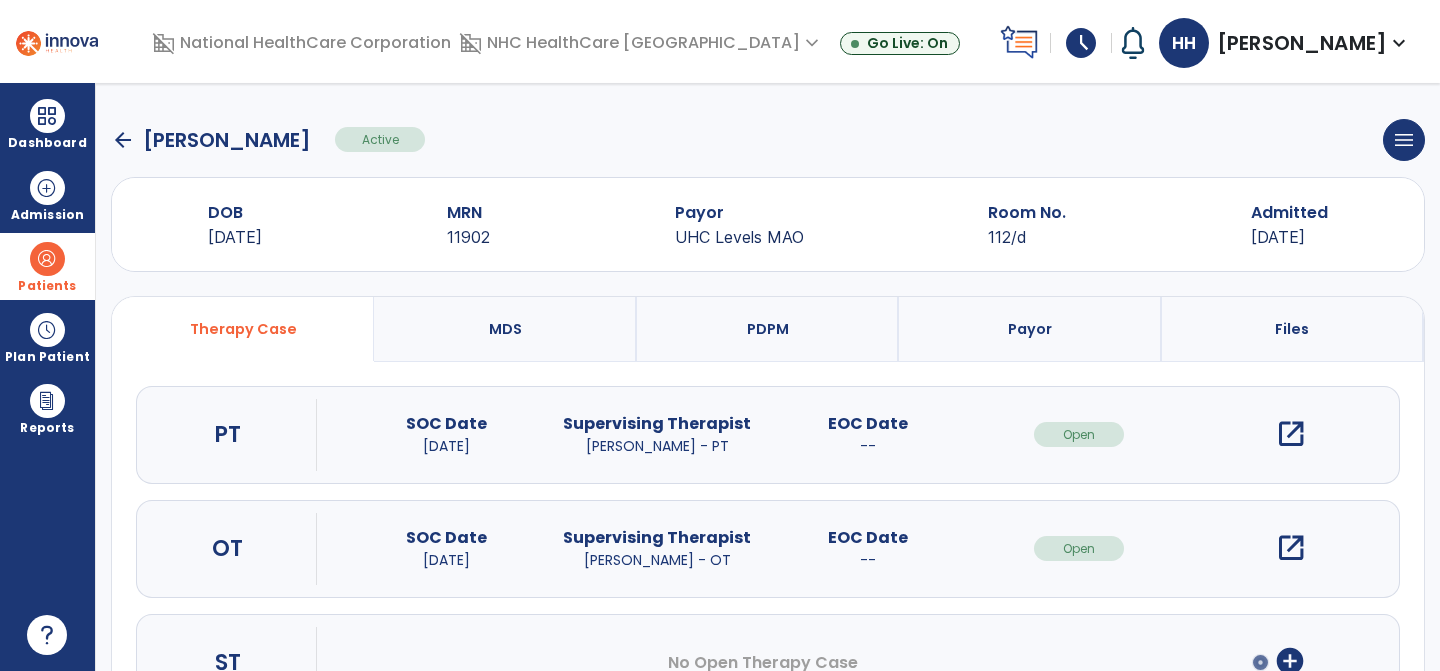click on "open_in_new" at bounding box center (1291, 548) 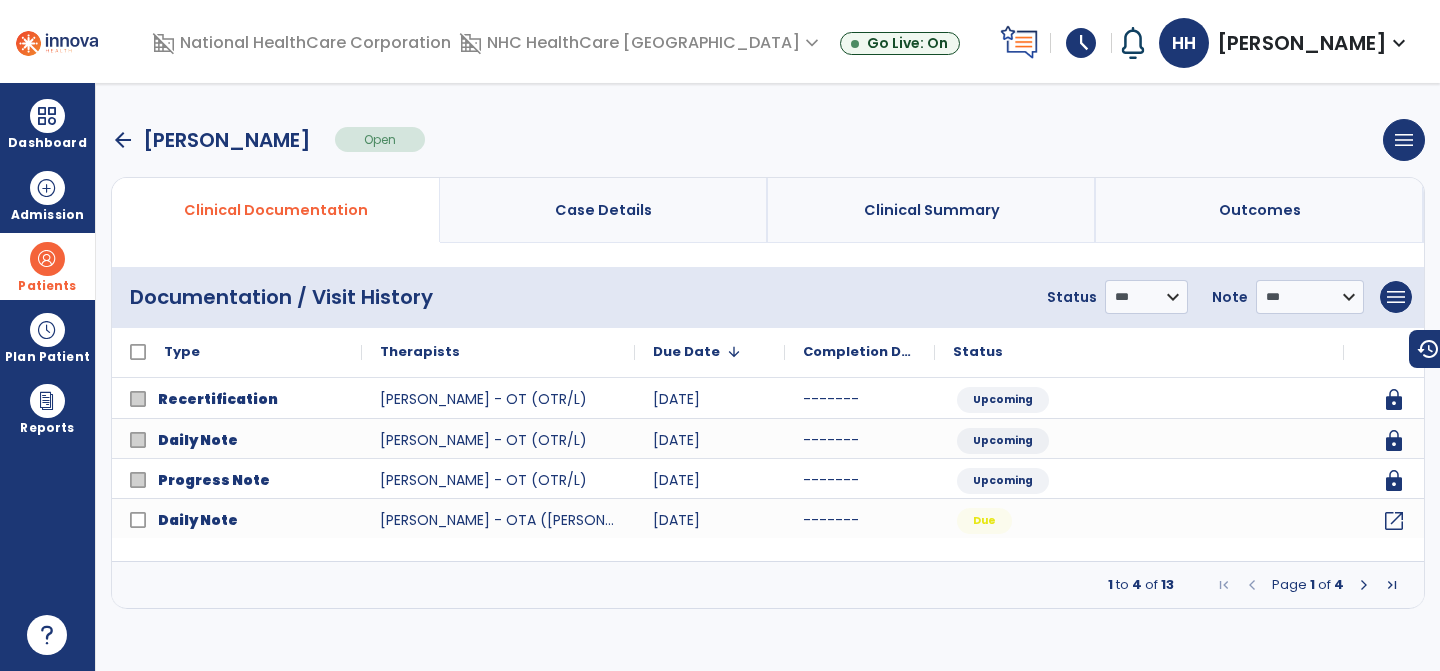 click at bounding box center (1364, 585) 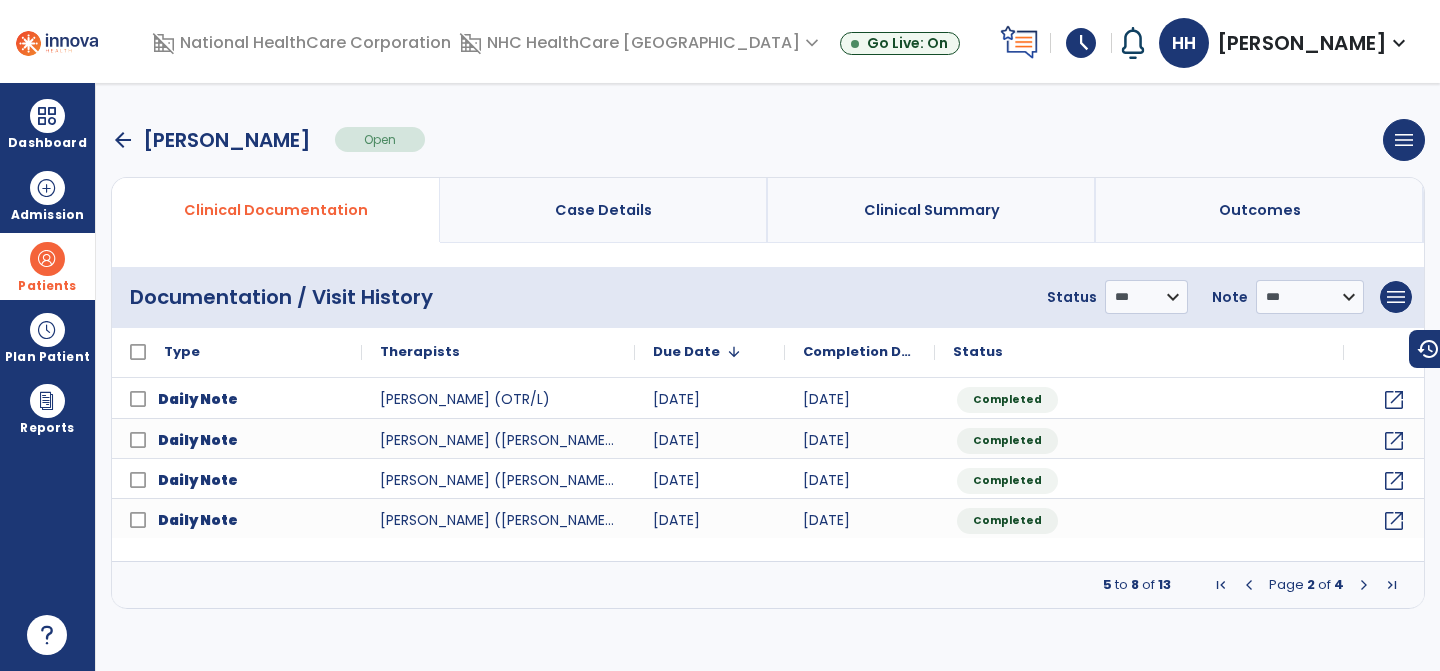 click on "Page
2
of
4" at bounding box center [1306, 585] 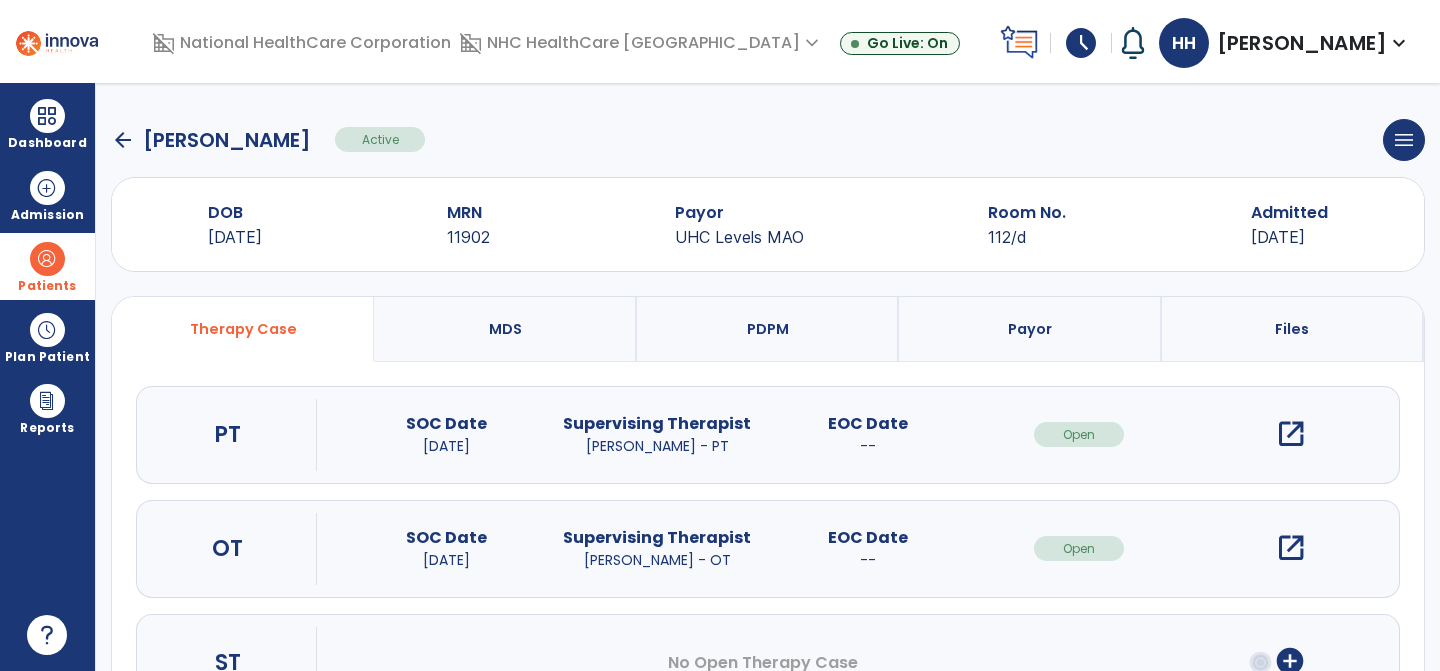 click on "arrow_back" 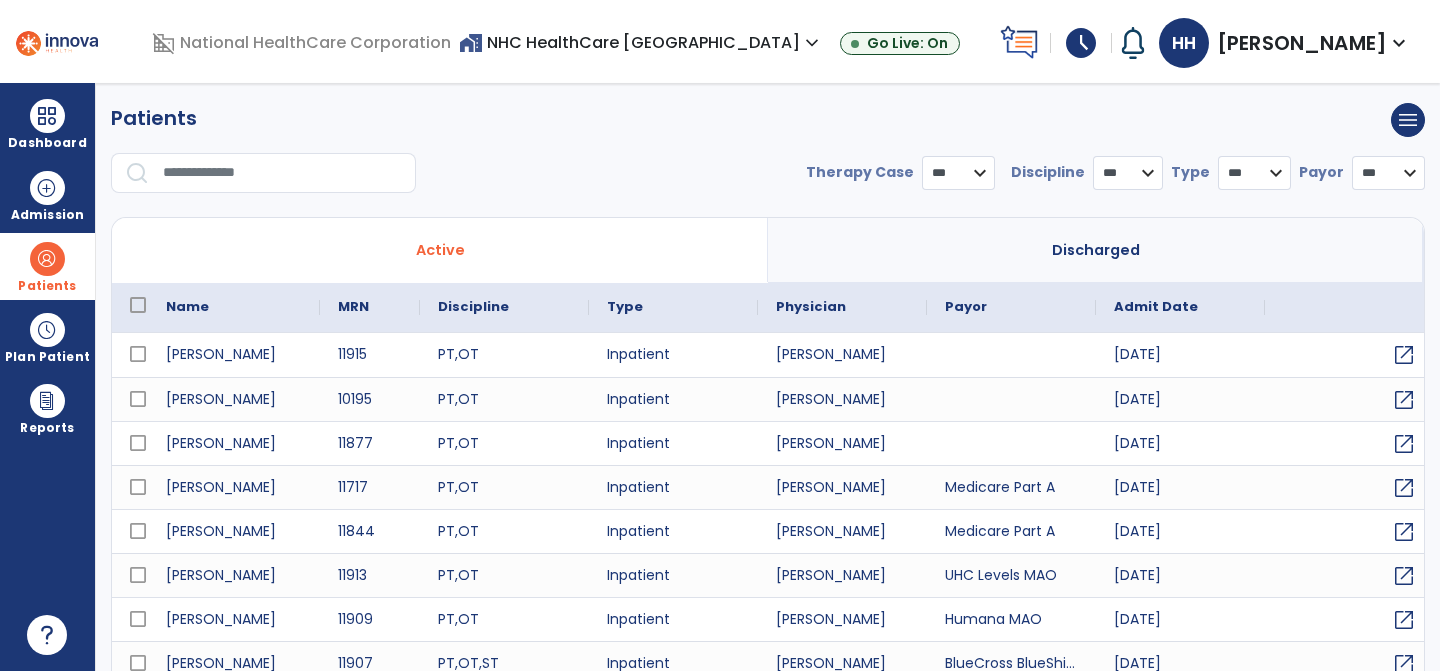 select on "***" 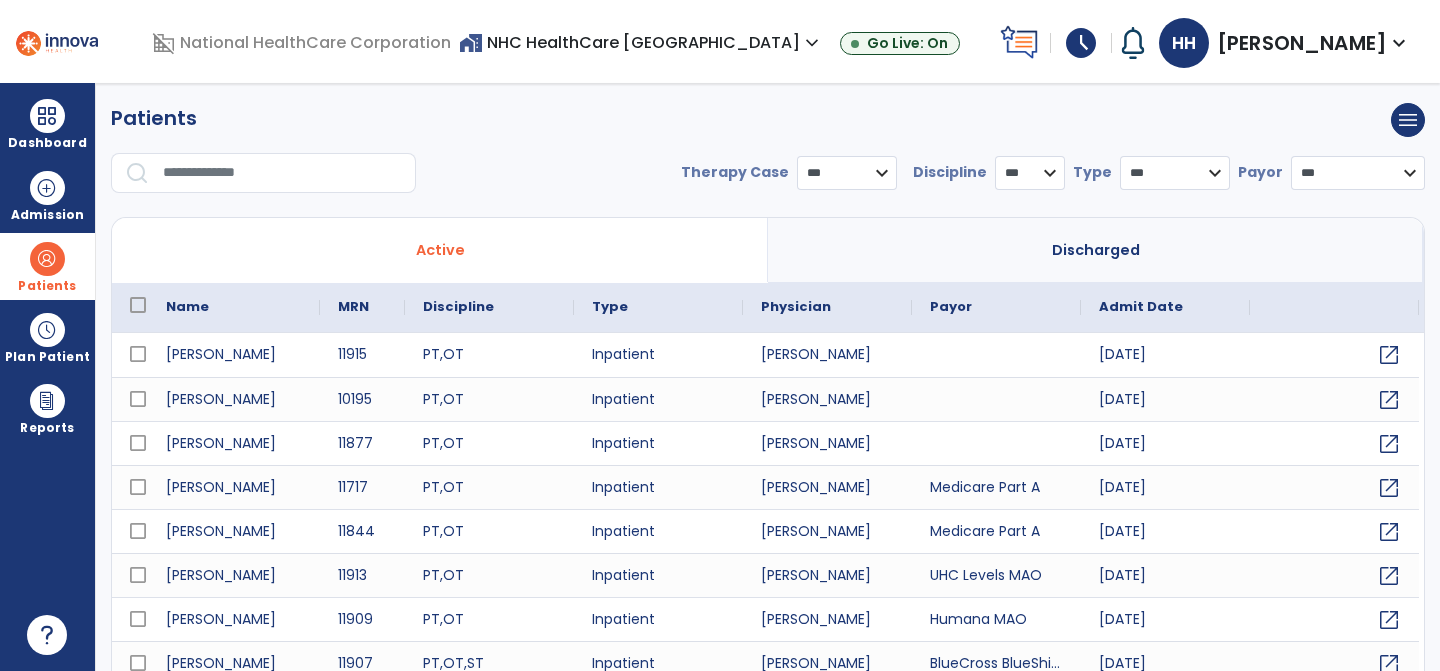 click at bounding box center [47, 259] 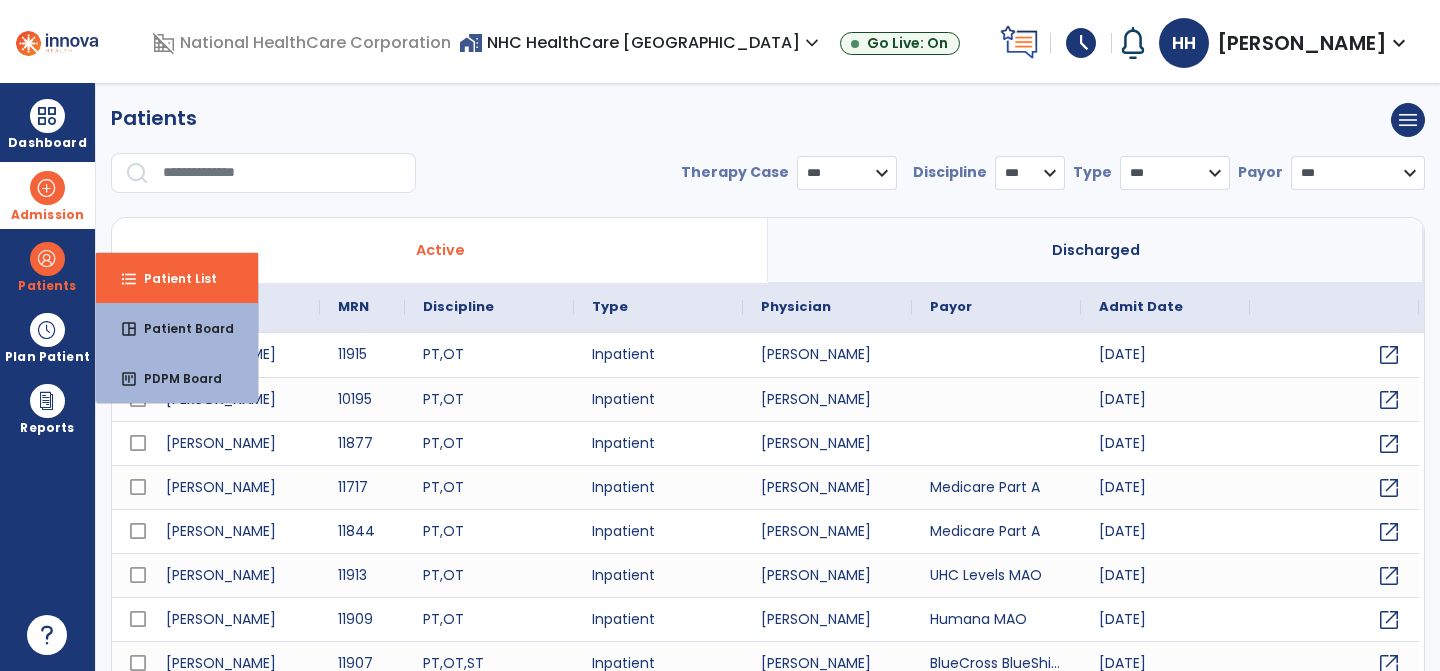 click on "Admission" at bounding box center [47, 195] 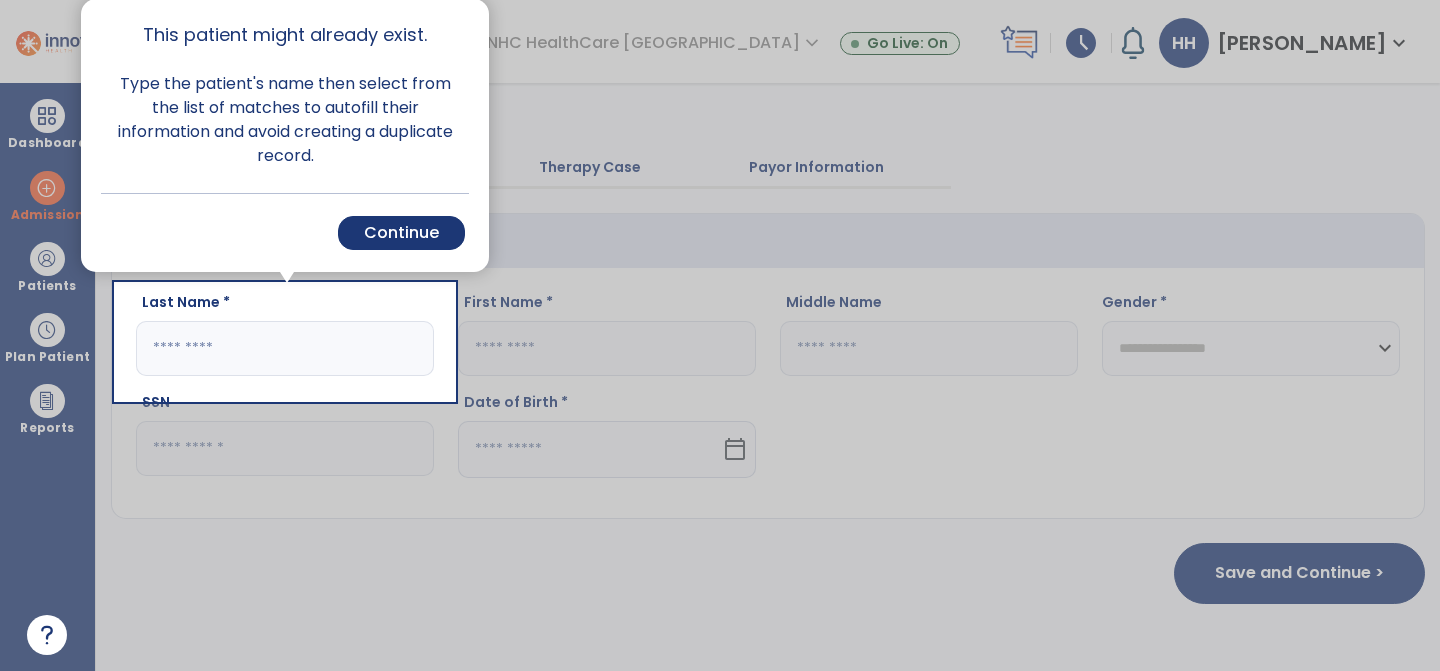 click on "Cancel
Back
Continue" at bounding box center [285, 232] 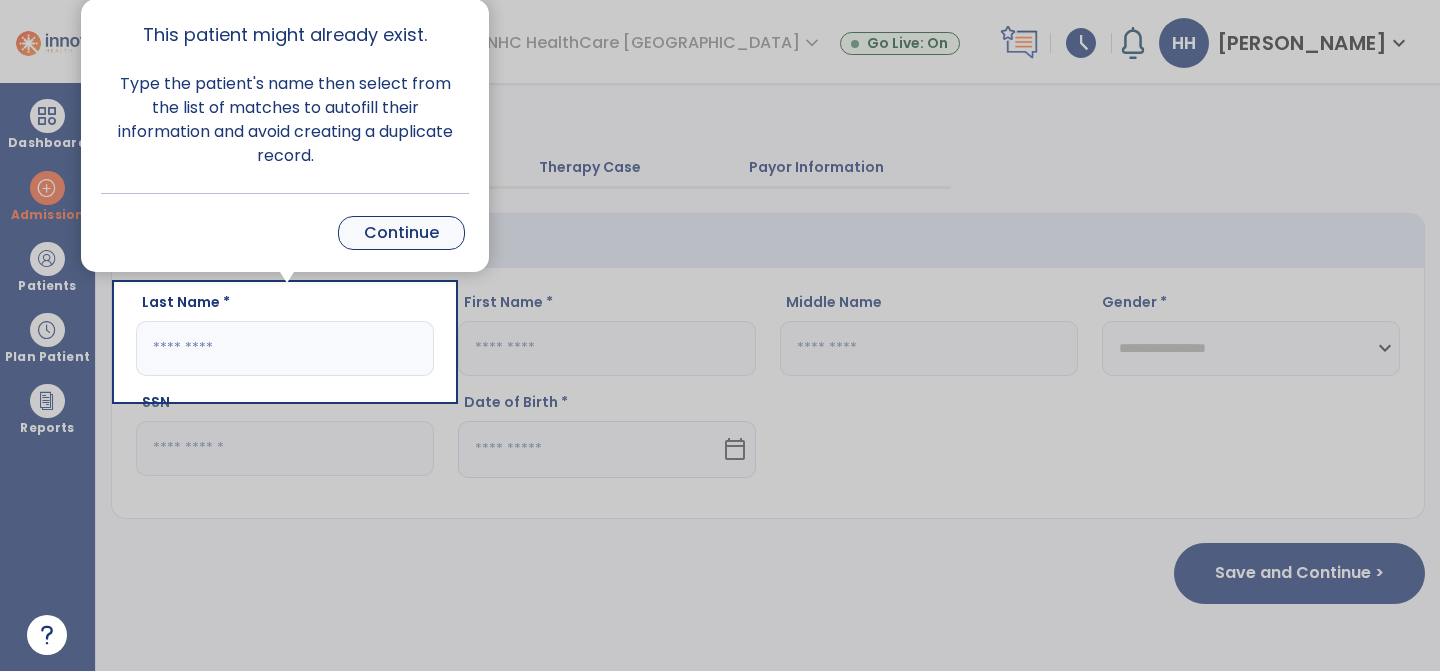 click on "Continue" at bounding box center (401, 233) 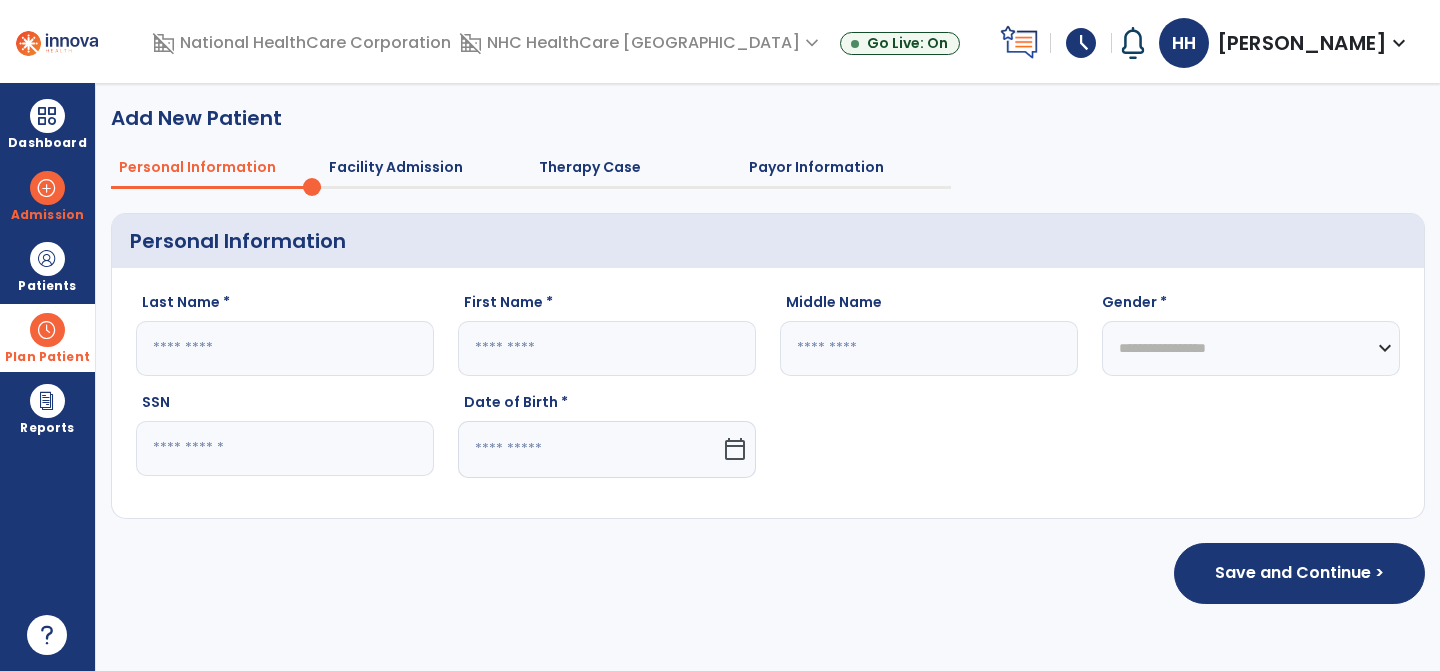 click at bounding box center (47, 330) 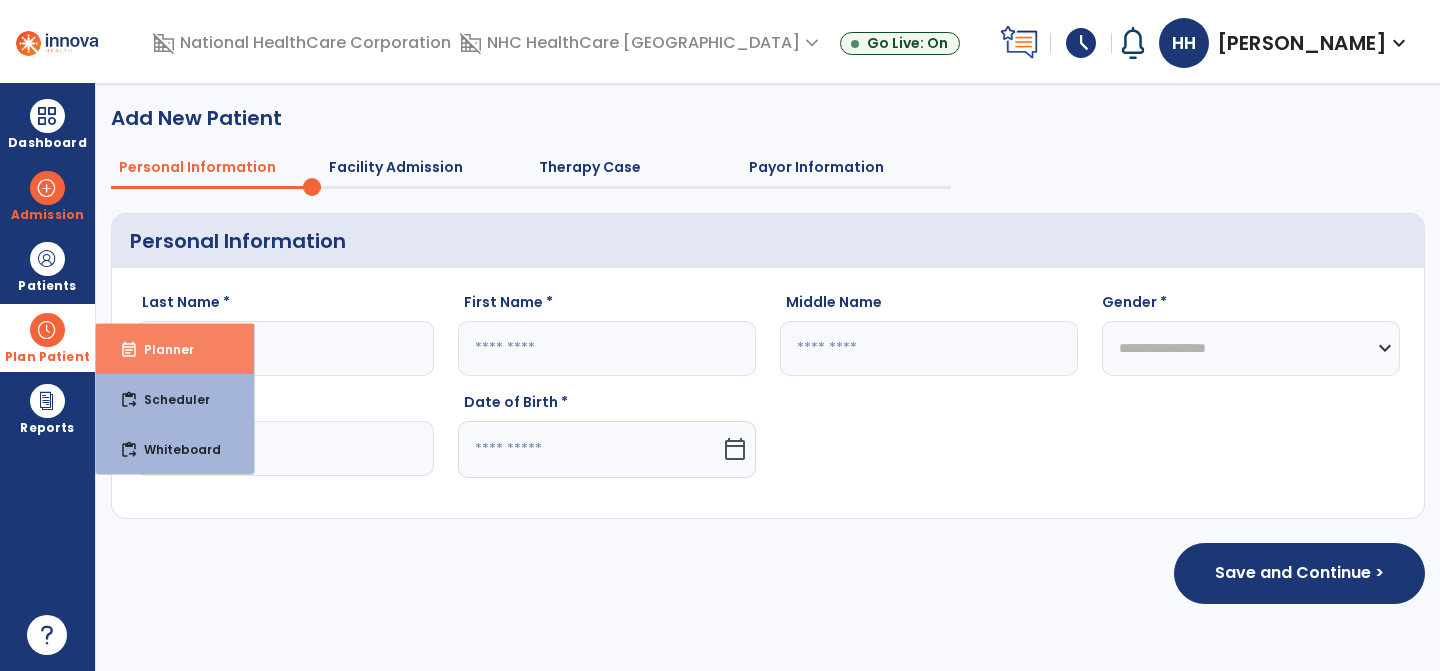 click on "Planner" at bounding box center [161, 349] 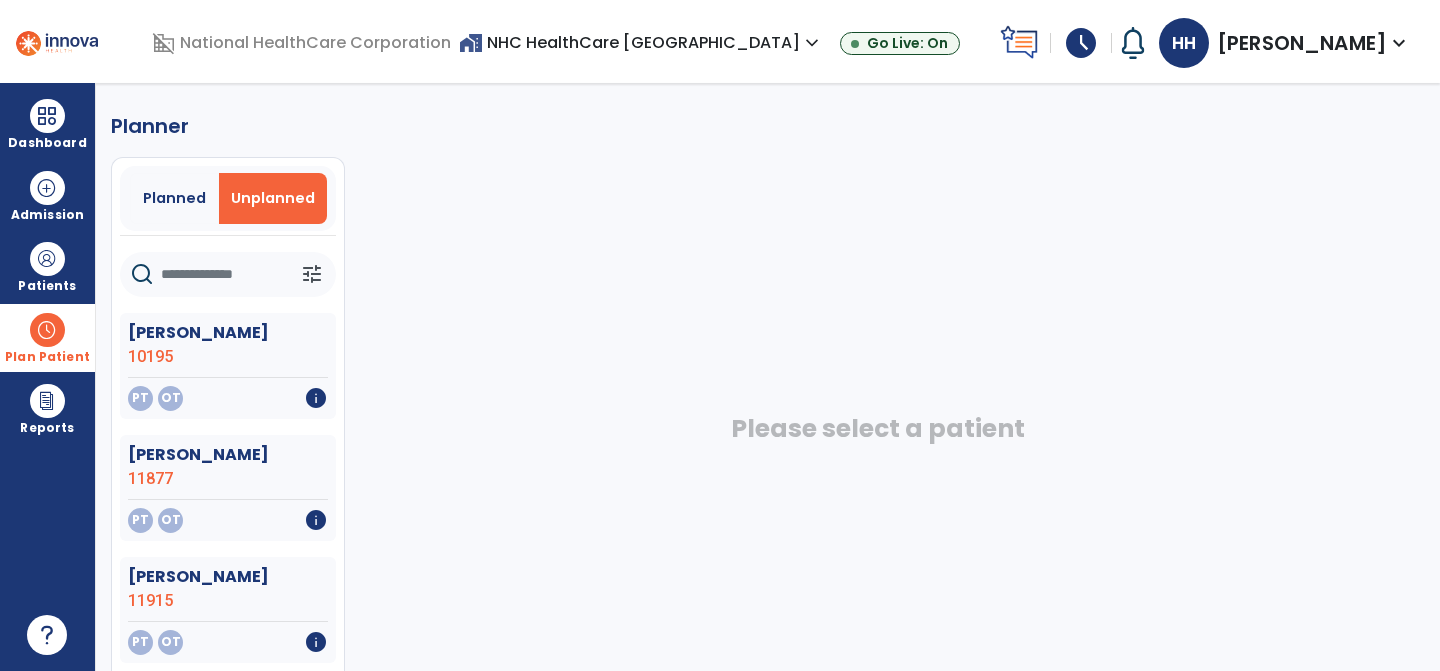 click on "Plan Patient" at bounding box center (47, 357) 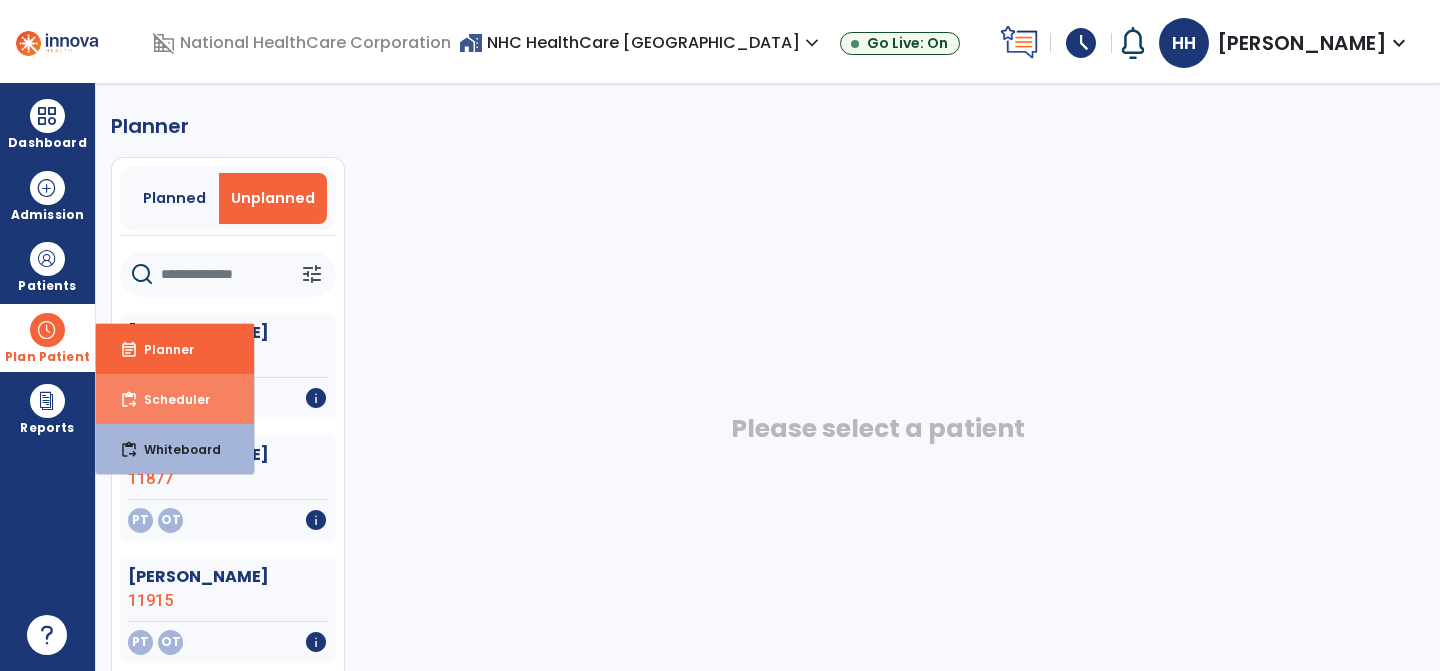 click on "Scheduler" at bounding box center (169, 399) 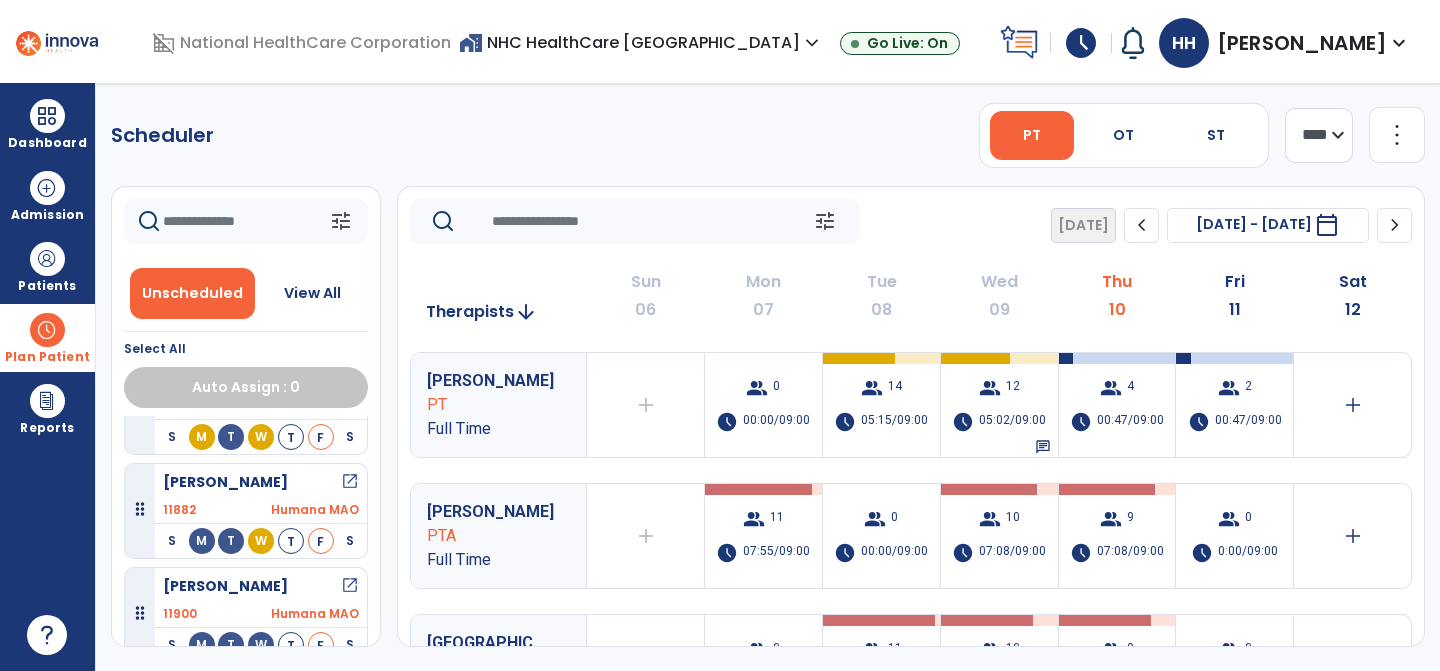 scroll, scrollTop: 2055, scrollLeft: 0, axis: vertical 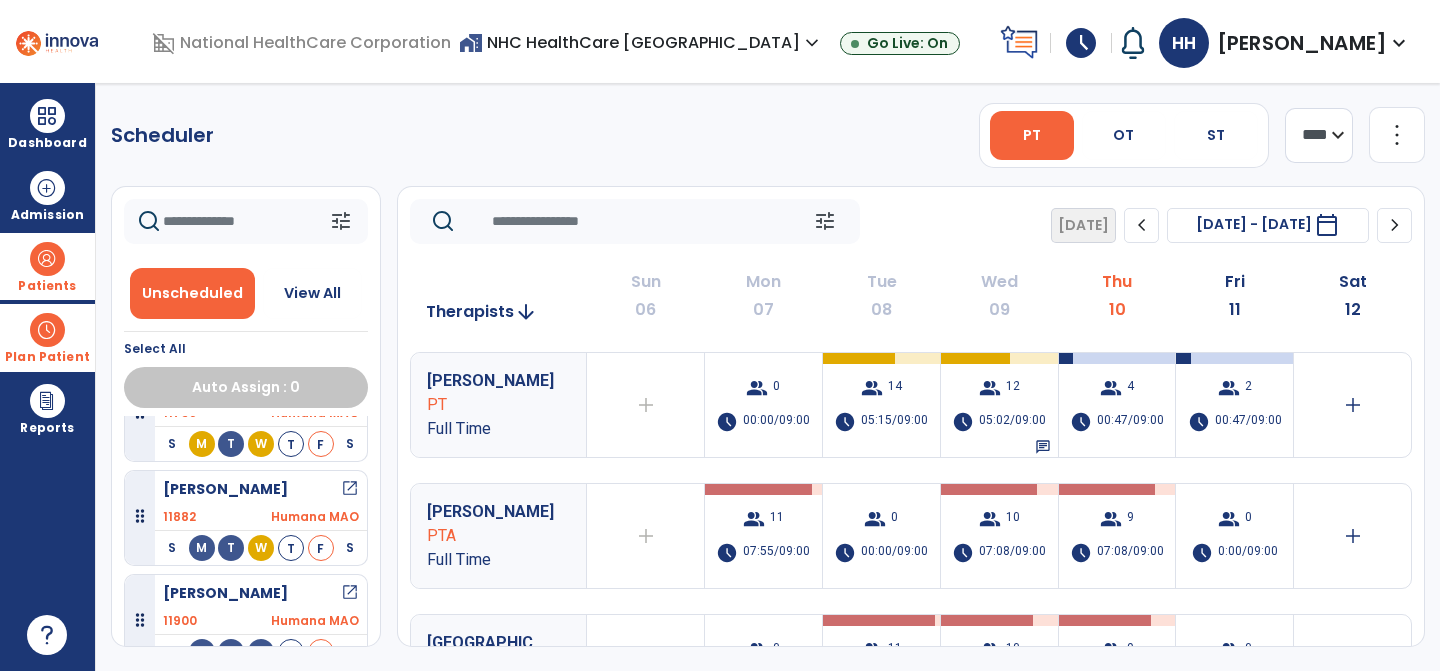 click on "Patients" at bounding box center [47, 266] 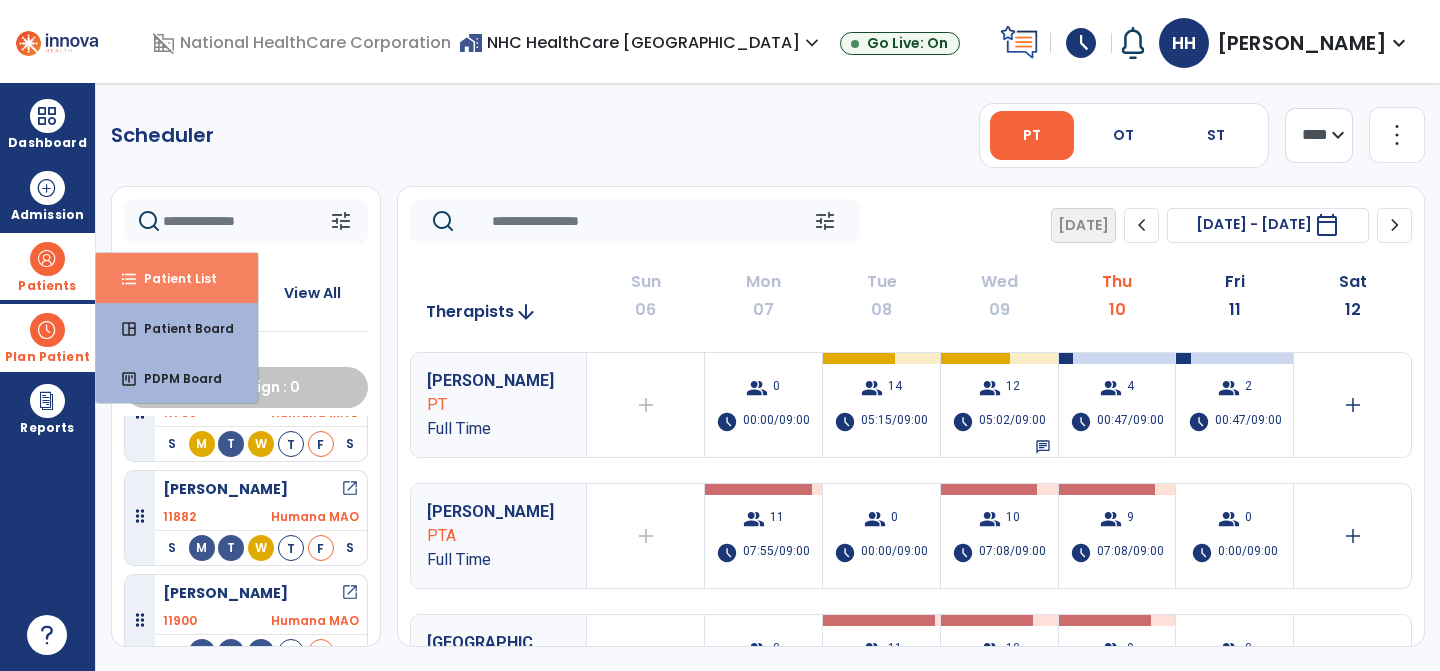 click on "format_list_bulleted  Patient List" at bounding box center (177, 278) 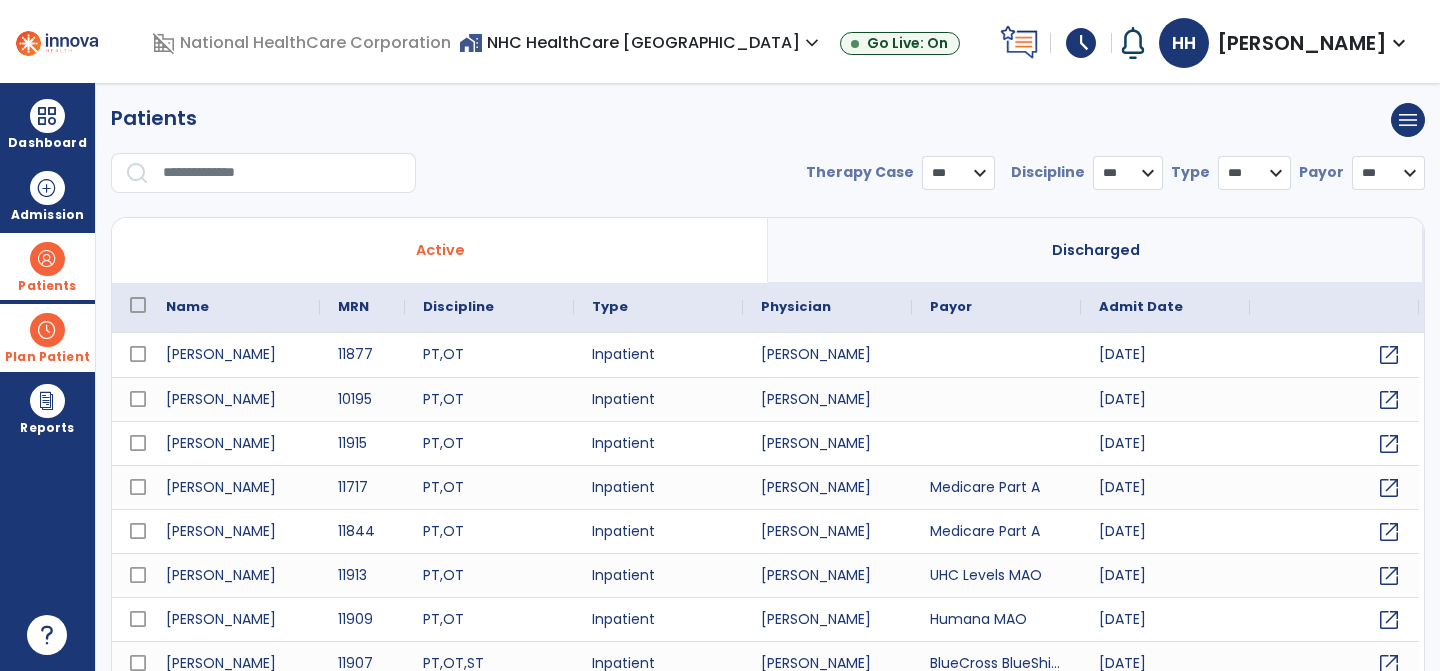 select on "***" 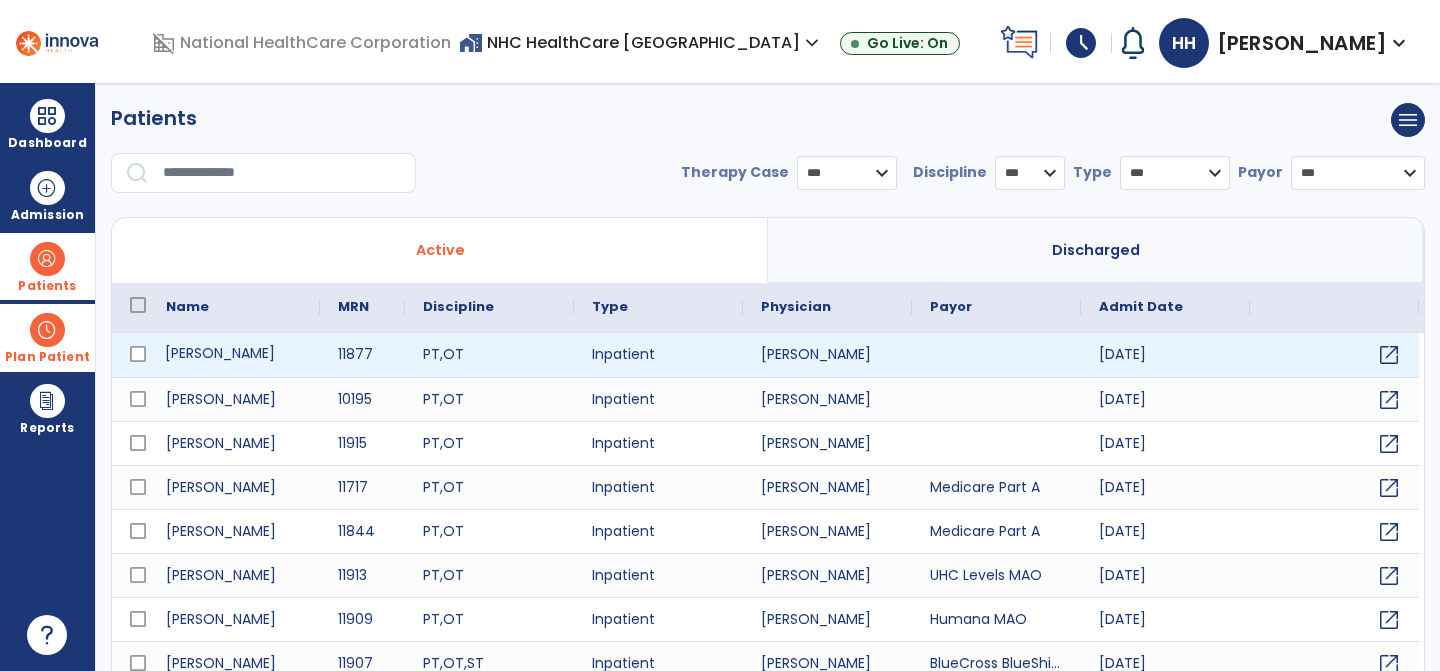 click on "[PERSON_NAME]" at bounding box center (234, 355) 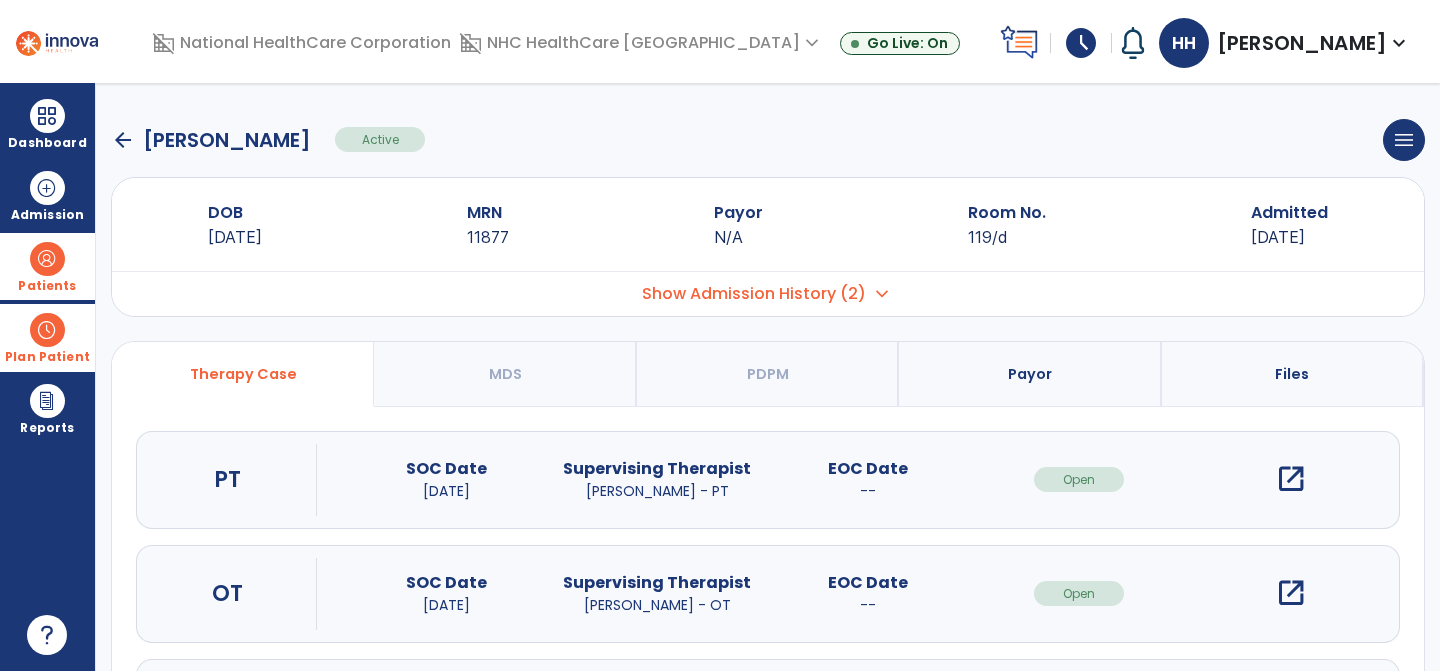 click on "open_in_new" at bounding box center [1291, 479] 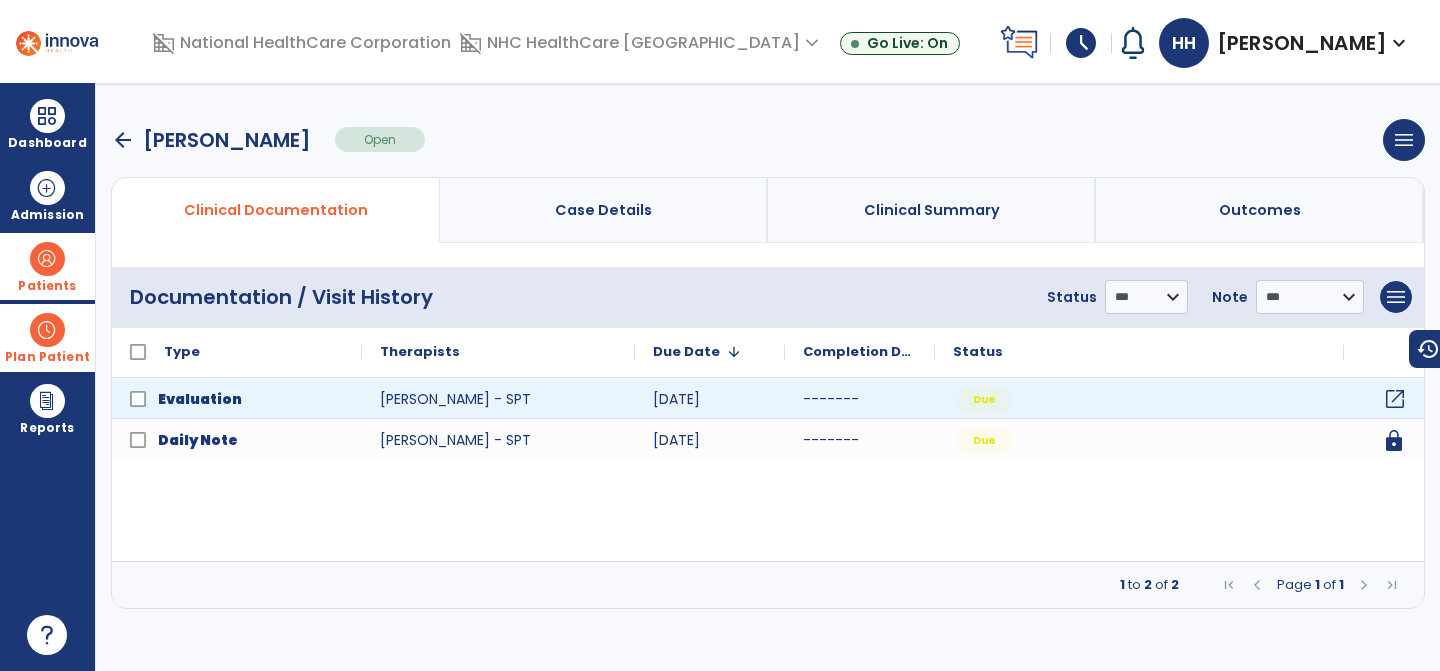 click on "open_in_new" 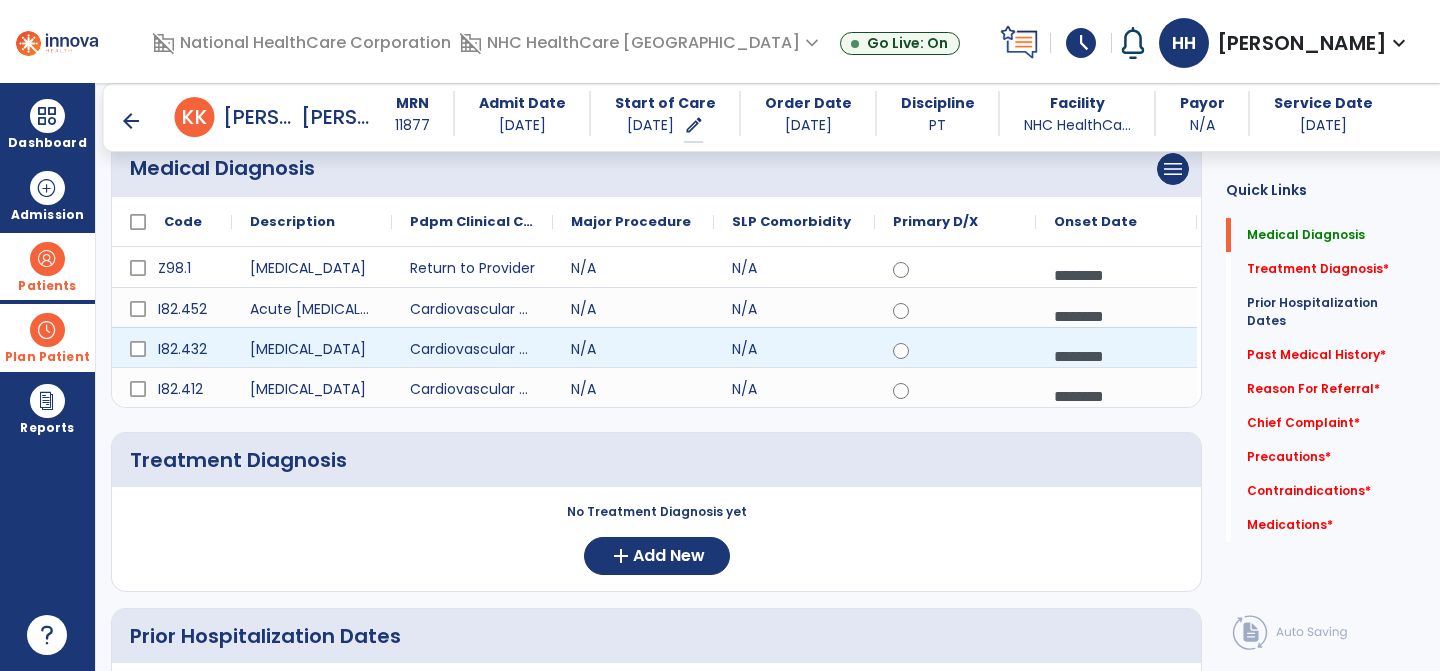scroll, scrollTop: 359, scrollLeft: 0, axis: vertical 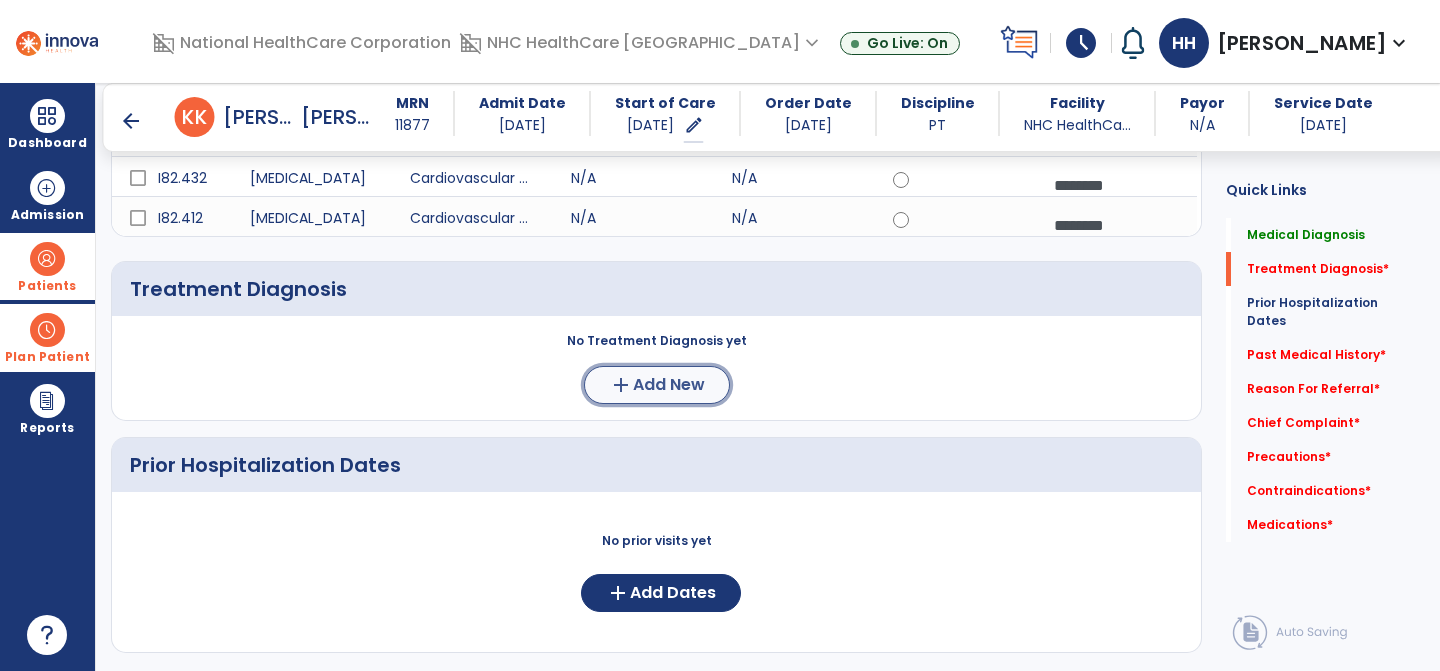click on "add  Add New" 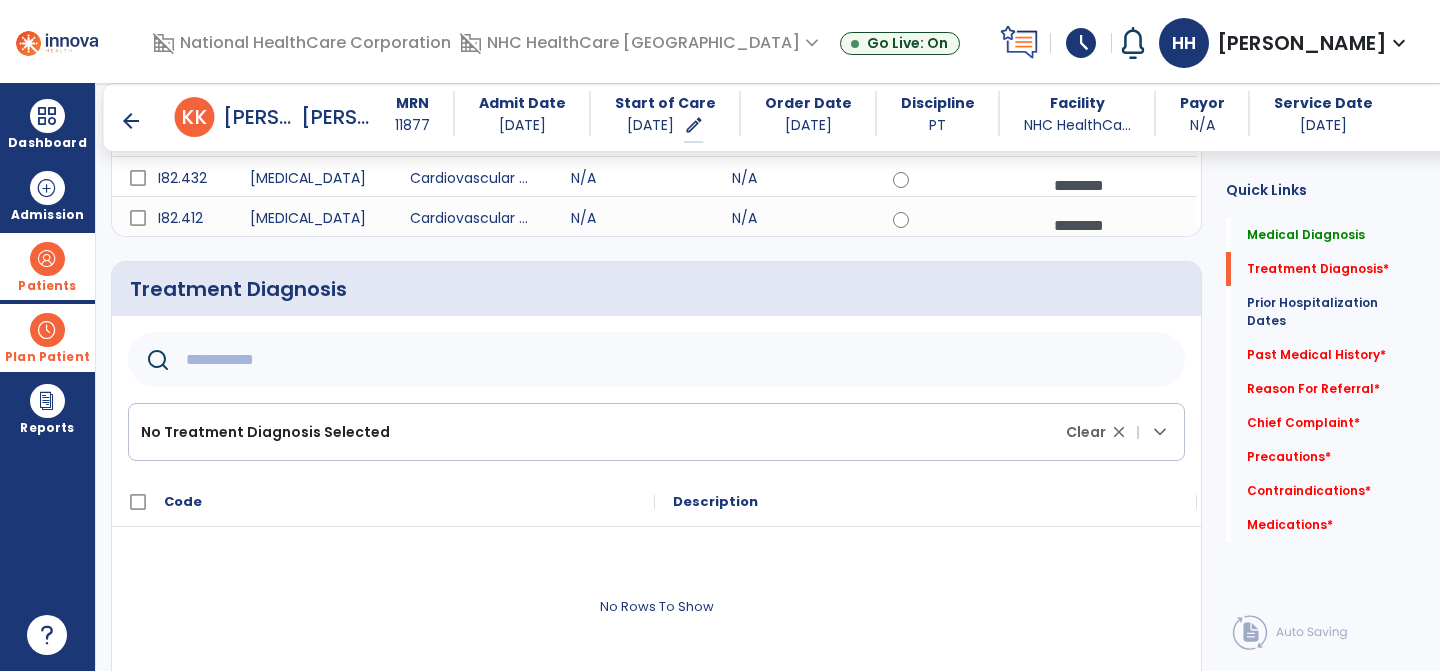click 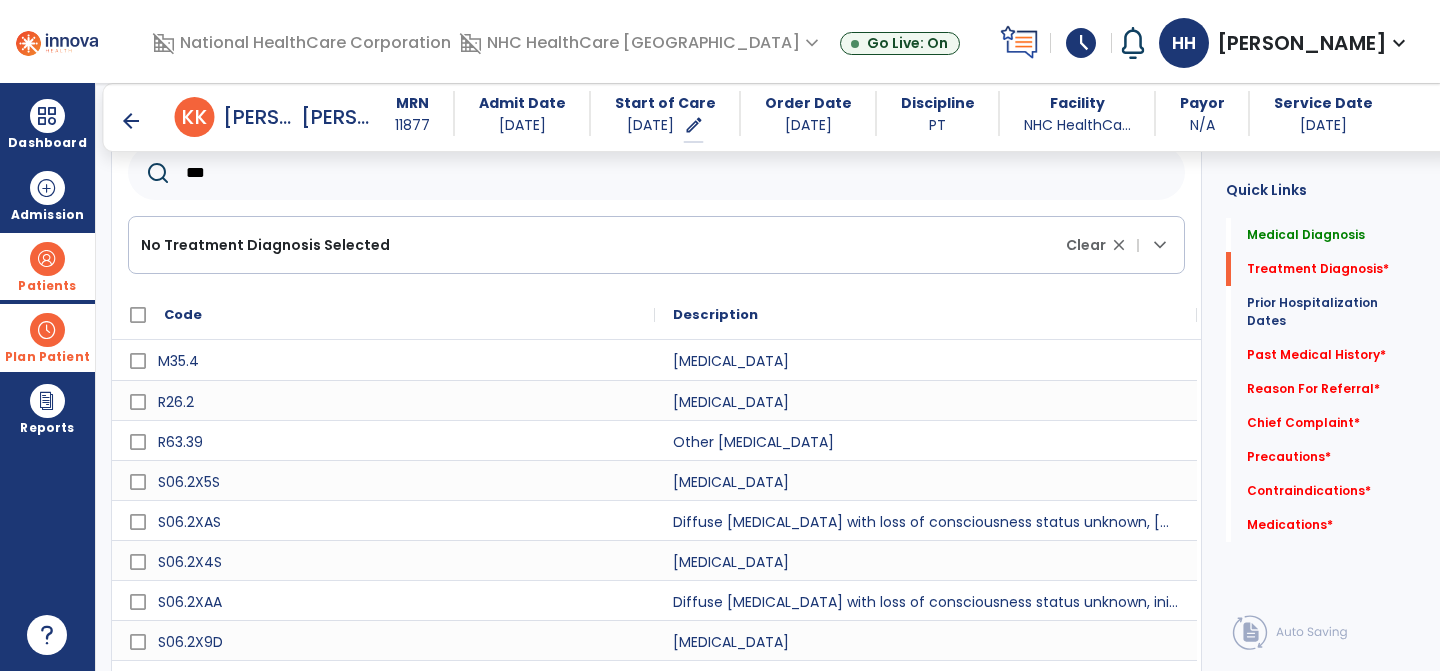 scroll, scrollTop: 661, scrollLeft: 0, axis: vertical 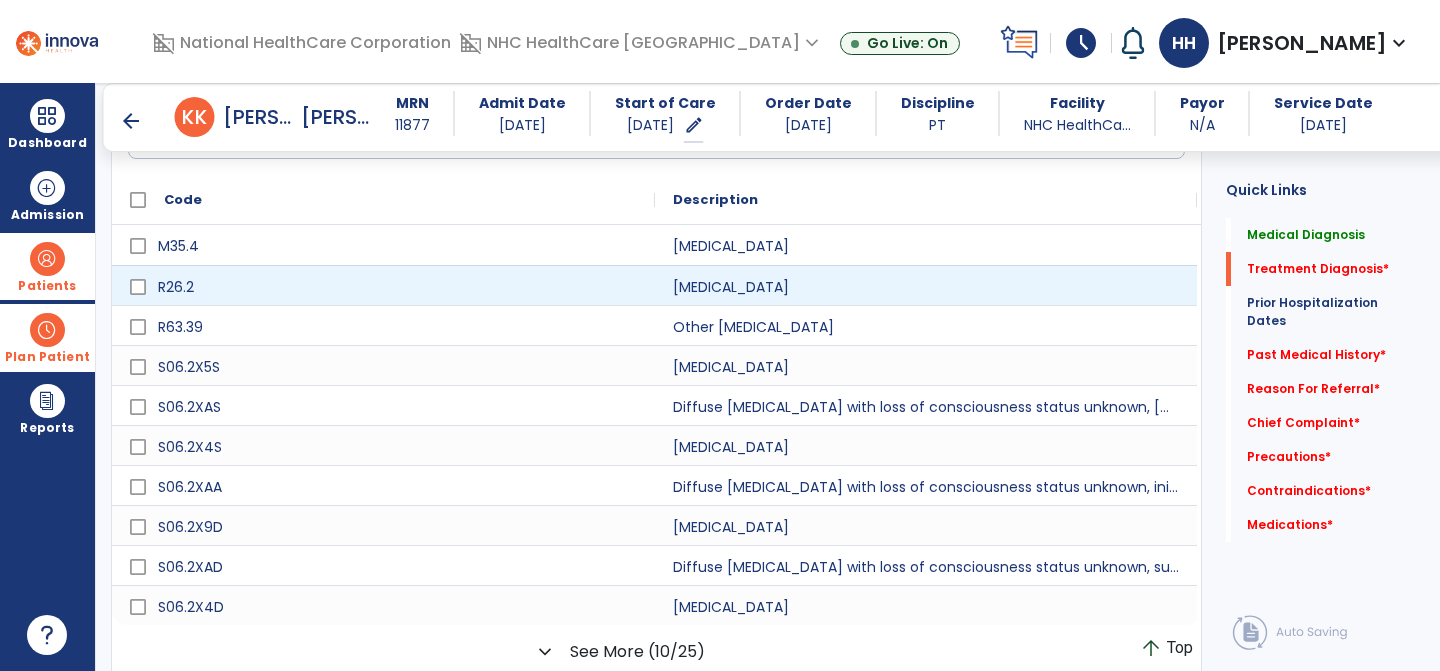 type on "***" 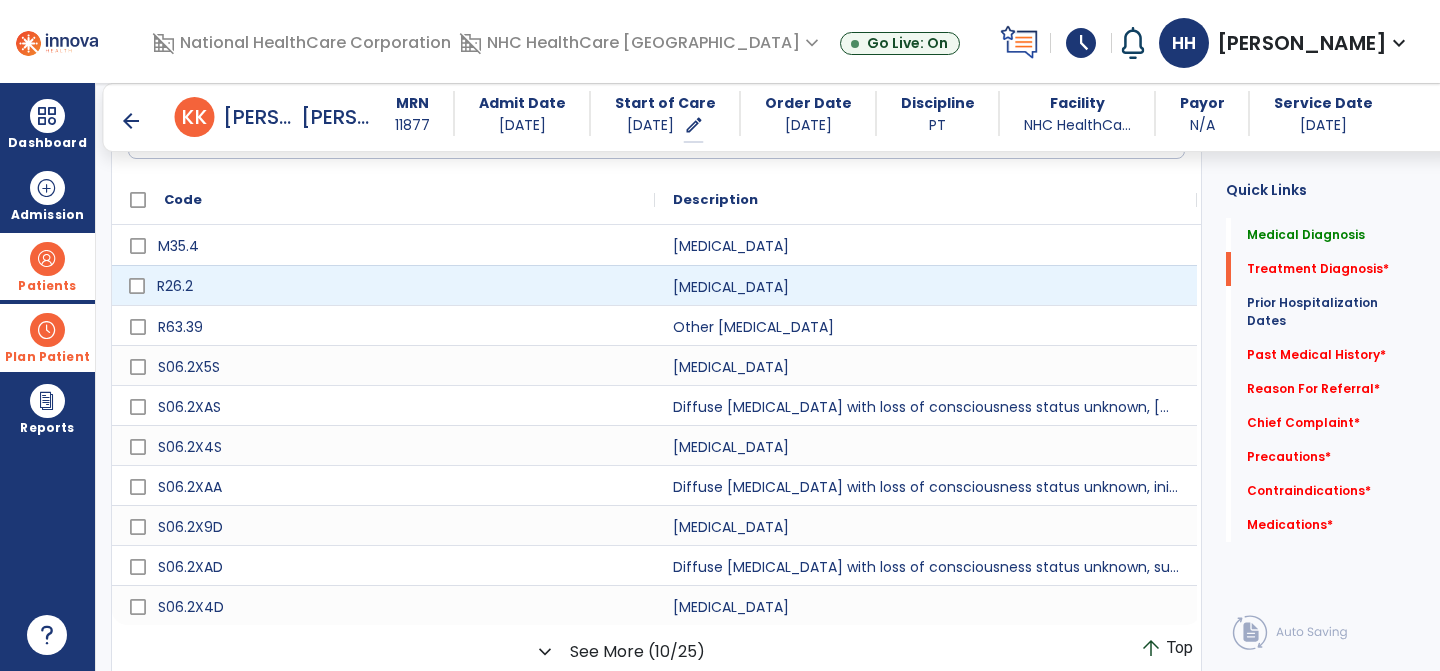 click 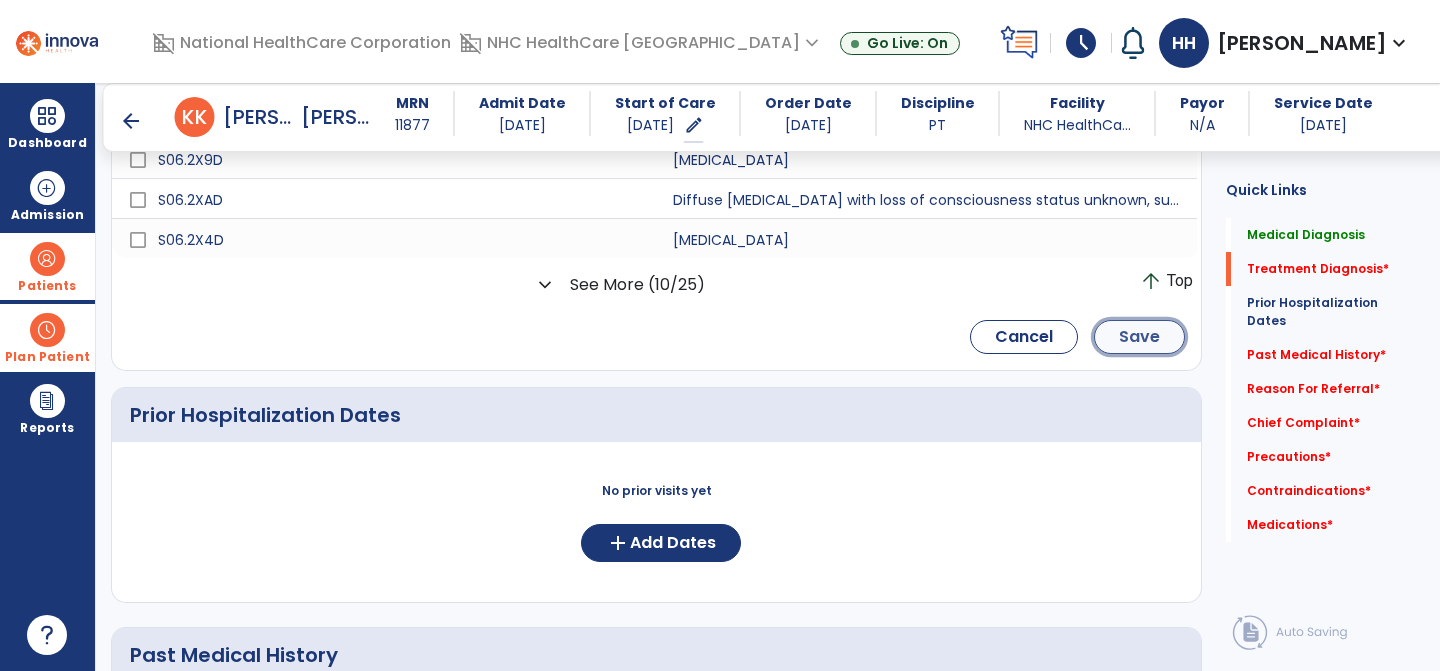 click on "Save" 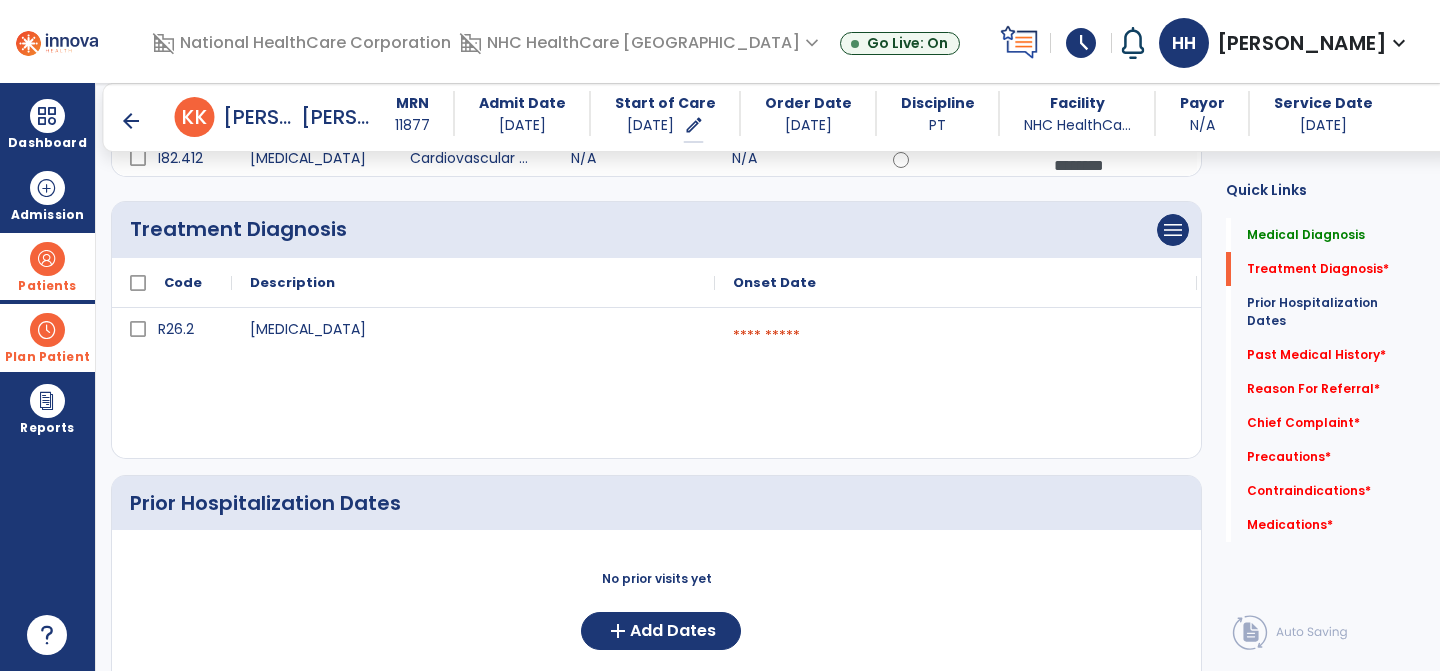 scroll, scrollTop: 413, scrollLeft: 0, axis: vertical 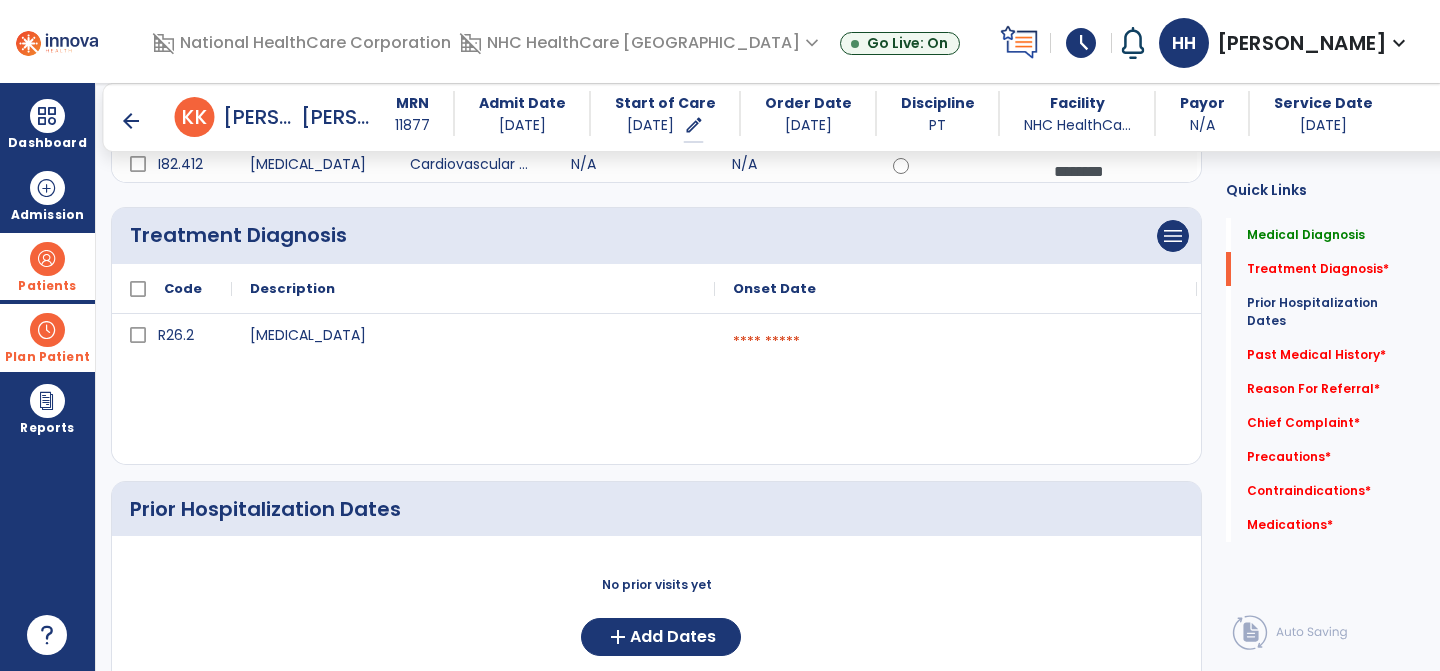 click on "R26.2 [MEDICAL_DATA]   calendar_today" 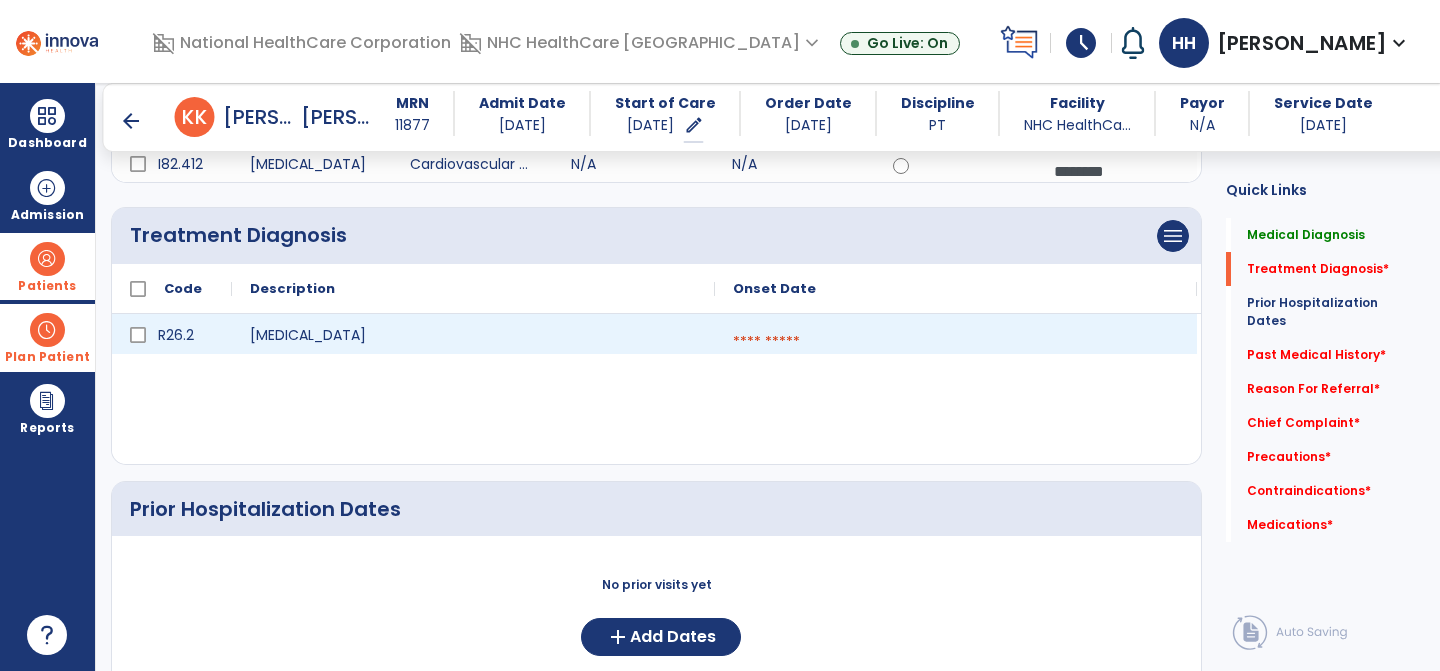 click at bounding box center [956, 342] 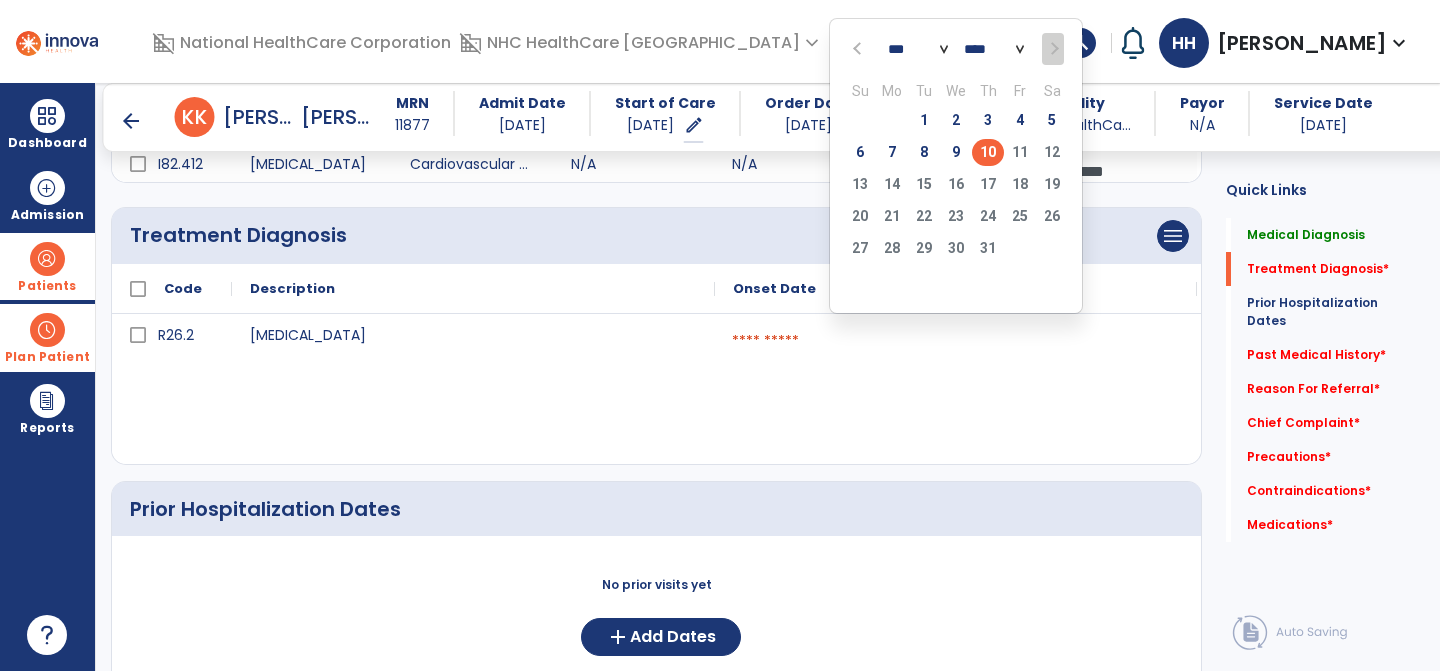 click on "10" 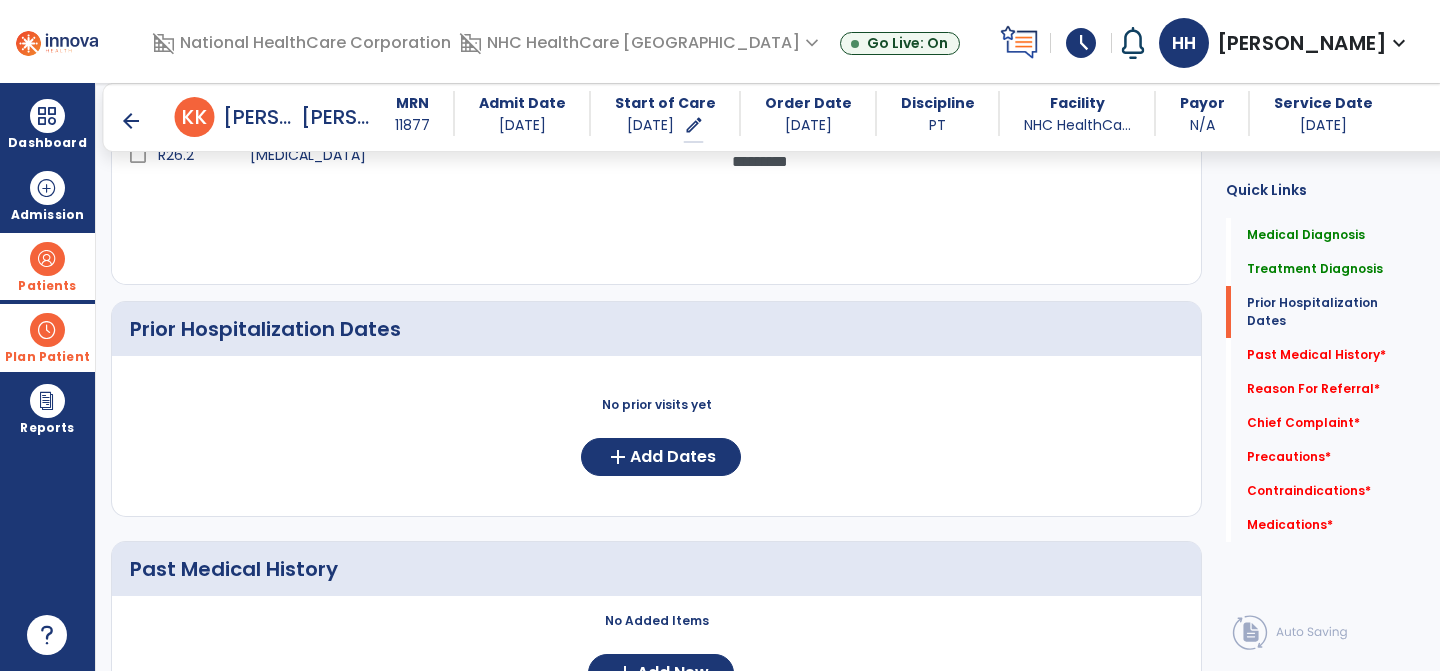 scroll, scrollTop: 594, scrollLeft: 0, axis: vertical 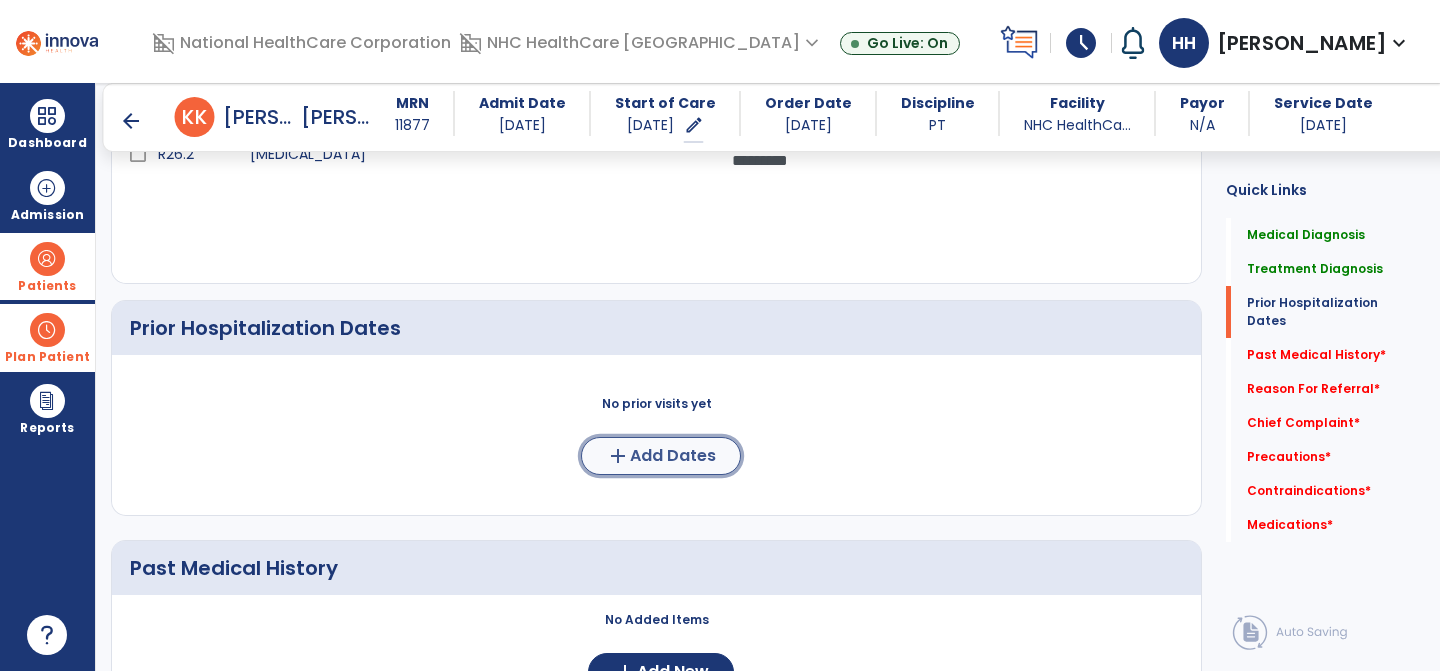 click on "Add Dates" 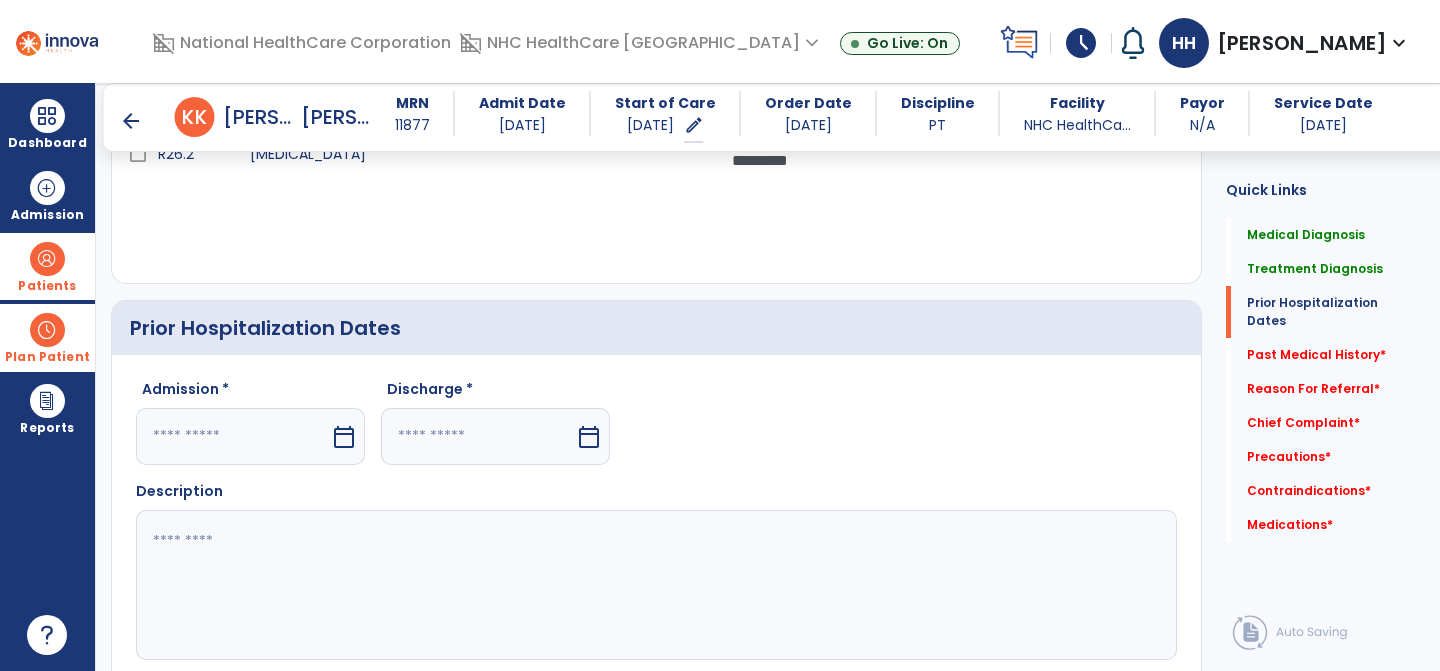 click at bounding box center (233, 436) 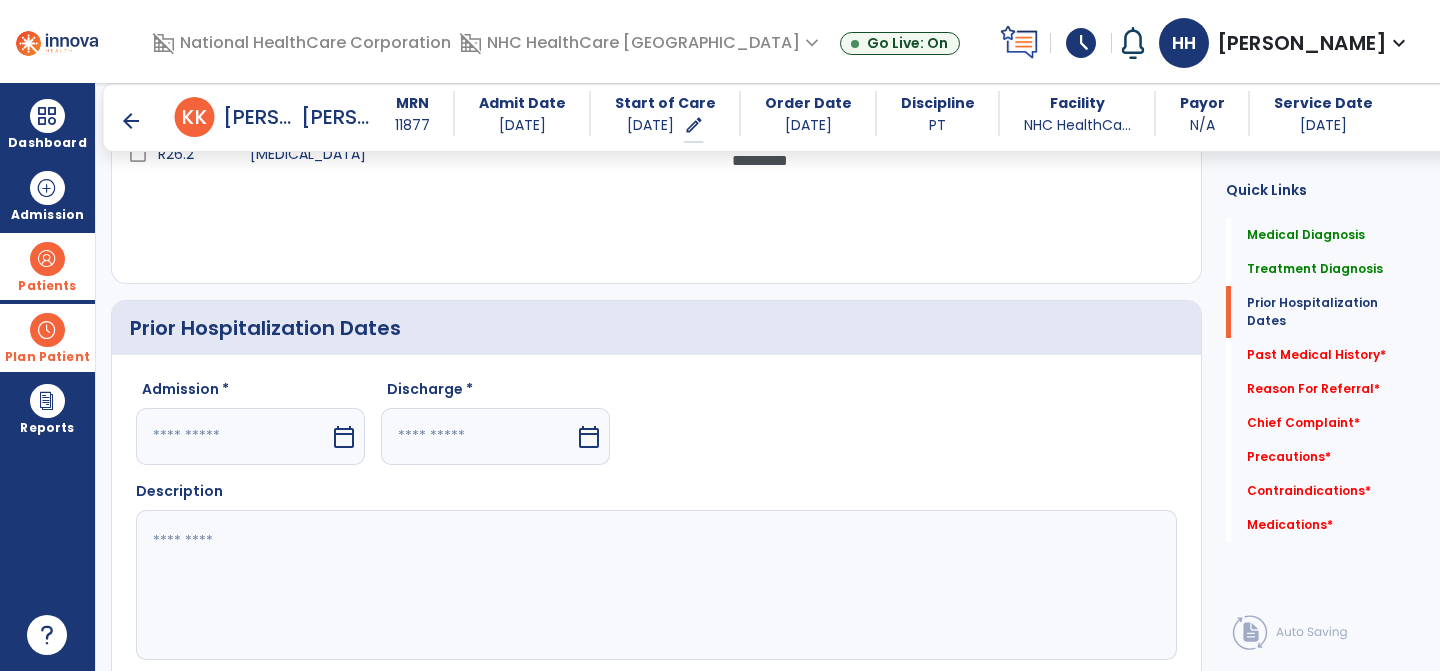 select on "*" 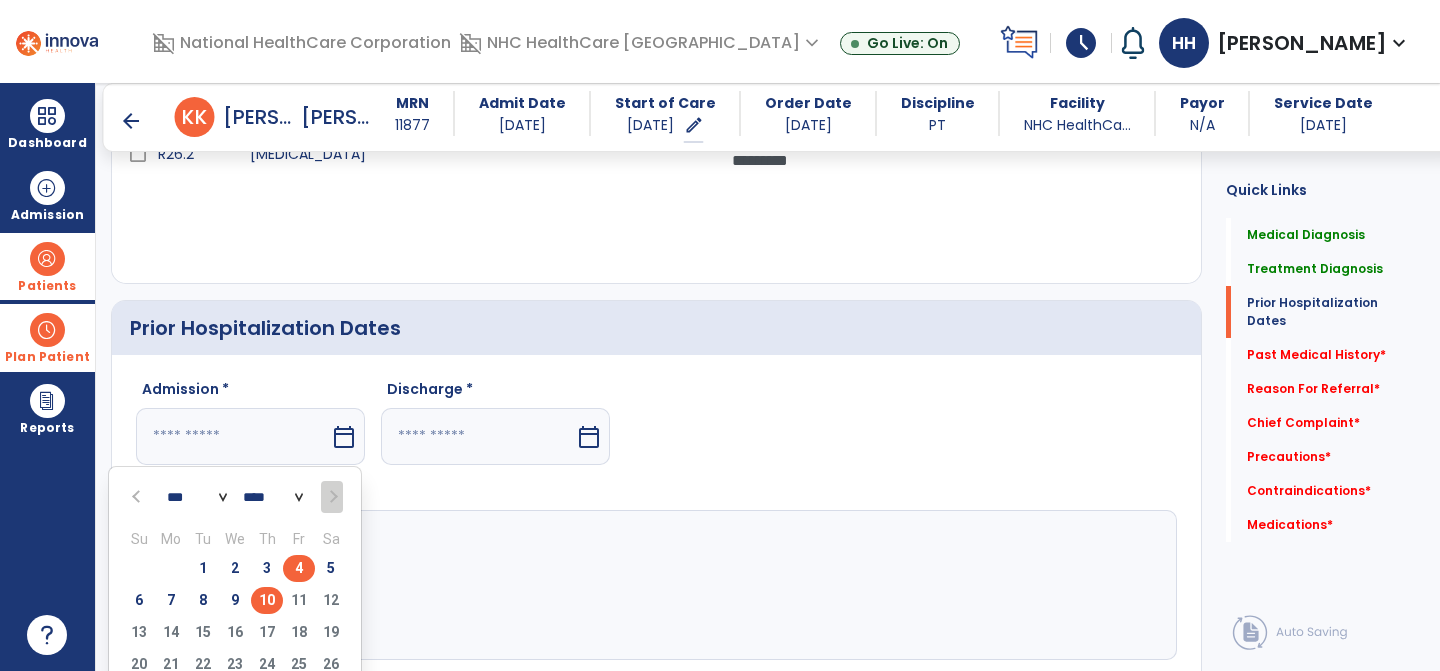 click on "4" at bounding box center [299, 568] 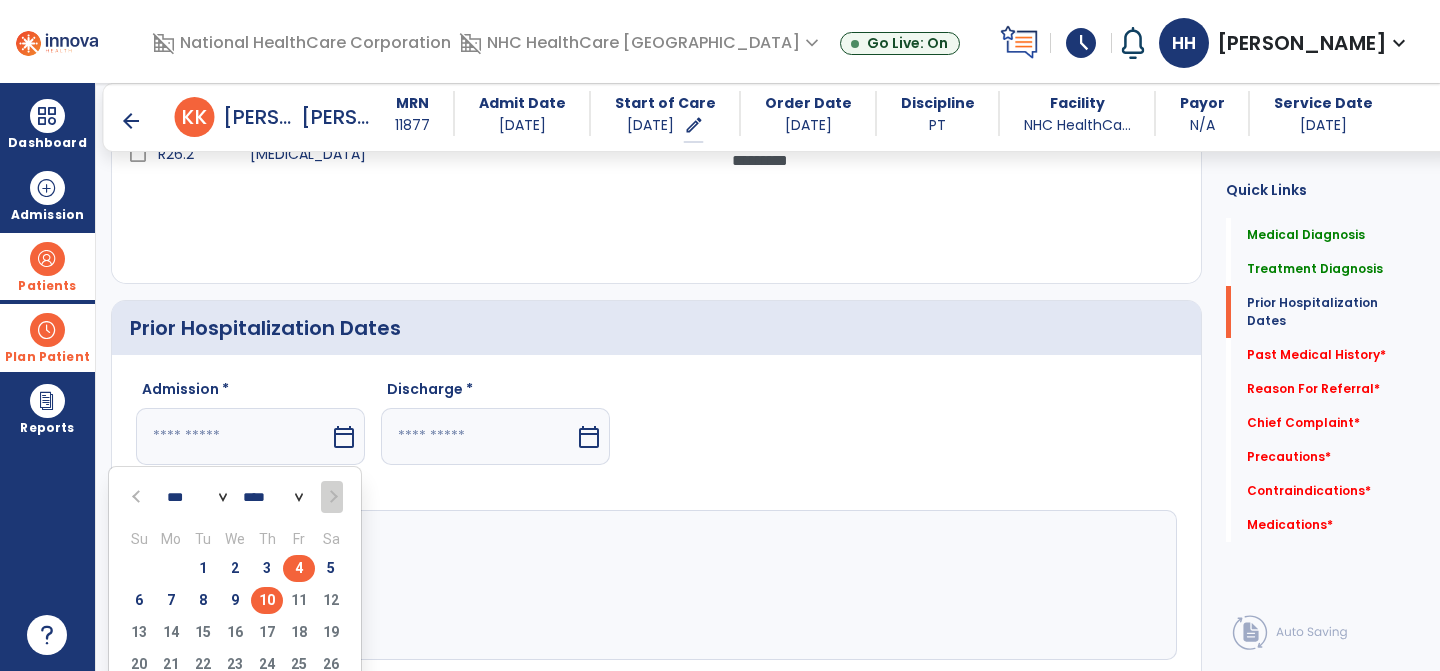 type on "********" 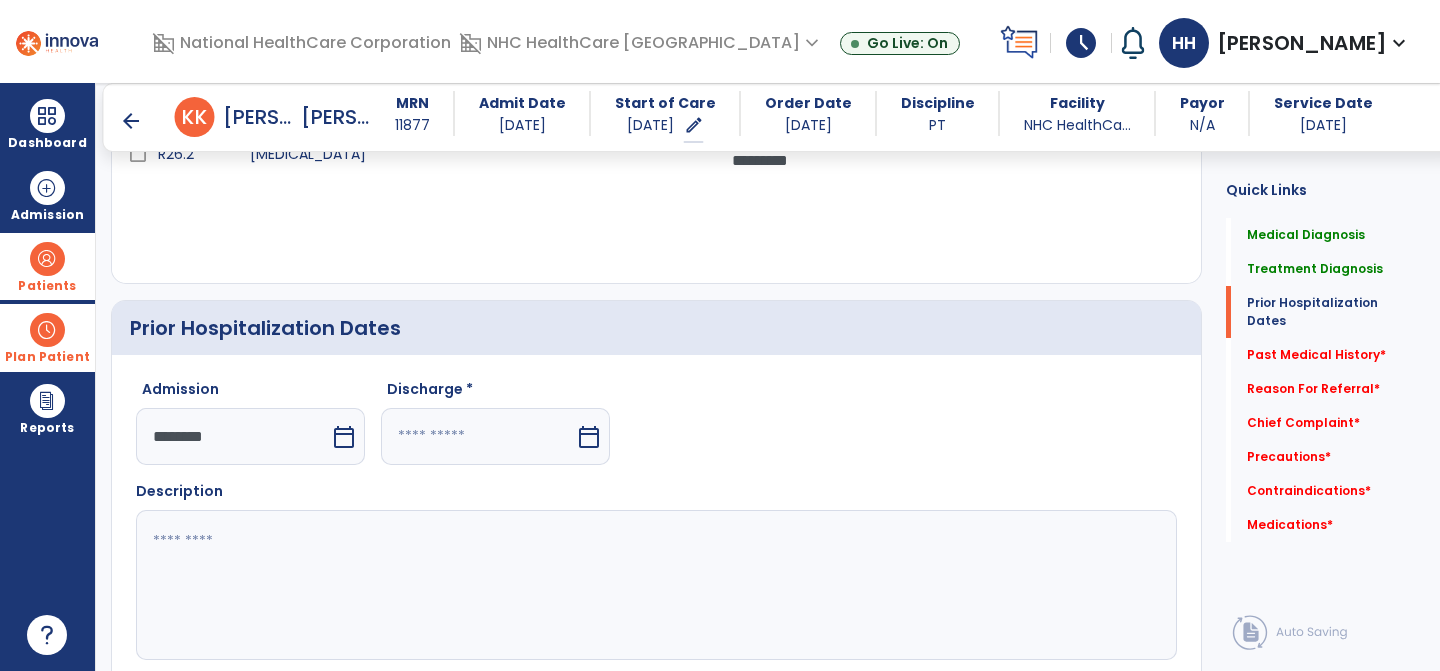 click on "Discharge *" at bounding box center (495, 393) 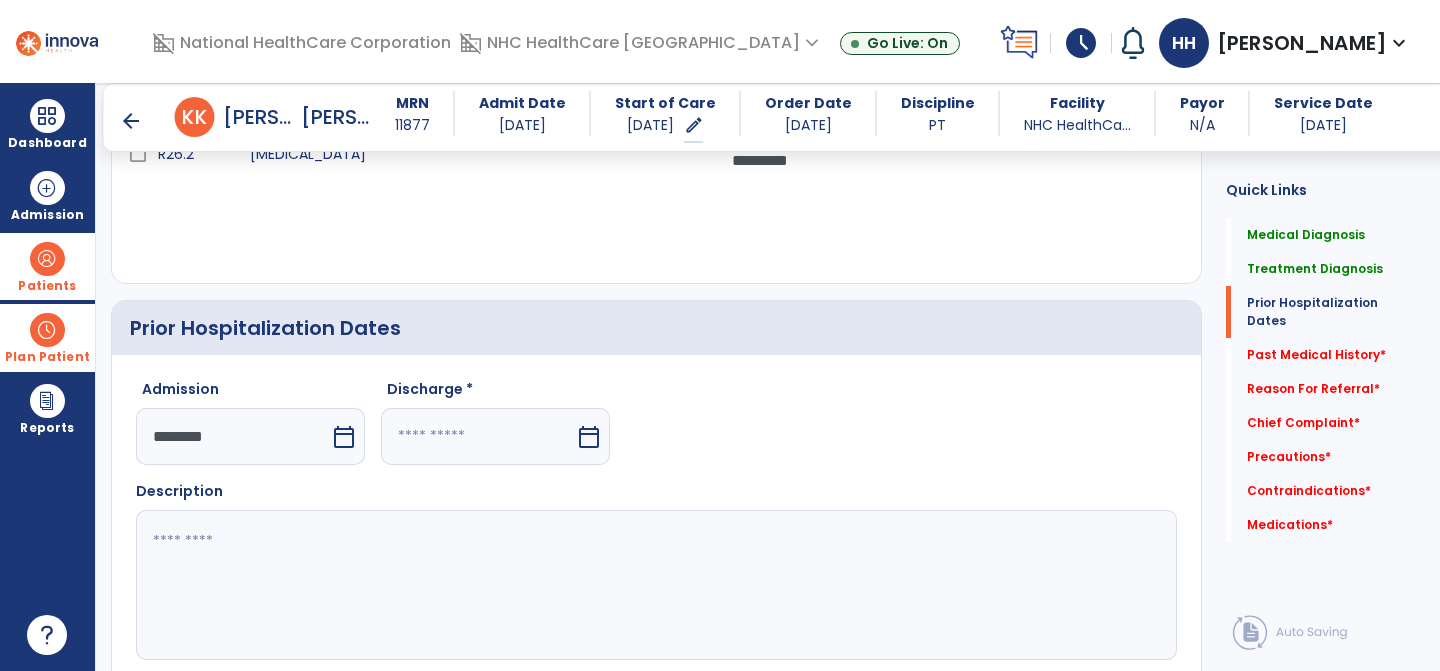click at bounding box center (478, 436) 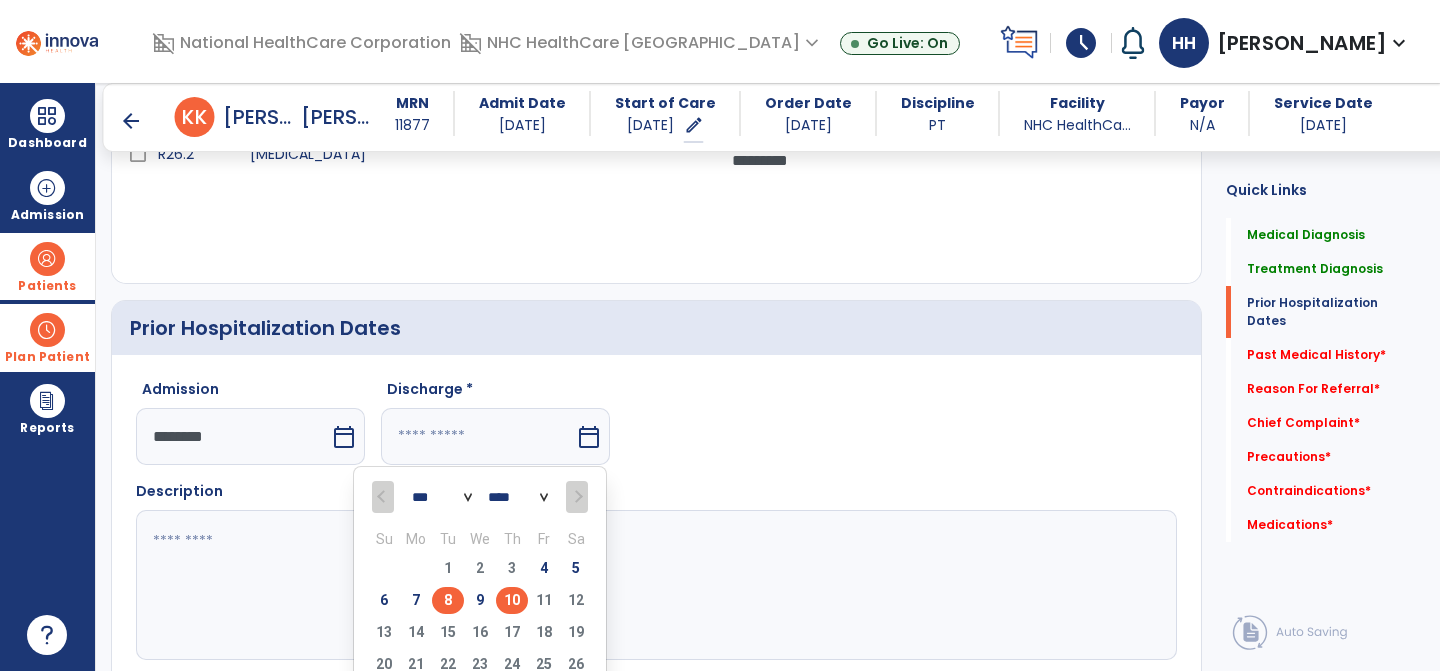 click on "8" at bounding box center (448, 600) 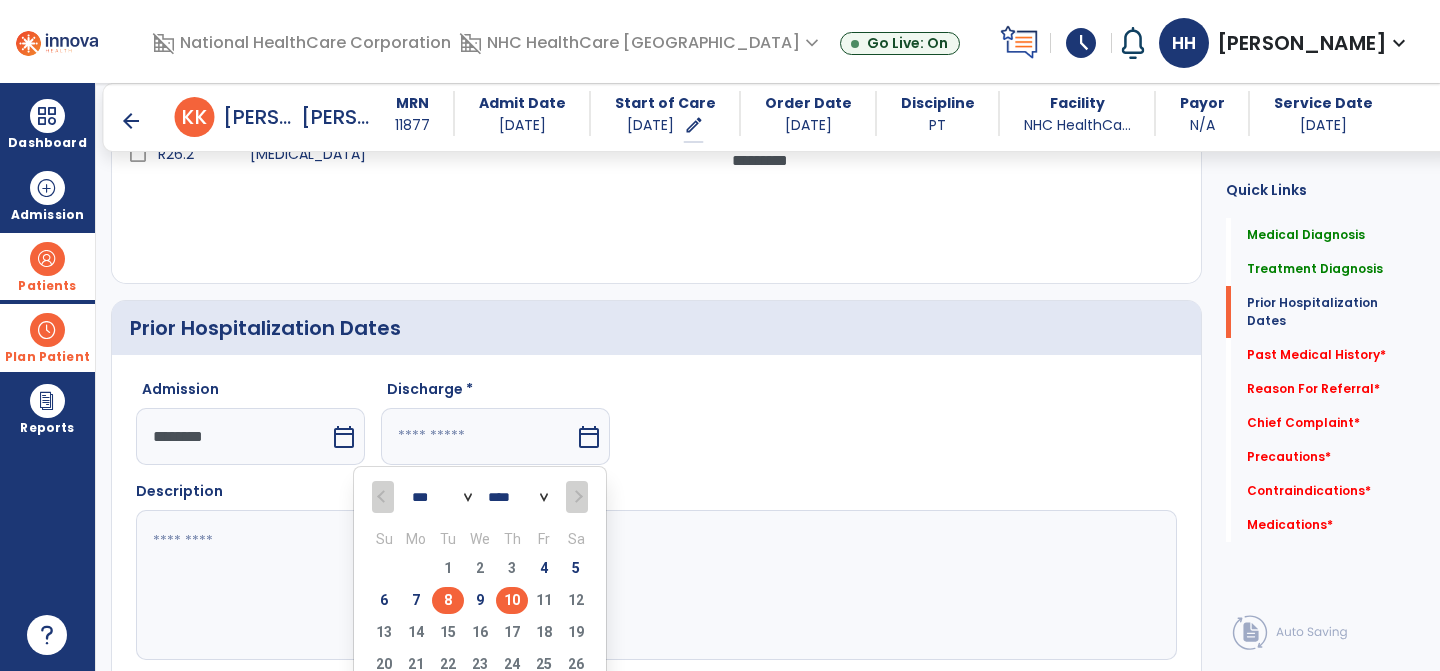 type on "********" 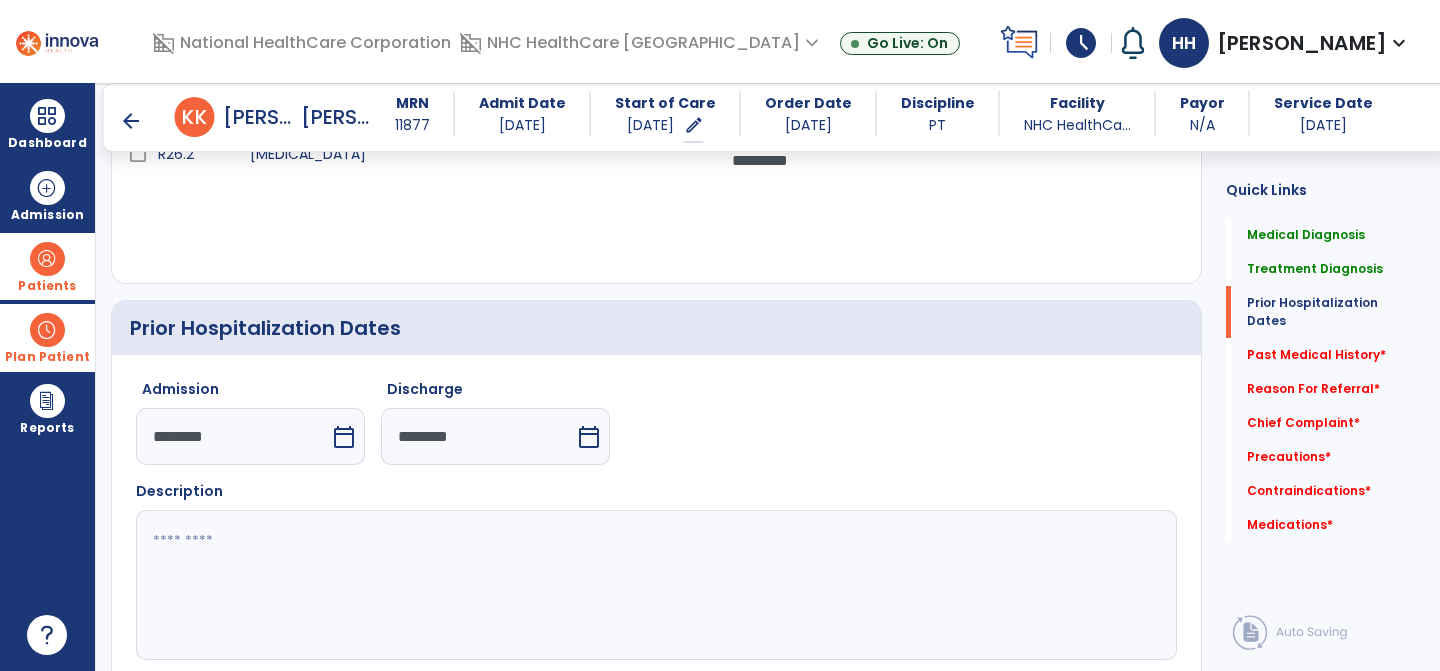 click 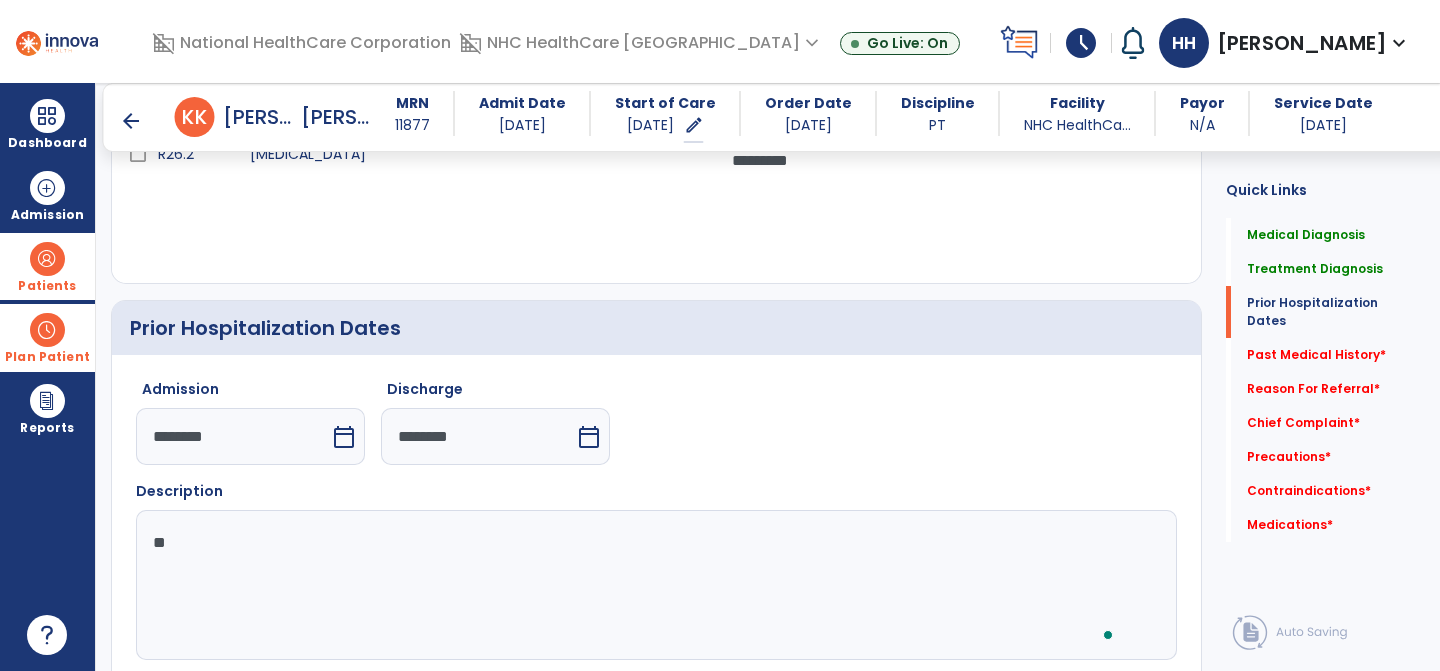 type on "*" 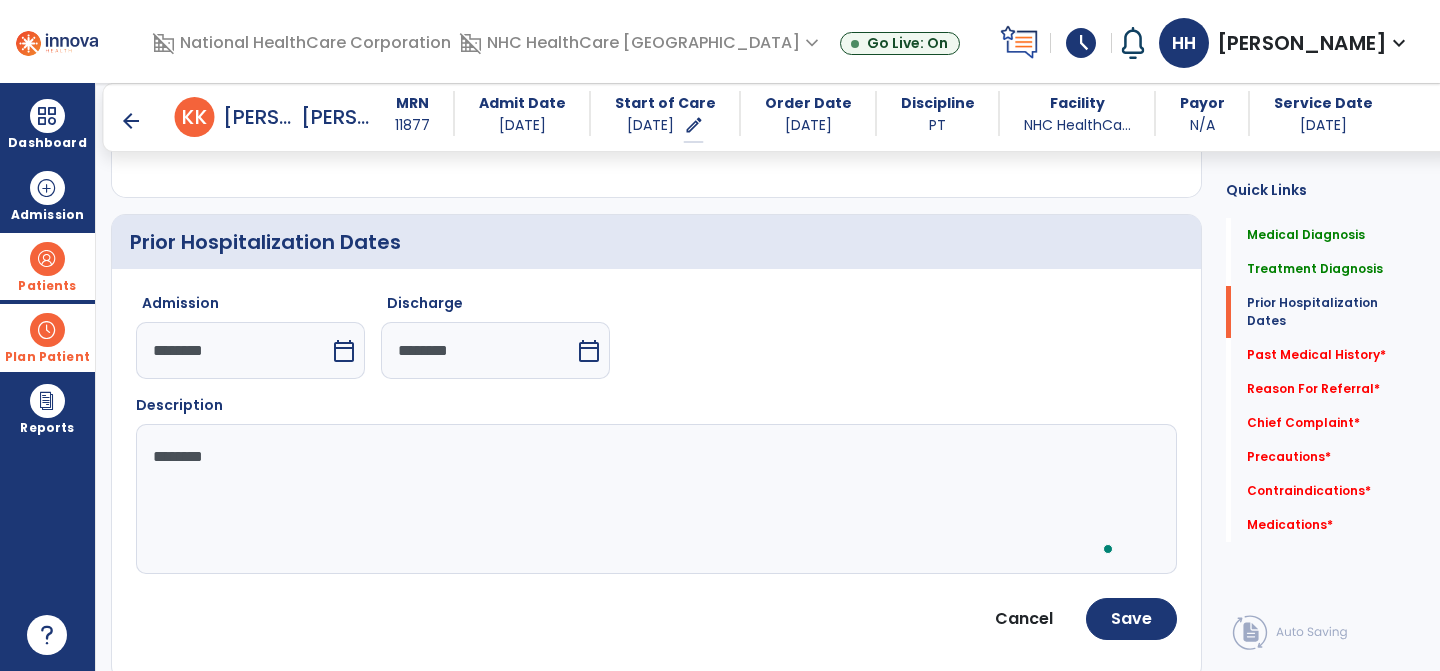 scroll, scrollTop: 746, scrollLeft: 0, axis: vertical 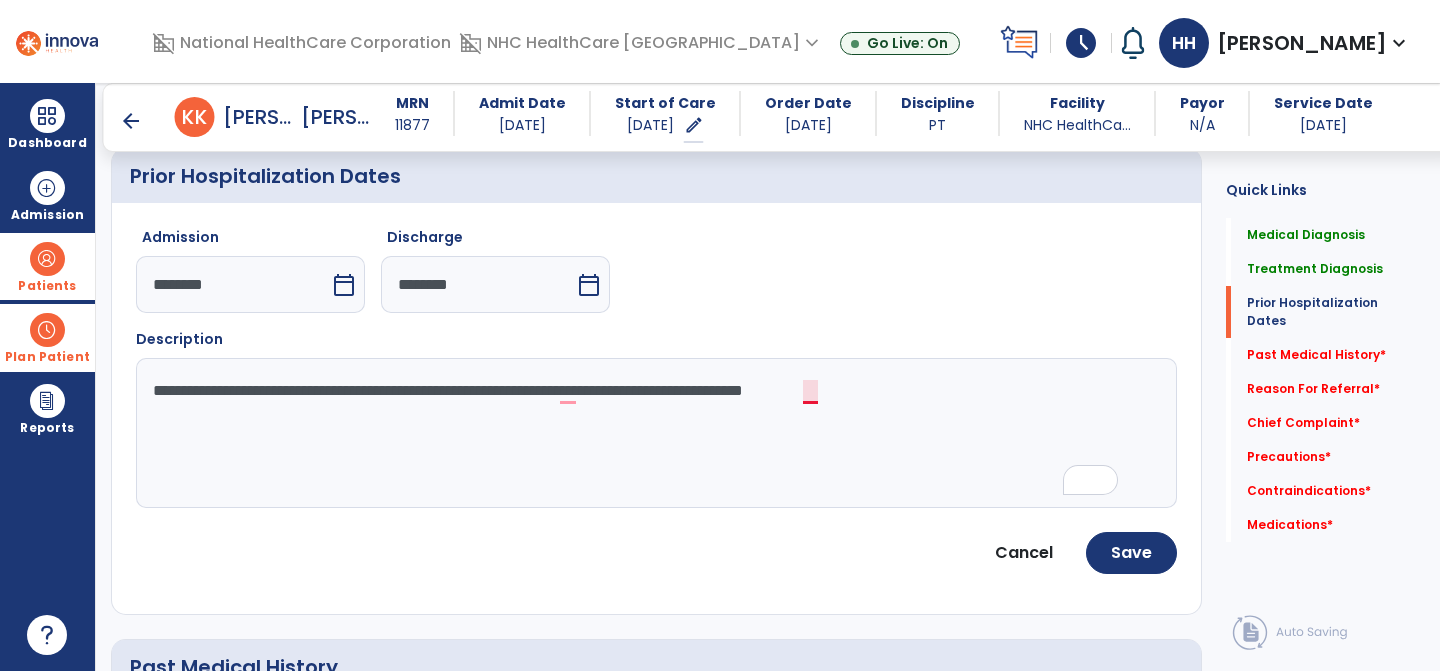 click on "**********" 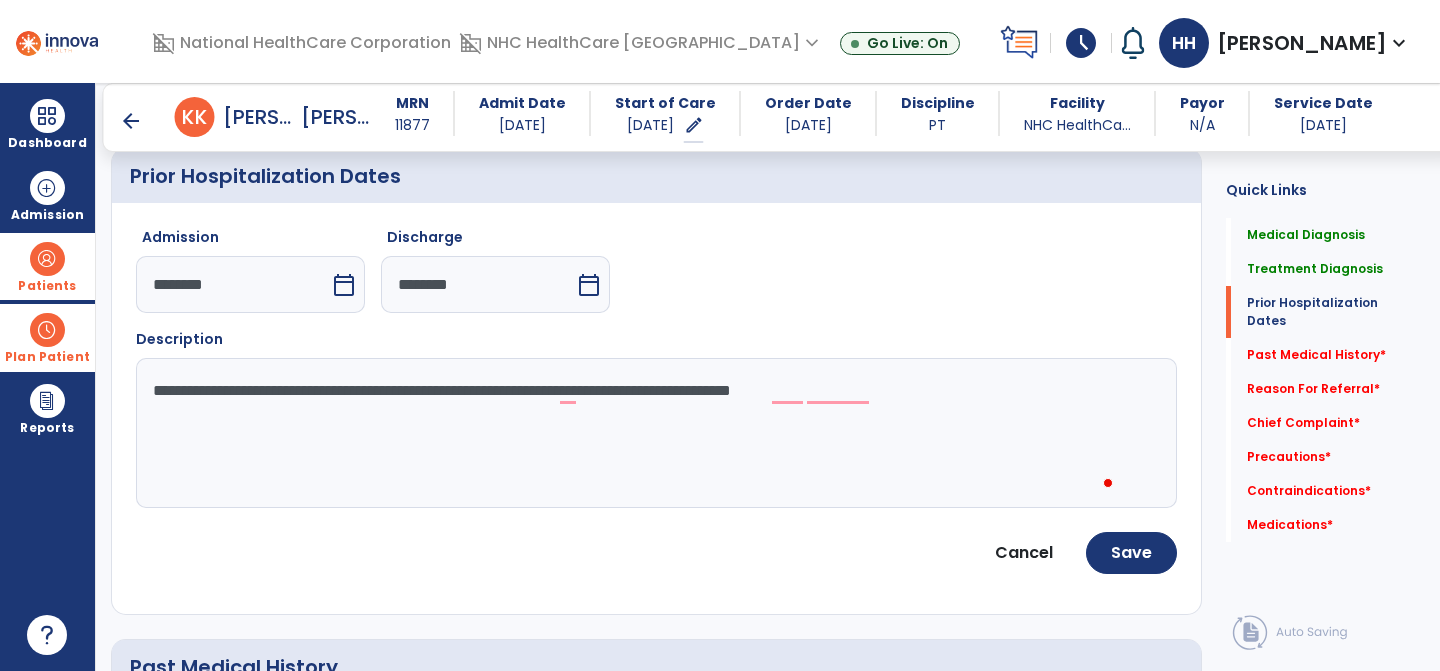 click on "**********" 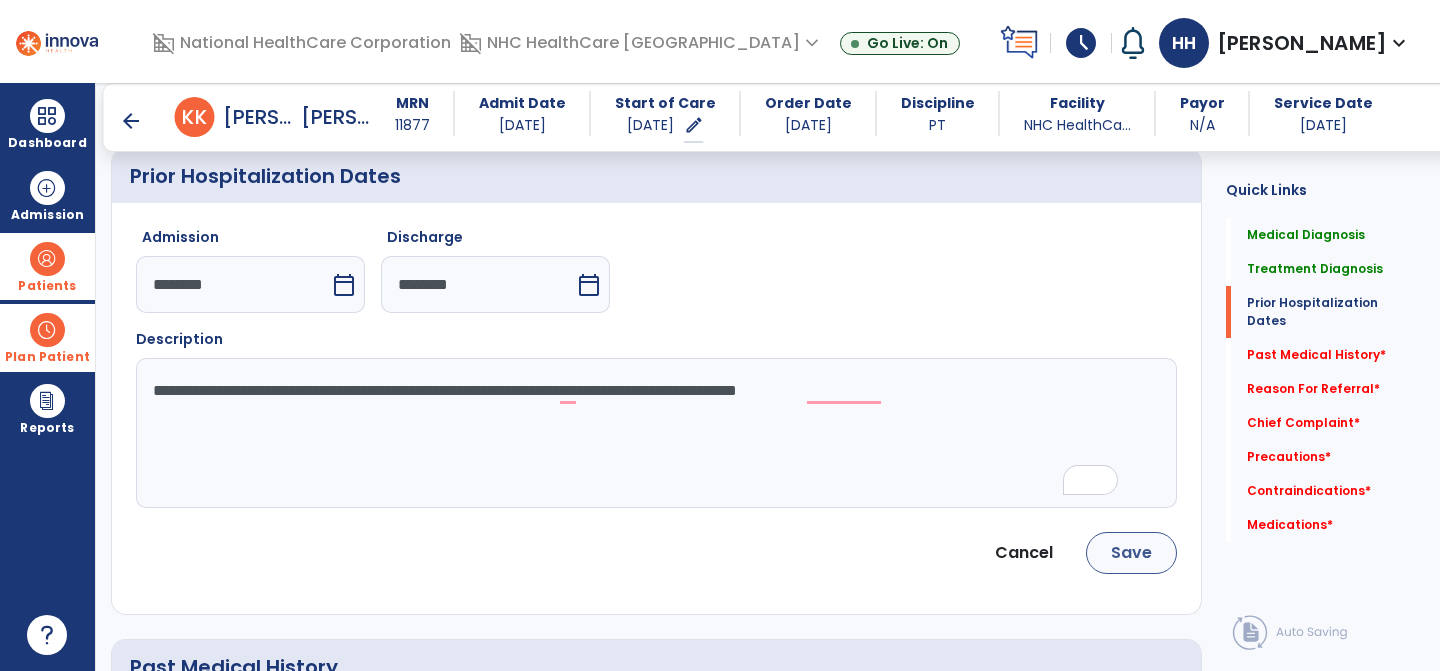 type on "**********" 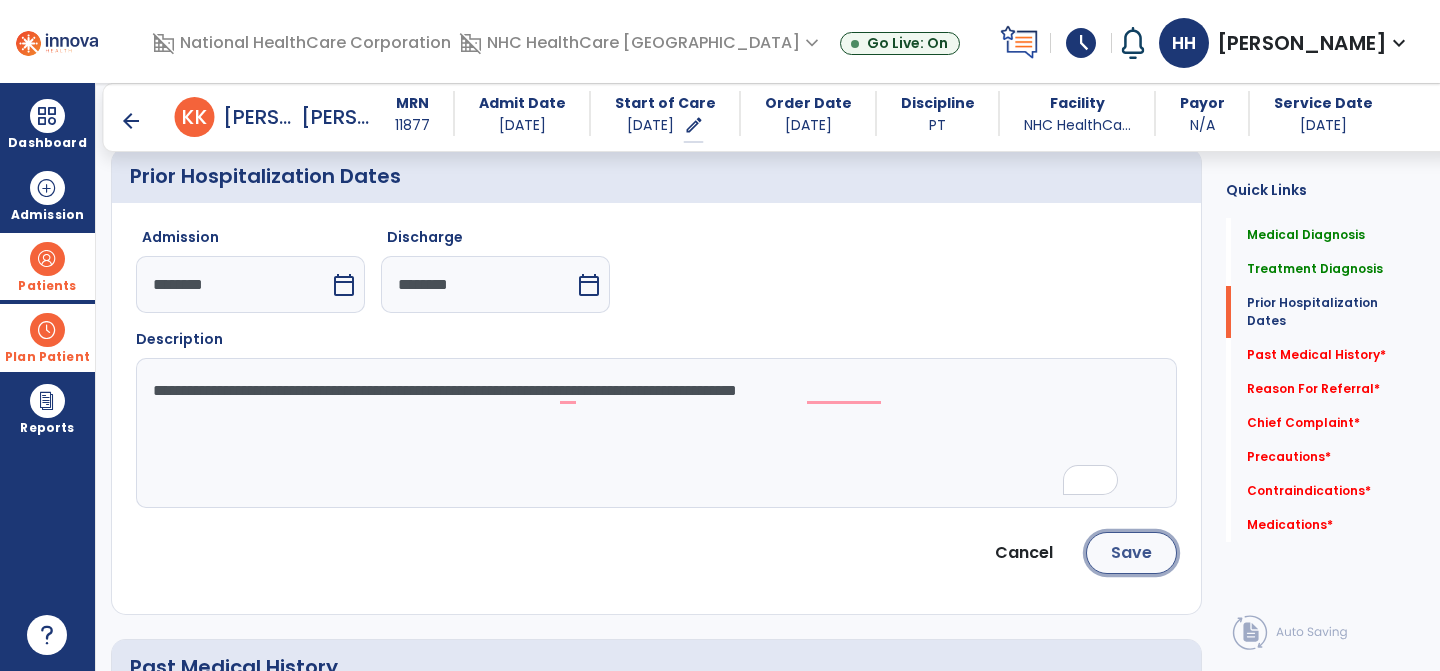 click on "Save" 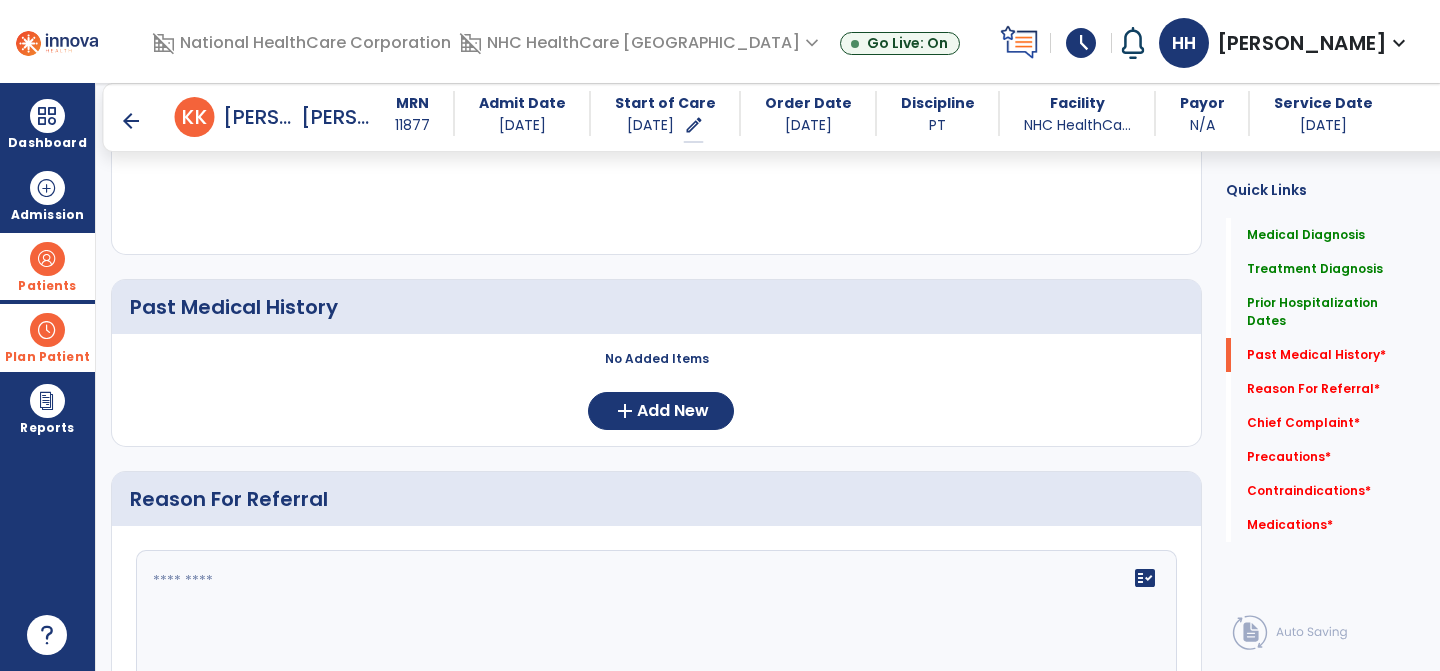 scroll, scrollTop: 946, scrollLeft: 0, axis: vertical 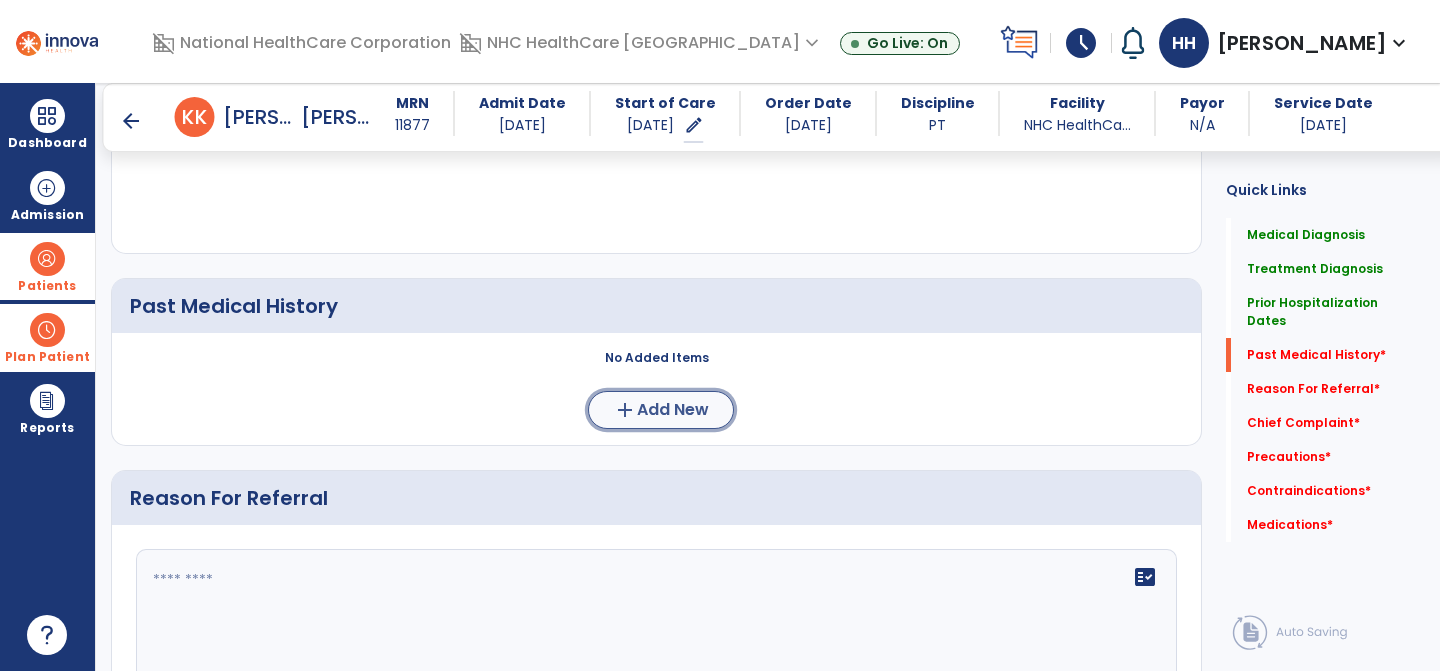 click on "Add New" 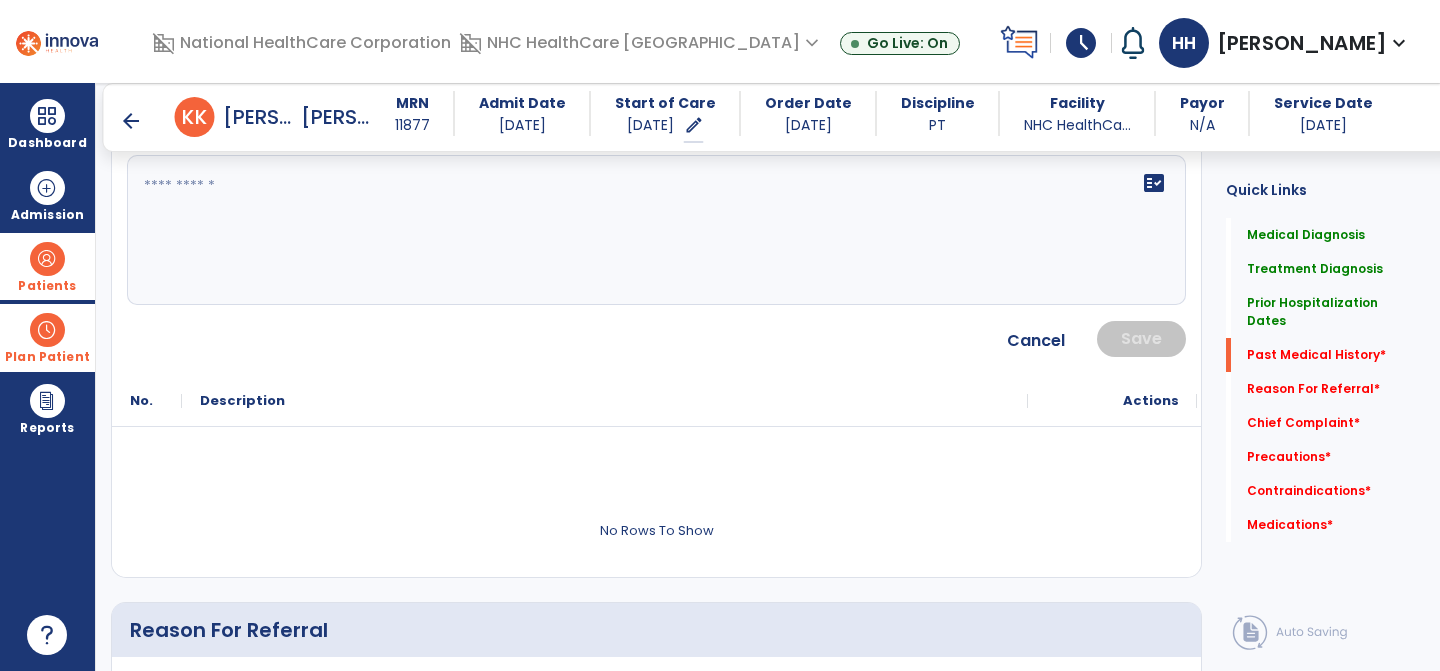 scroll, scrollTop: 1031, scrollLeft: 0, axis: vertical 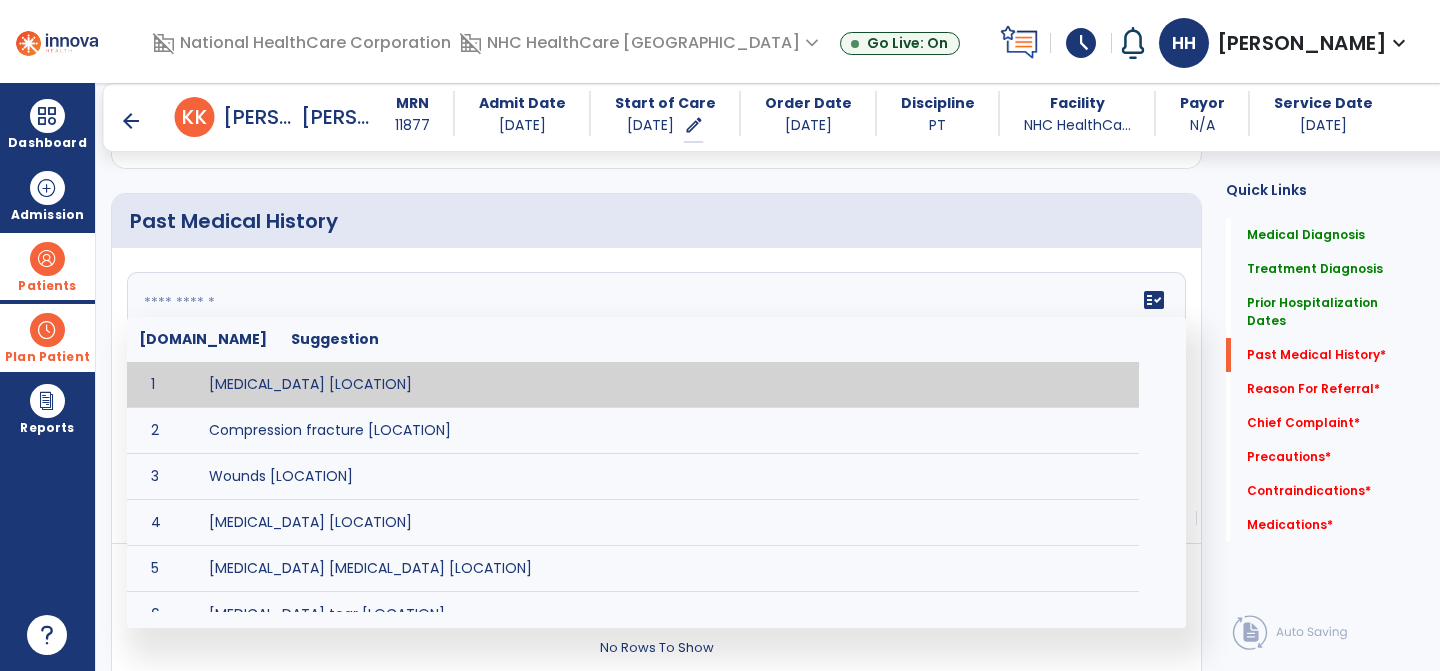 click on "fact_check  [DOMAIN_NAME] Suggestion 1 [MEDICAL_DATA] [LOCATION] 2 Compression fracture [LOCATION] 3 Wounds [LOCATION] 4 [MEDICAL_DATA] [LOCATION] 5 [MEDICAL_DATA] [MEDICAL_DATA] [LOCATION] 6 [MEDICAL_DATA] tear [LOCATION] 7 ACL tear surgically repaired [LOCATION] 8 [MEDICAL_DATA] (AKA) [LOCATION] 9 Below knee [MEDICAL_DATA] (BKE) [LOCATION] 10 [MEDICAL_DATA] (SITE/TYPE) 11 Surgery (TYPE) 12 AAA ([MEDICAL_DATA]) 13 [MEDICAL_DATA] tear [LOCATION] 14 [MEDICAL_DATA] 15 AIDS (Acquired [MEDICAL_DATA] Syndrome) 16 [MEDICAL_DATA] 17 [MEDICAL_DATA] 18 [MEDICAL_DATA] 19 Anxiety 20 ASHD ([MEDICAL_DATA]) 21 [MEDICAL_DATA] 22 [MEDICAL_DATA] 23 [MEDICAL_DATA] 24 [MEDICAL_DATA] 25 [MEDICAL_DATA] Bypass Graft (CABG) 26 CAD ([MEDICAL_DATA]) 27 [MEDICAL_DATA] 28 [MEDICAL_DATA] 29 [MEDICAL_DATA] 30 [MEDICAL_DATA] 31 COPD ([MEDICAL_DATA]) 32 CRPS ([MEDICAL_DATA]) 33 CVA (Cerebrovascular Accident) 34 CVI ([MEDICAL_DATA]) 35 DDD ([MEDICAL_DATA])" 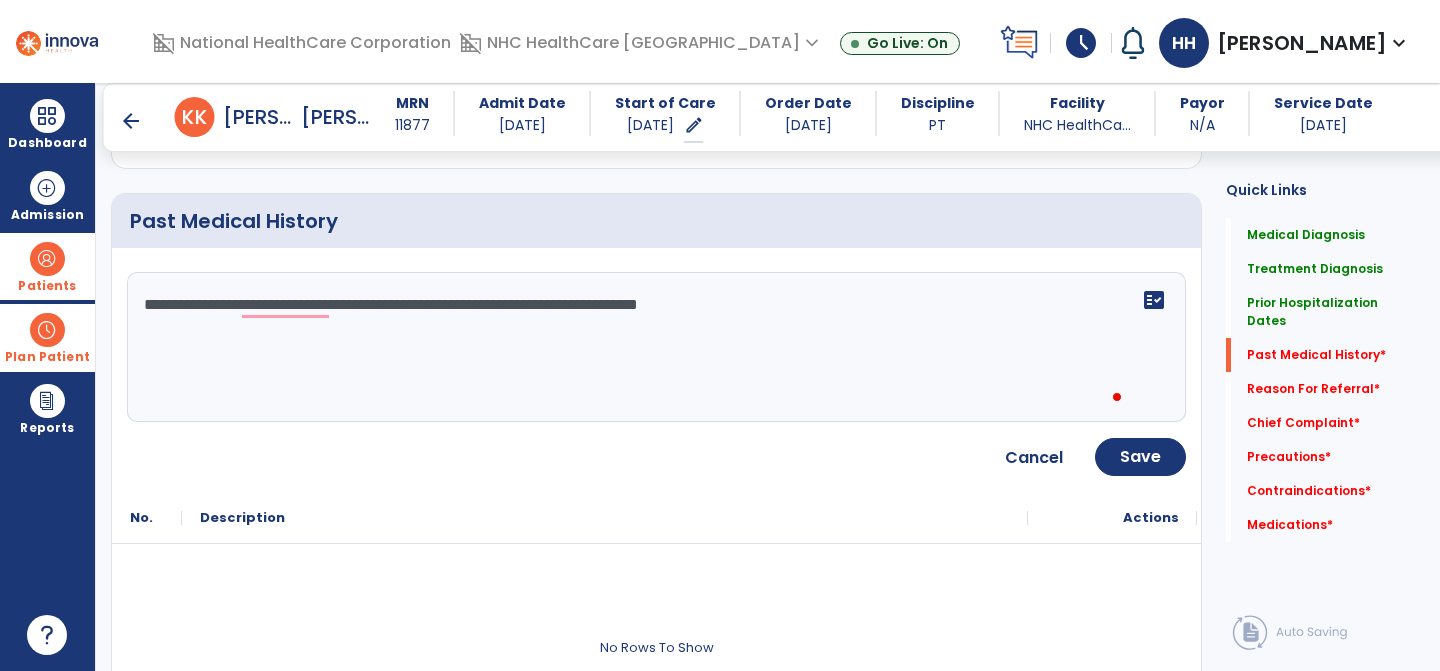 click on "**********" 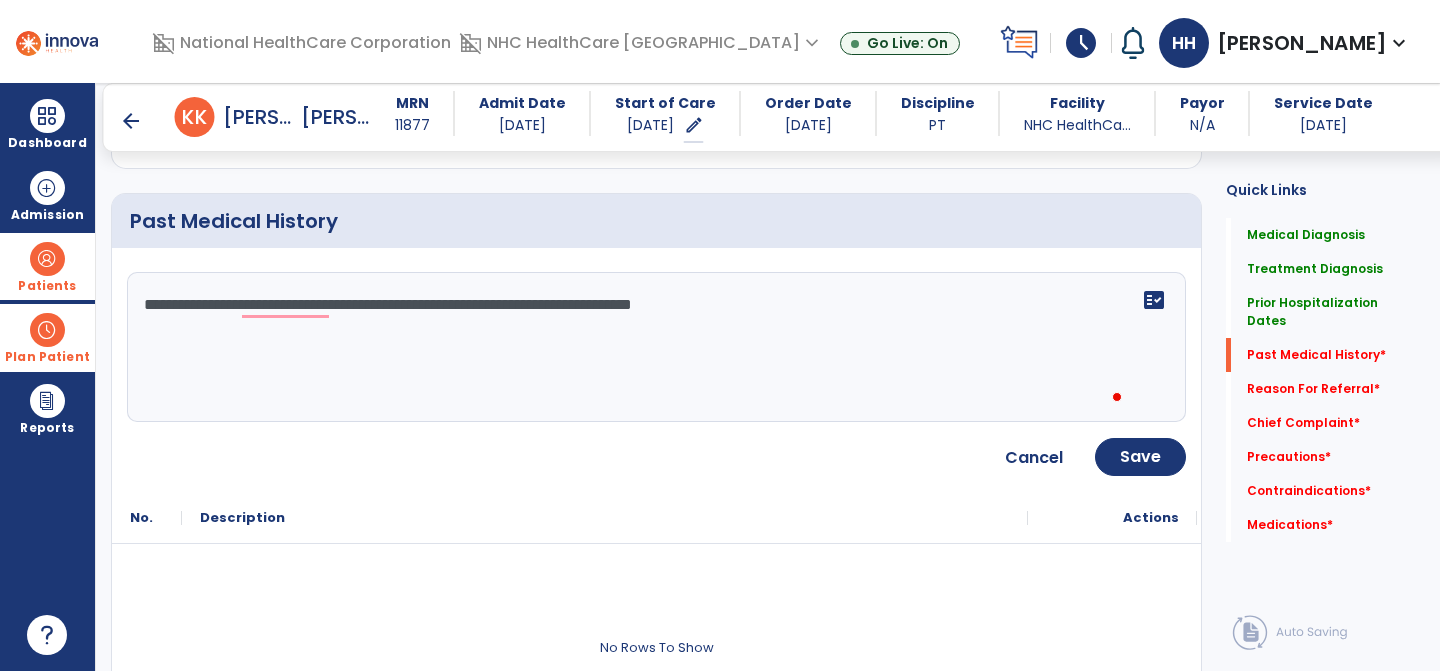 click on "**********" 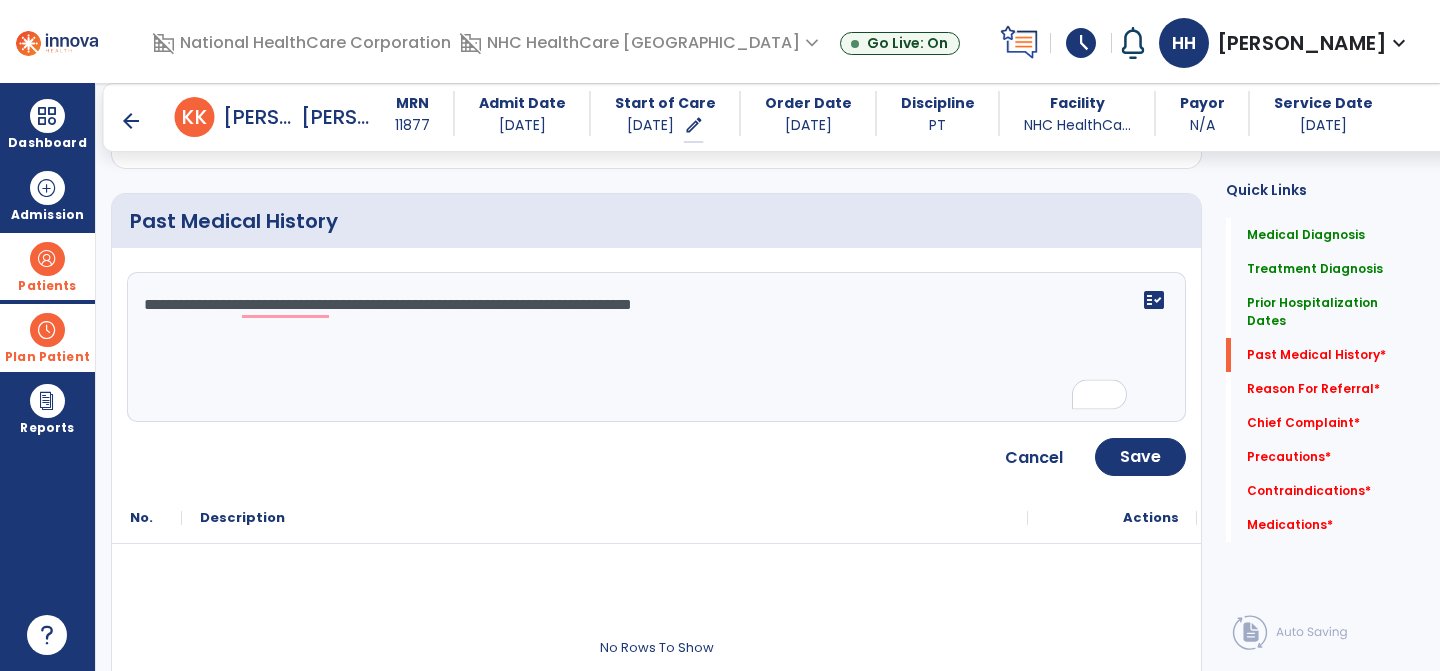 click on "**********" 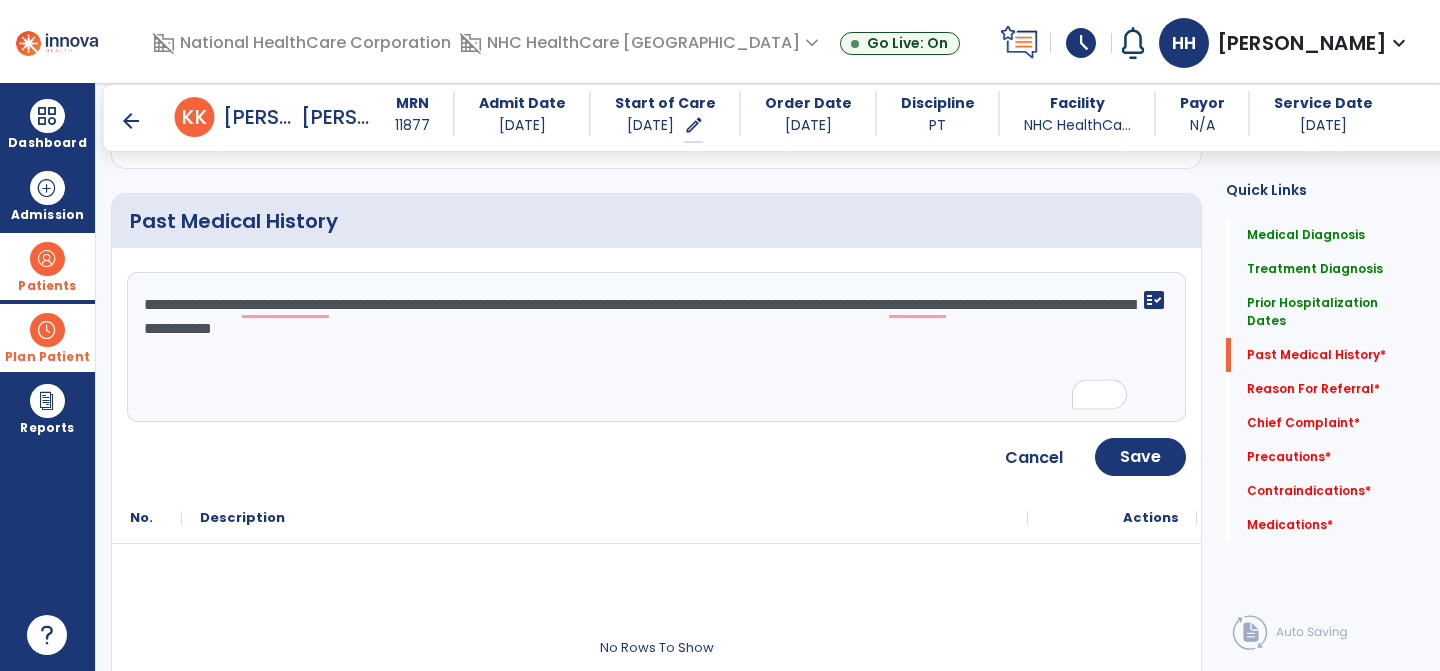 click on "**********" 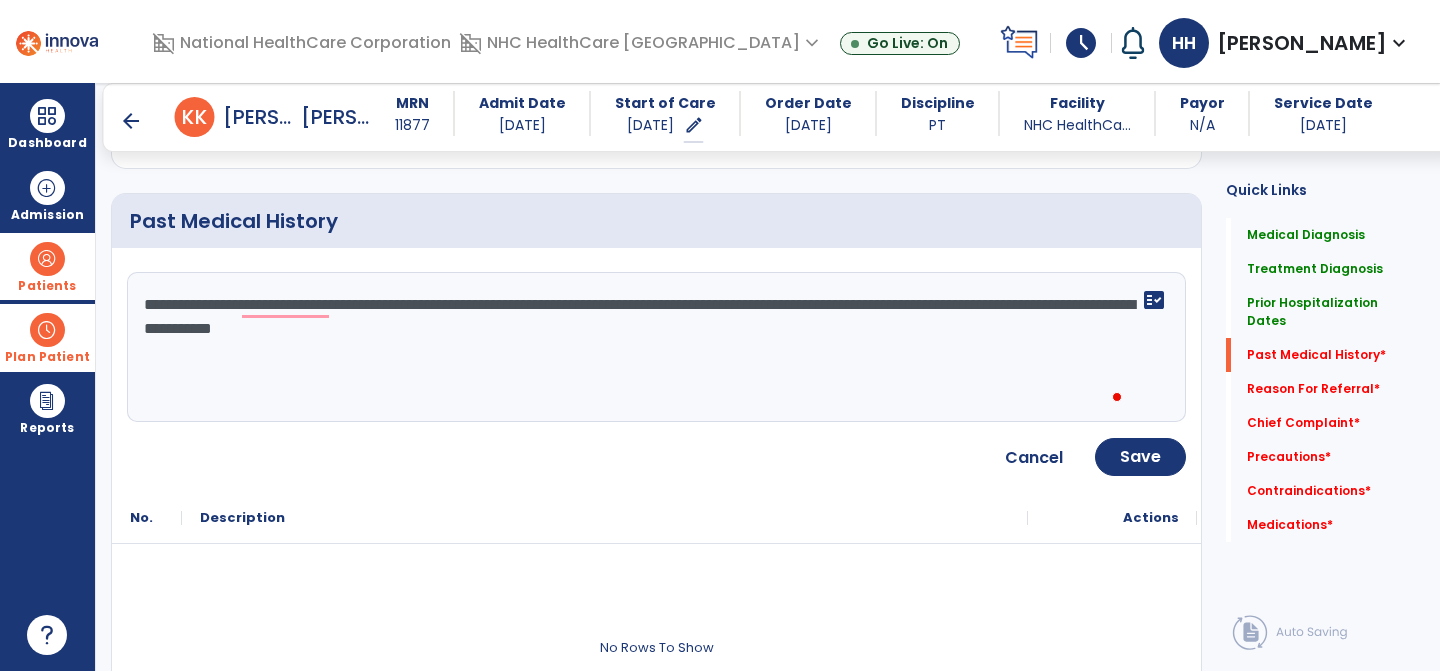 click on "**********" 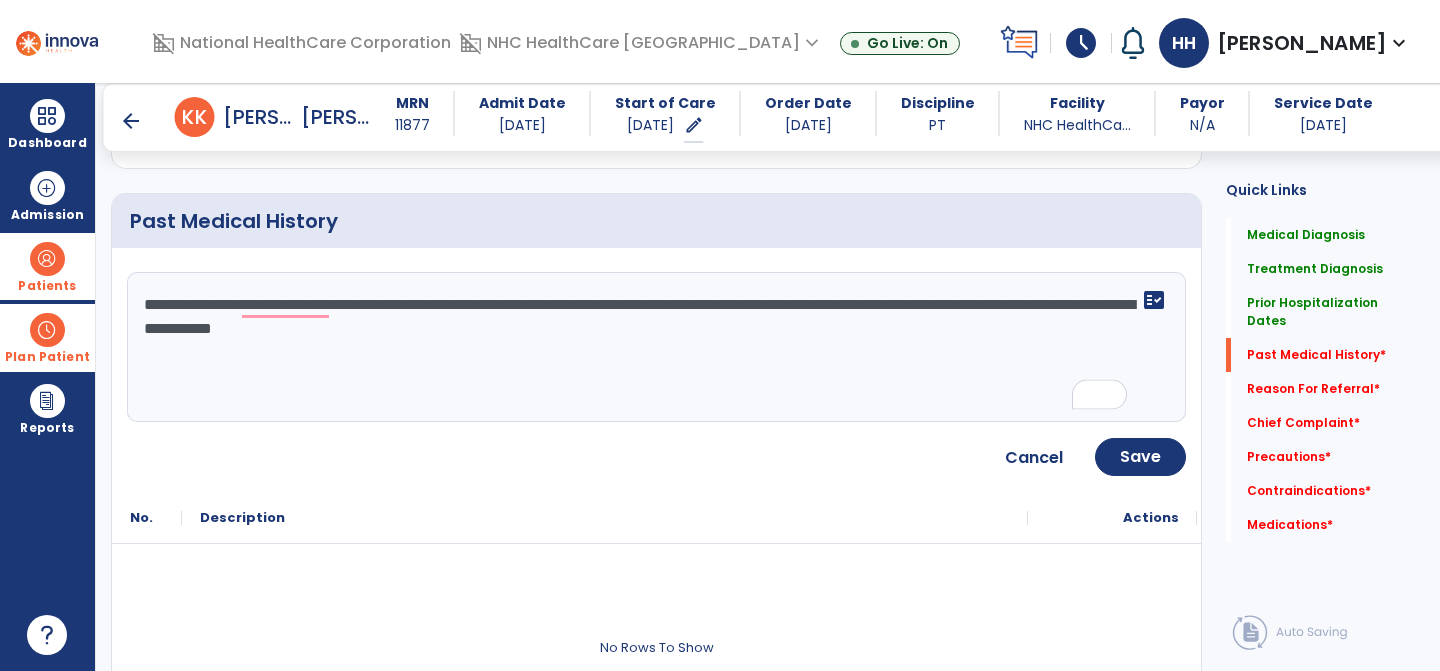 click on "**********" 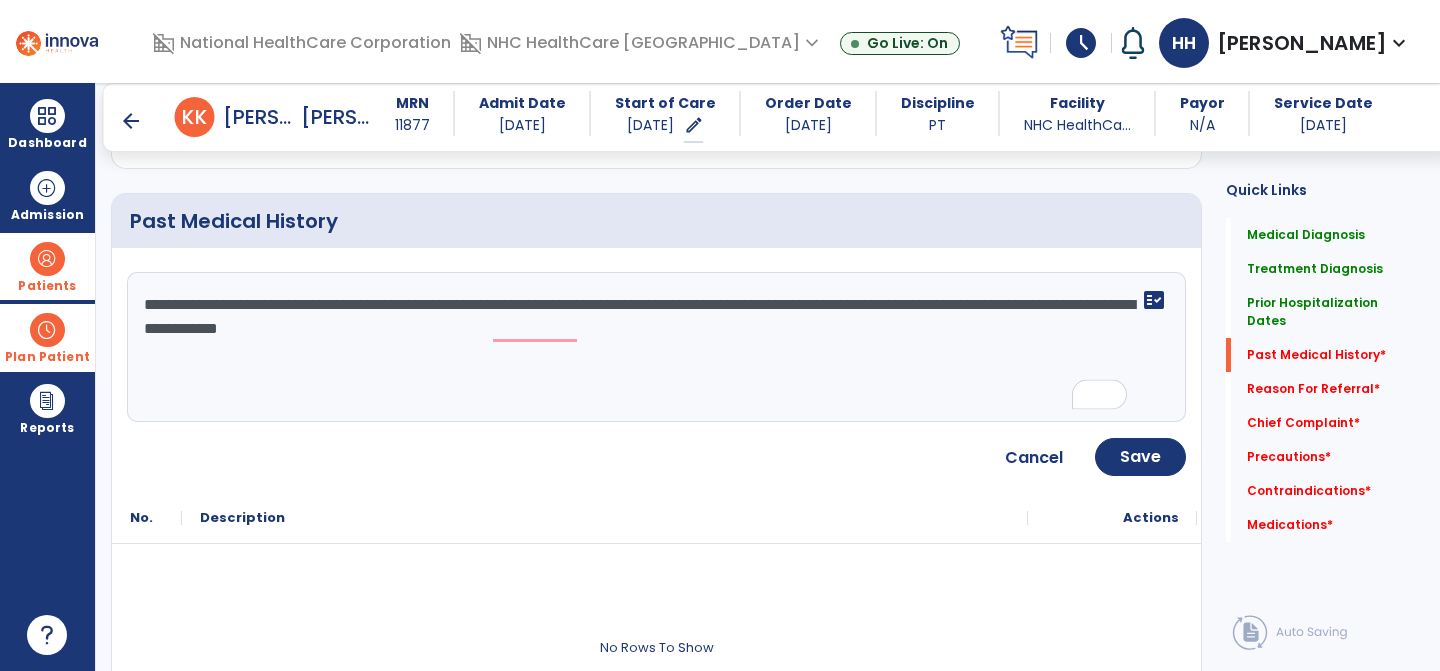 click on "**********" 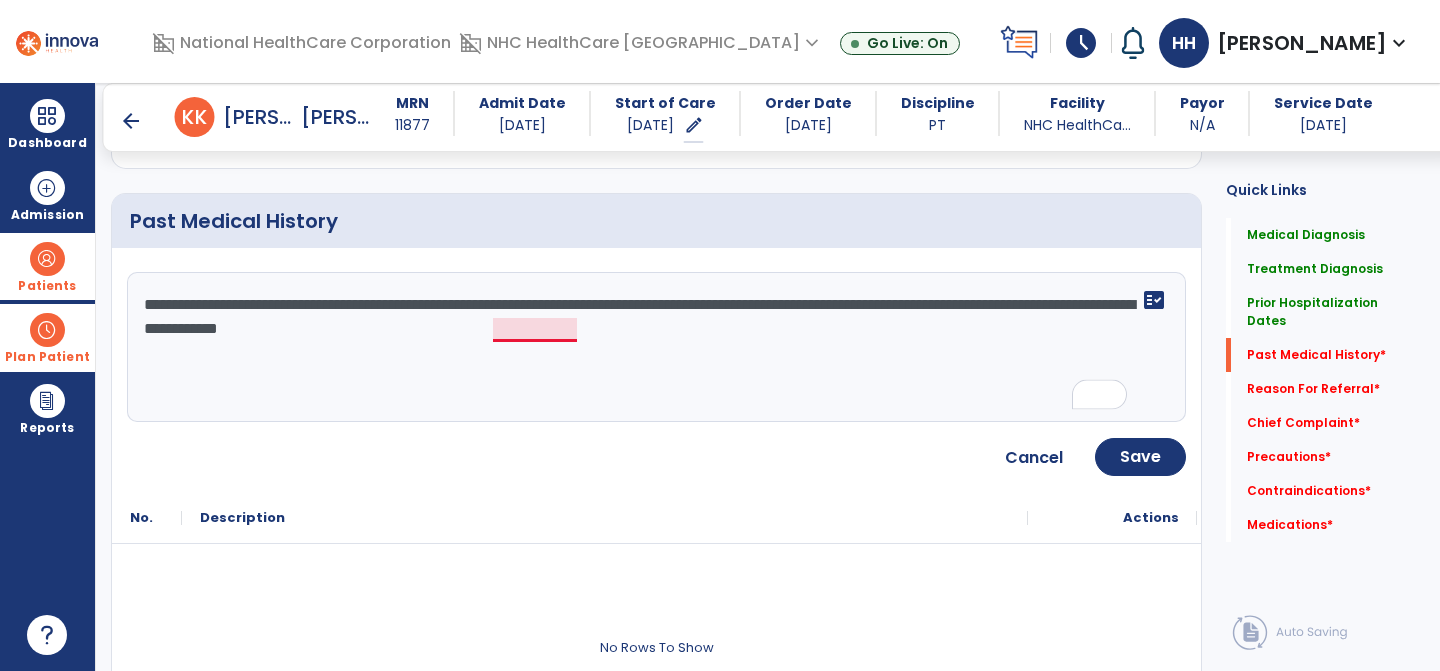 click on "**********" 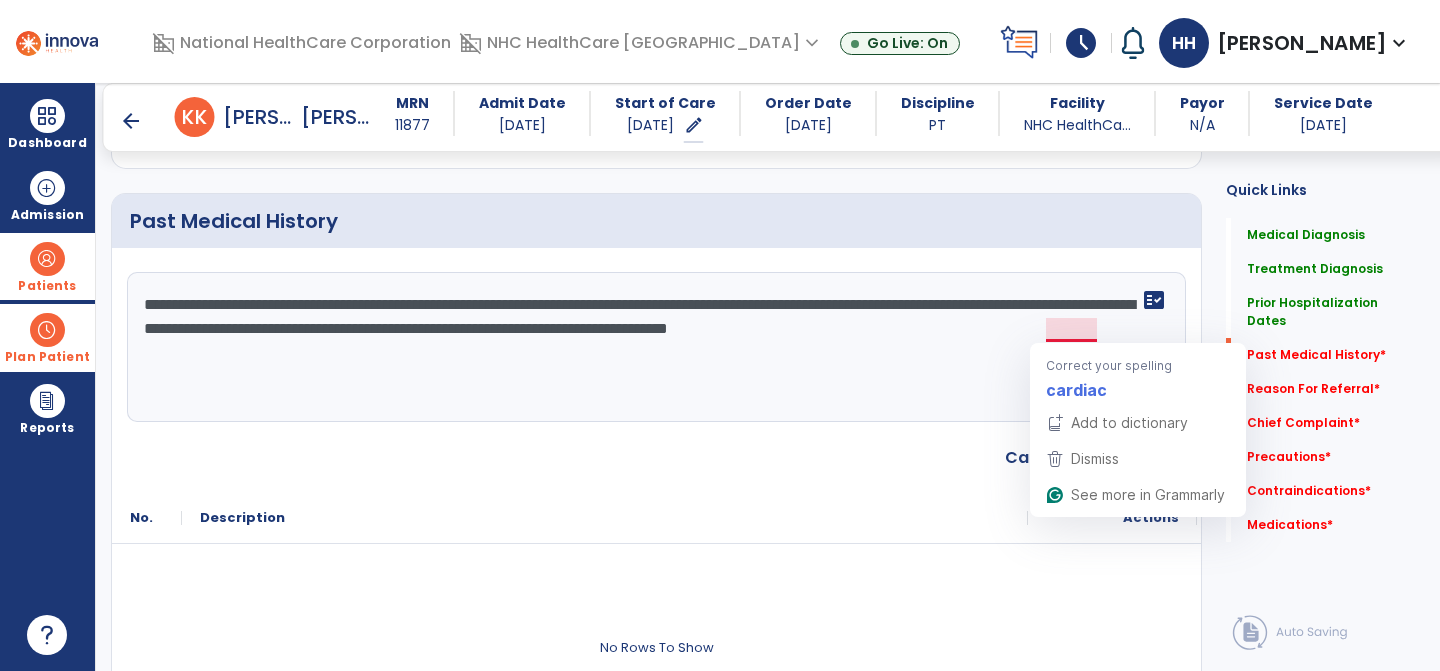 click on "**********" 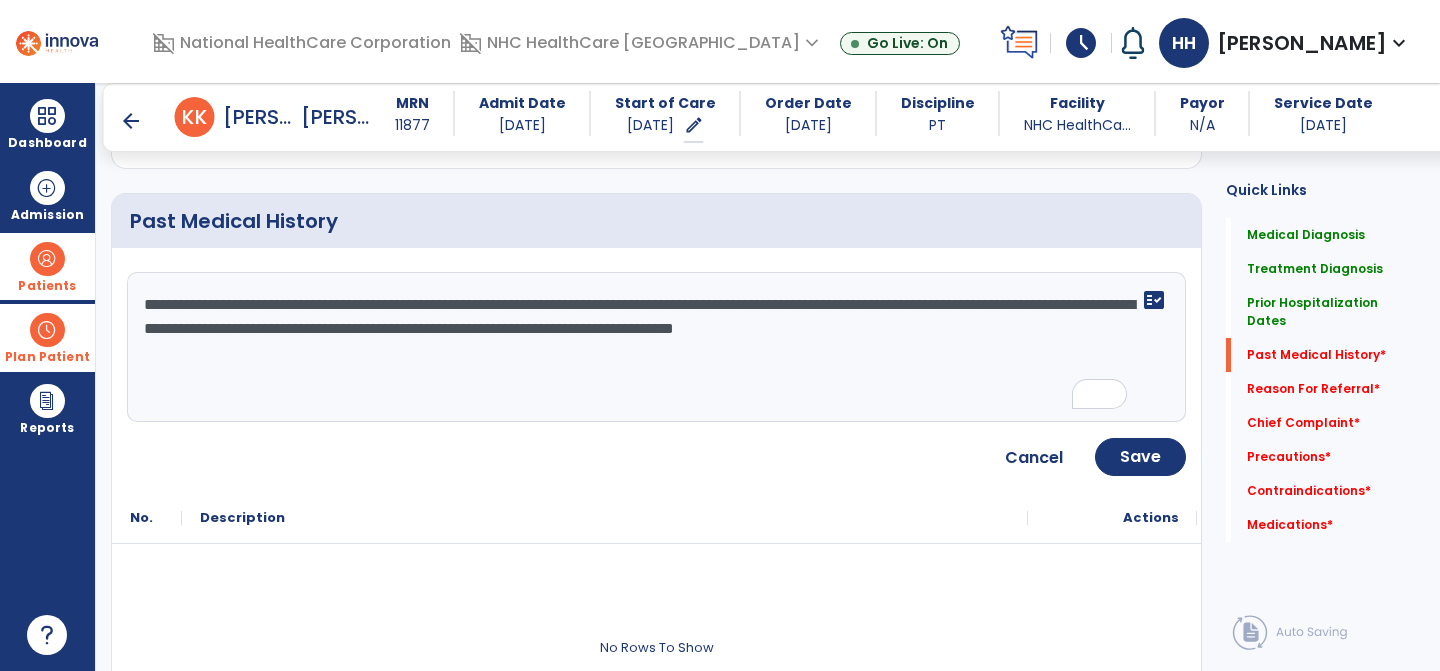 click on "**********" 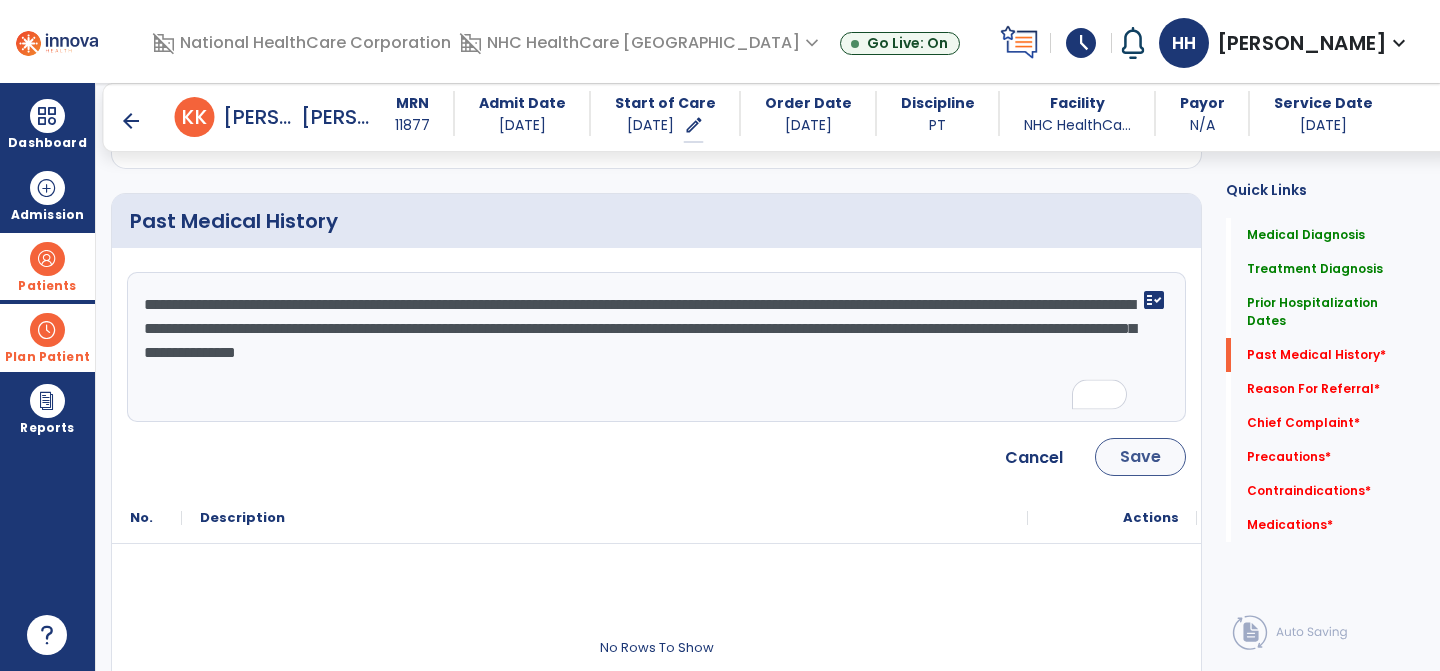 type on "**********" 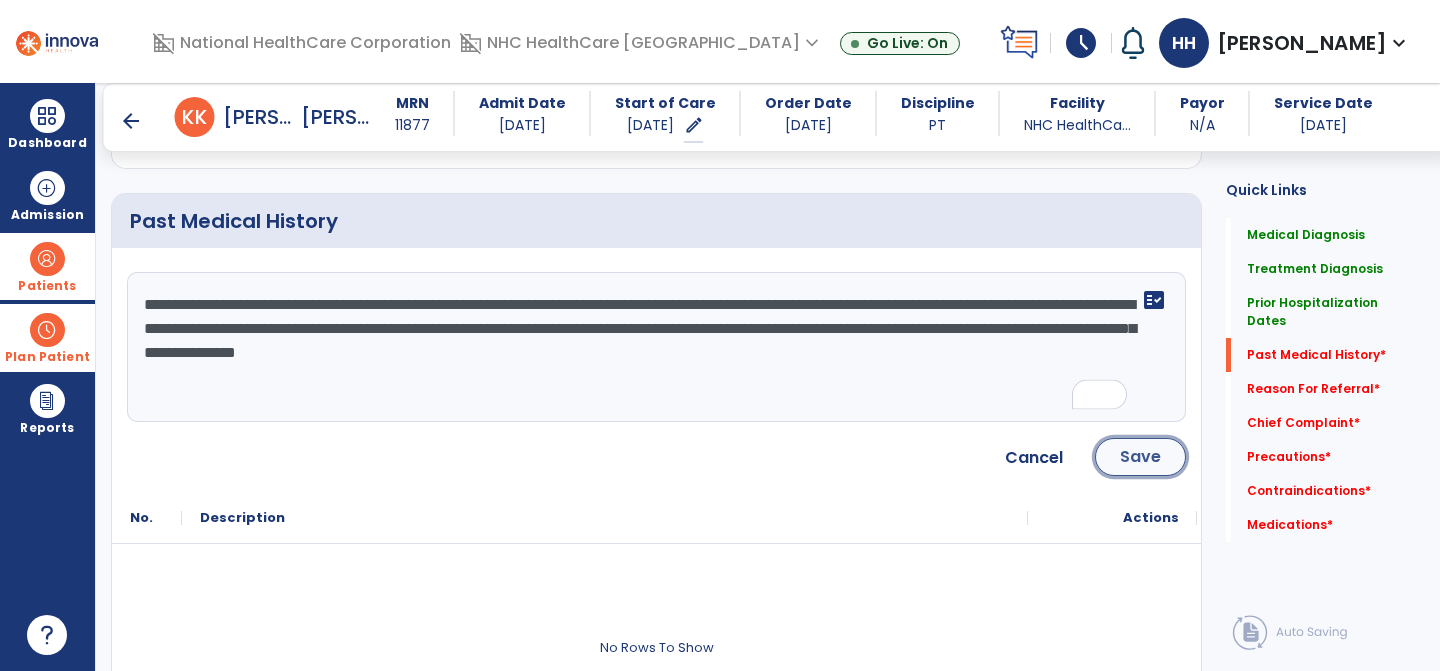 click on "Save" 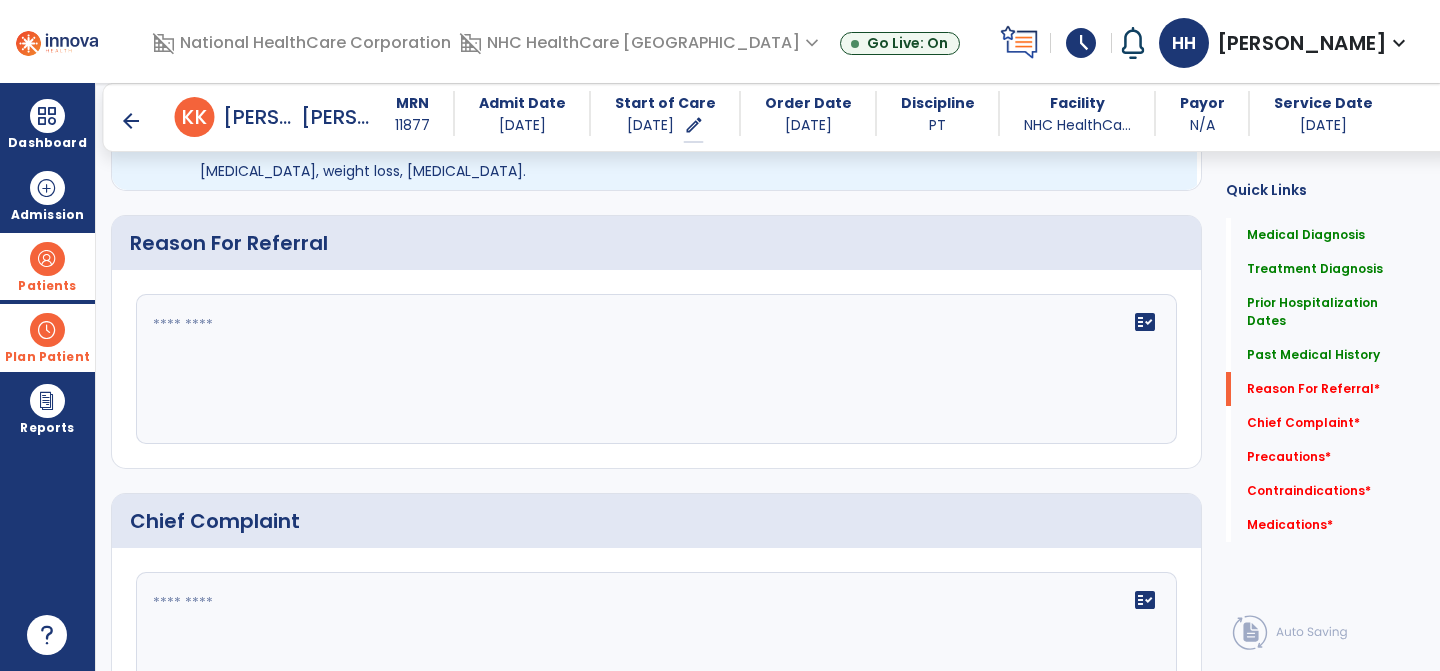 scroll, scrollTop: 1319, scrollLeft: 0, axis: vertical 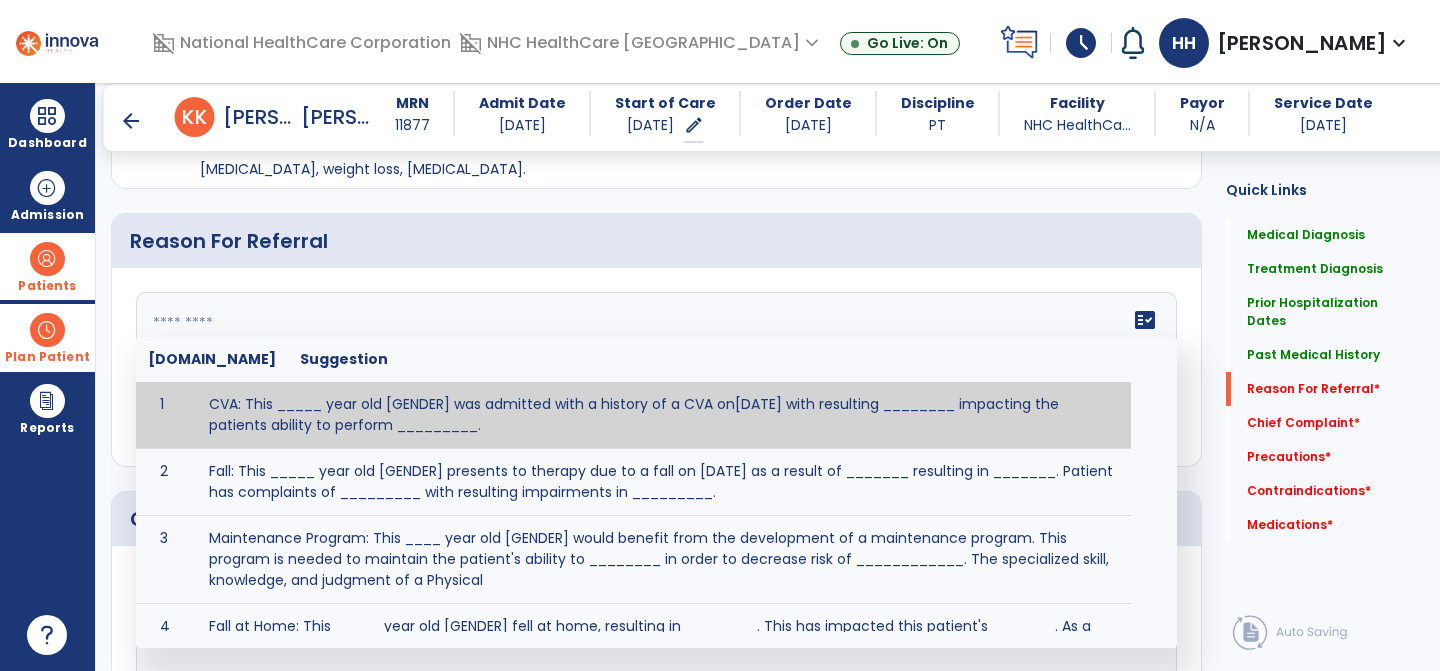 click on "fact_check  [DOMAIN_NAME] Suggestion 1 CVA: This _____ year old [GENDER] was admitted with a history of a CVA on[DATE] with resulting ________ impacting the patients ability to perform _________. 2 Fall: This _____ year old [GENDER] presents to therapy due to a fall on [DATE] as a result of _______ resulting in _______.  Patient has complaints of _________ with resulting impairments in _________. 3 Maintenance Program: This ____ year old [GENDER] would benefit from the development of a maintenance program.  This program is needed to maintain the patient's ability to ________ in order to decrease risk of ____________.  The specialized skill, knowledge, and judgment of a Physical  4 Fall at Home: This _____ year old [GENDER] fell at home, resulting  in ________.  This has impacted this patient's _______.  As a result of these noted limitations in functional activities, this patient is unable to safely return to home.  This patient requires skilled therapy in order to improve safety and function. 5 6 7 8 9 10" 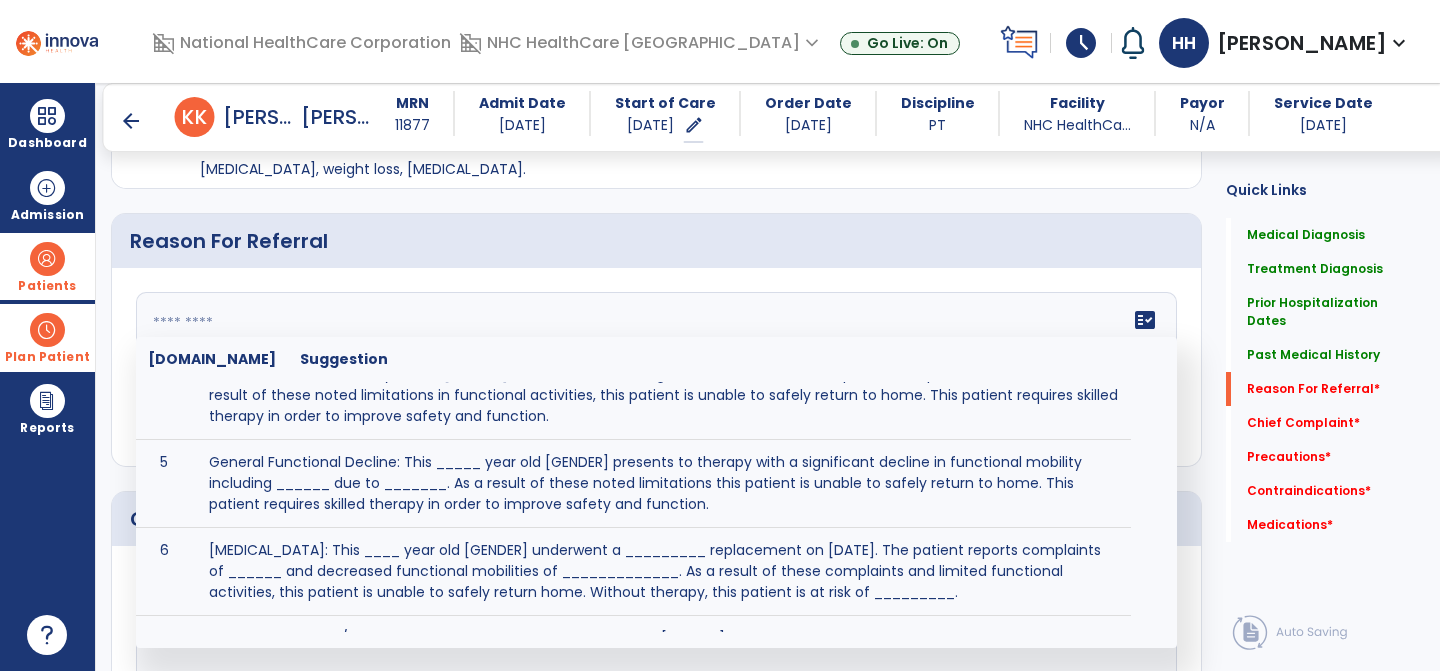scroll, scrollTop: 253, scrollLeft: 0, axis: vertical 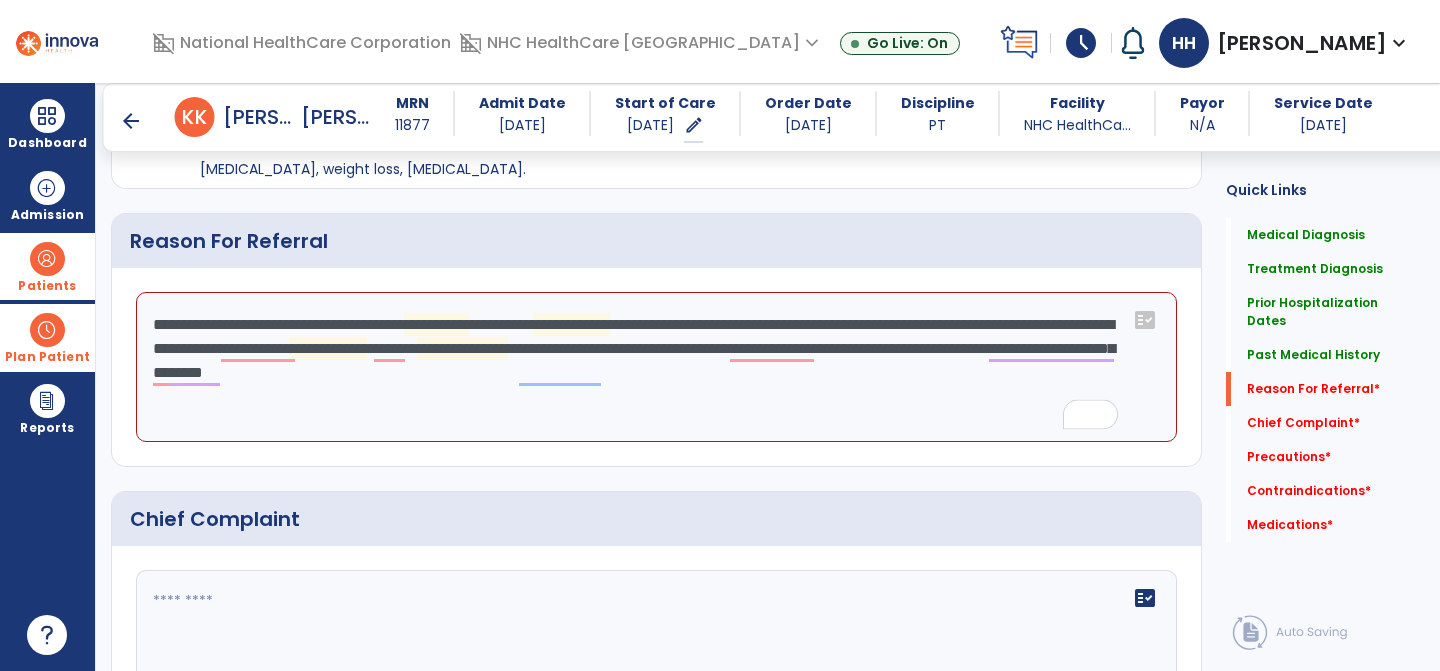click on "**********" 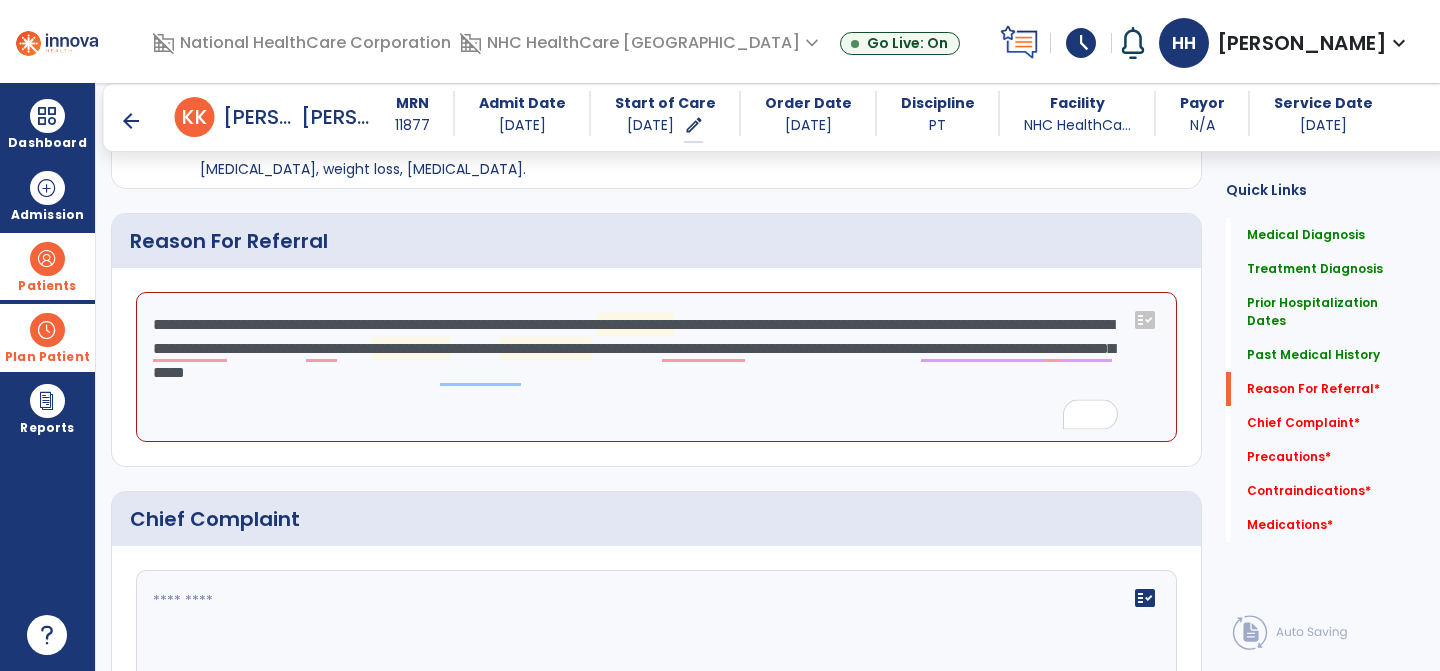 click on "**********" 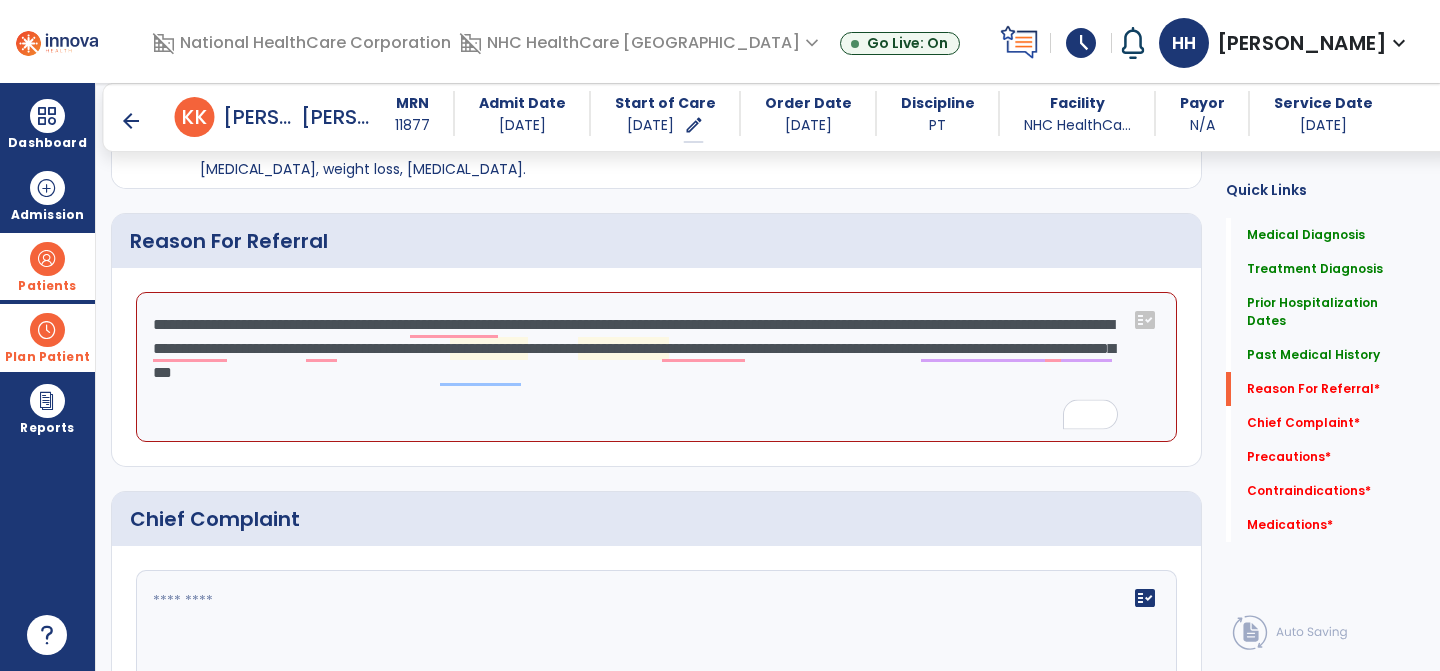 click on "**********" 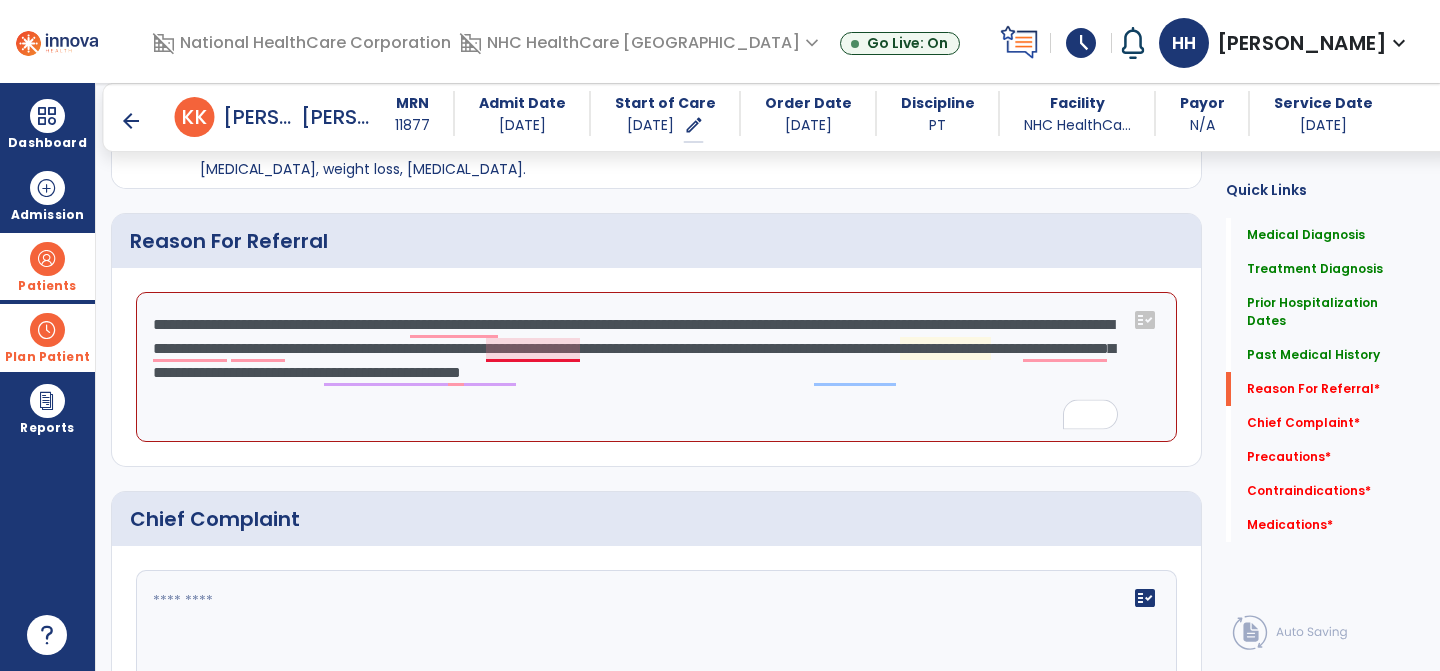 click on "**********" 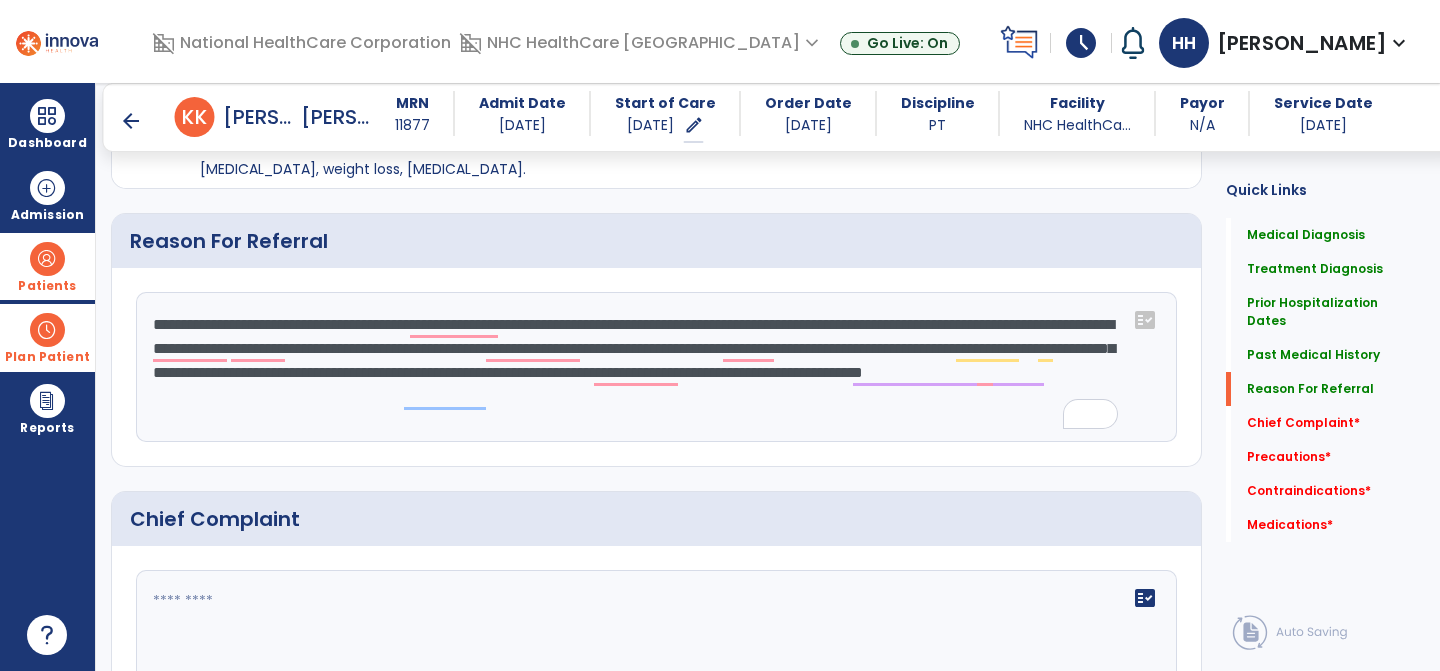 click on "**********" 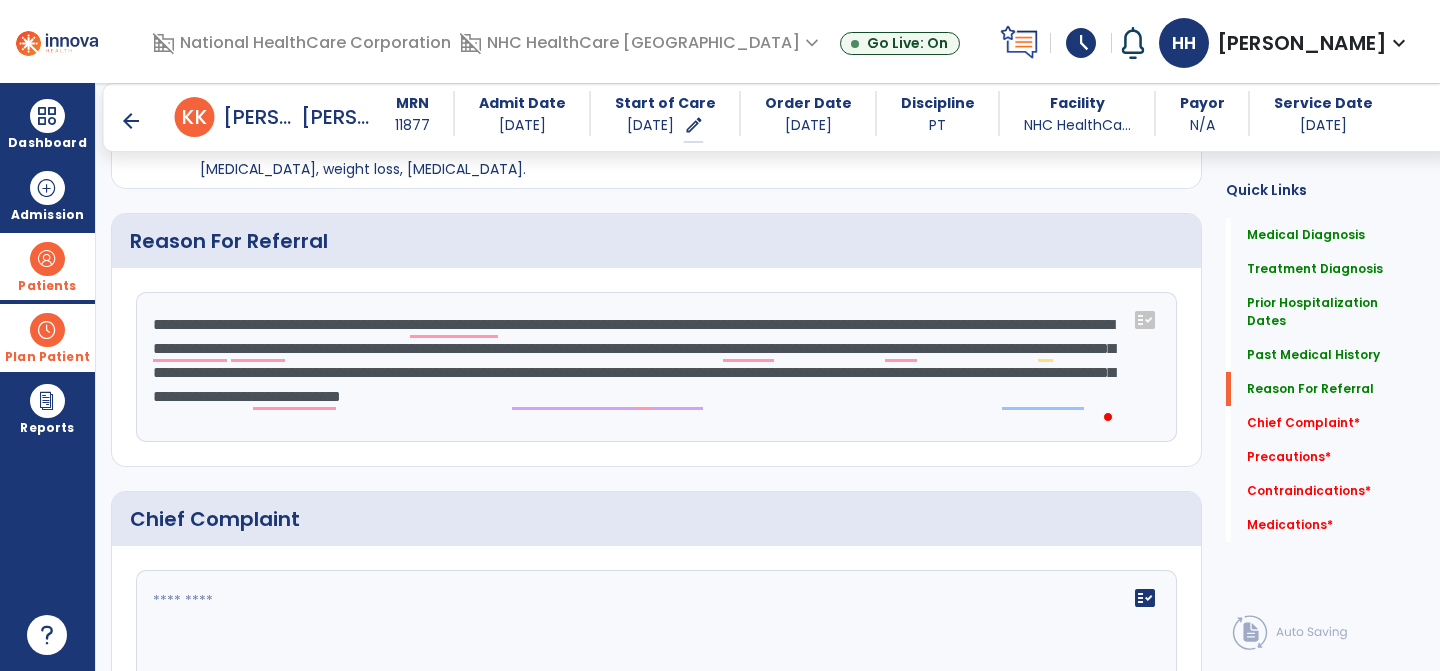 click on "**********" 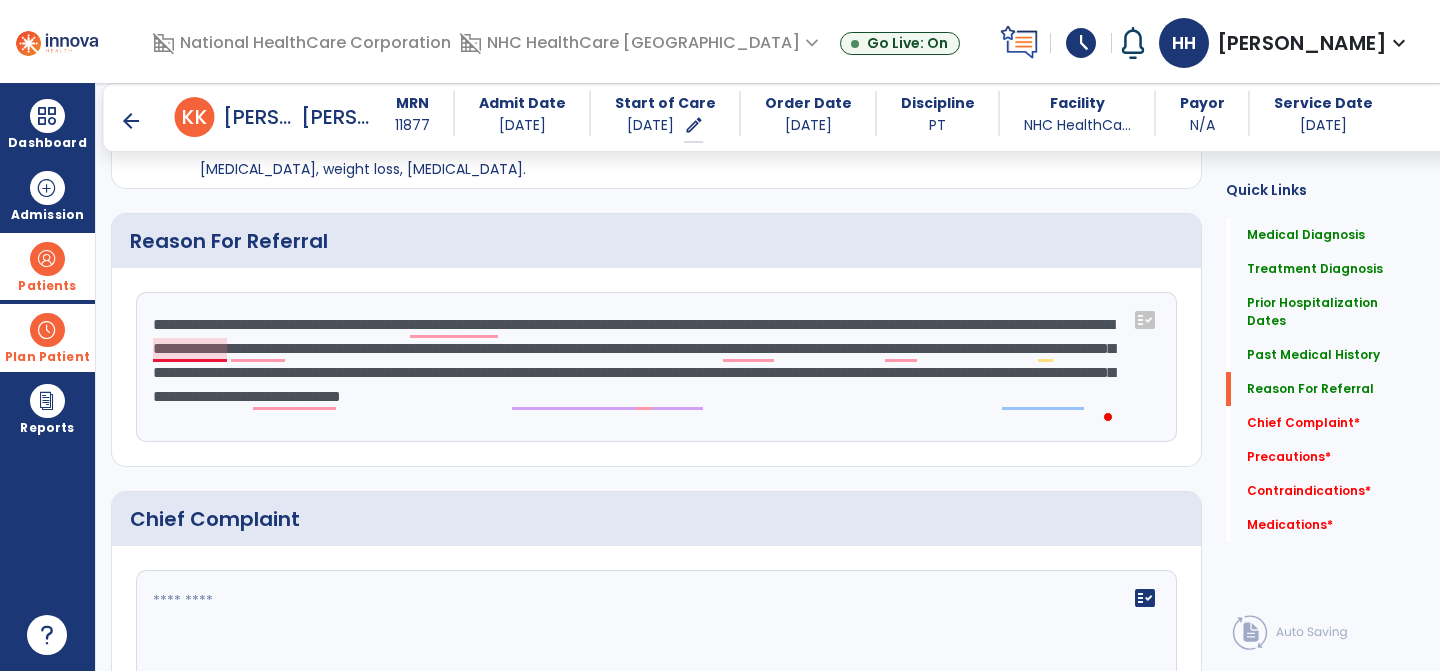 click on "**********" 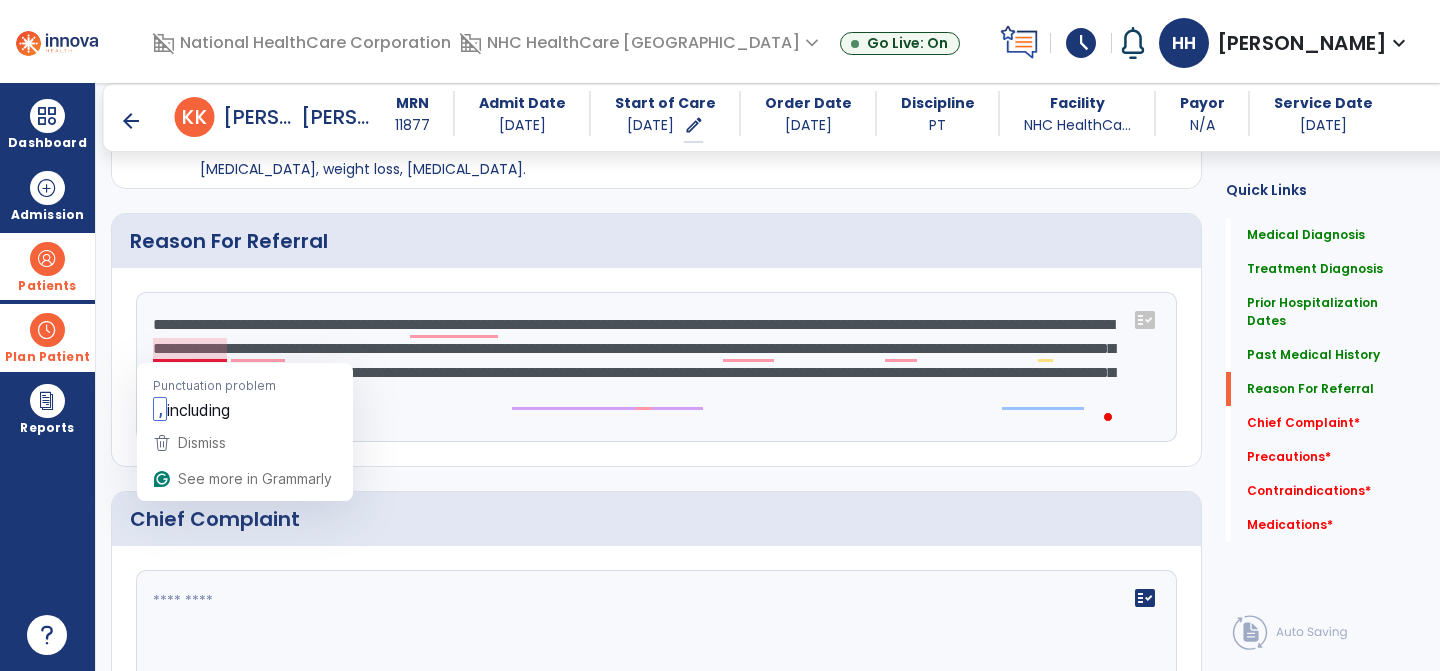 click on "**********" 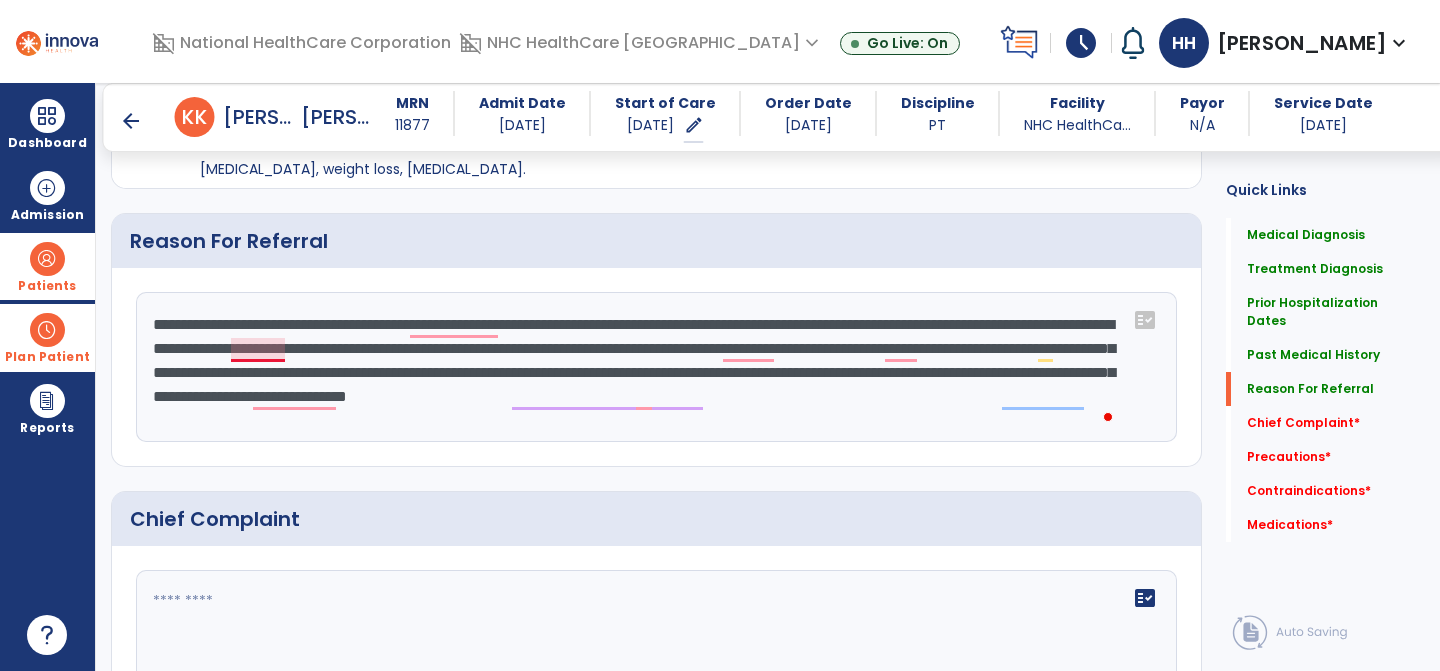 click on "**********" 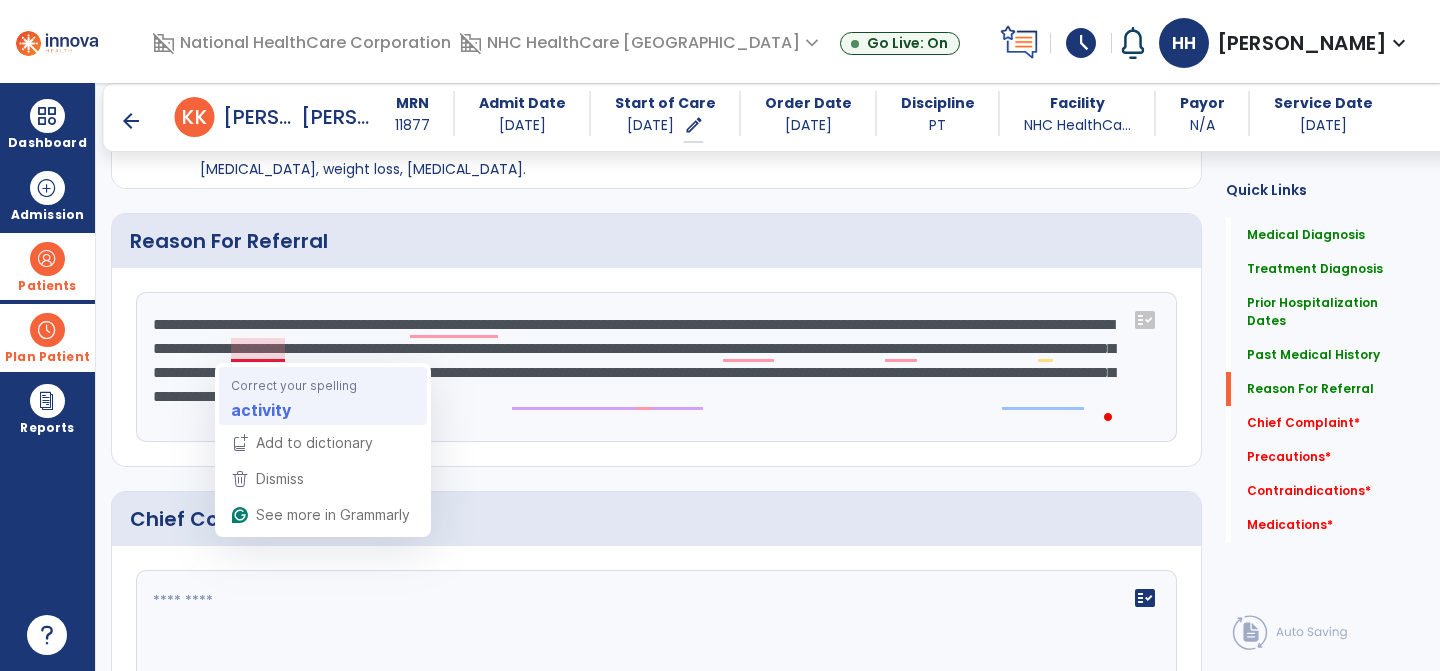 type on "**********" 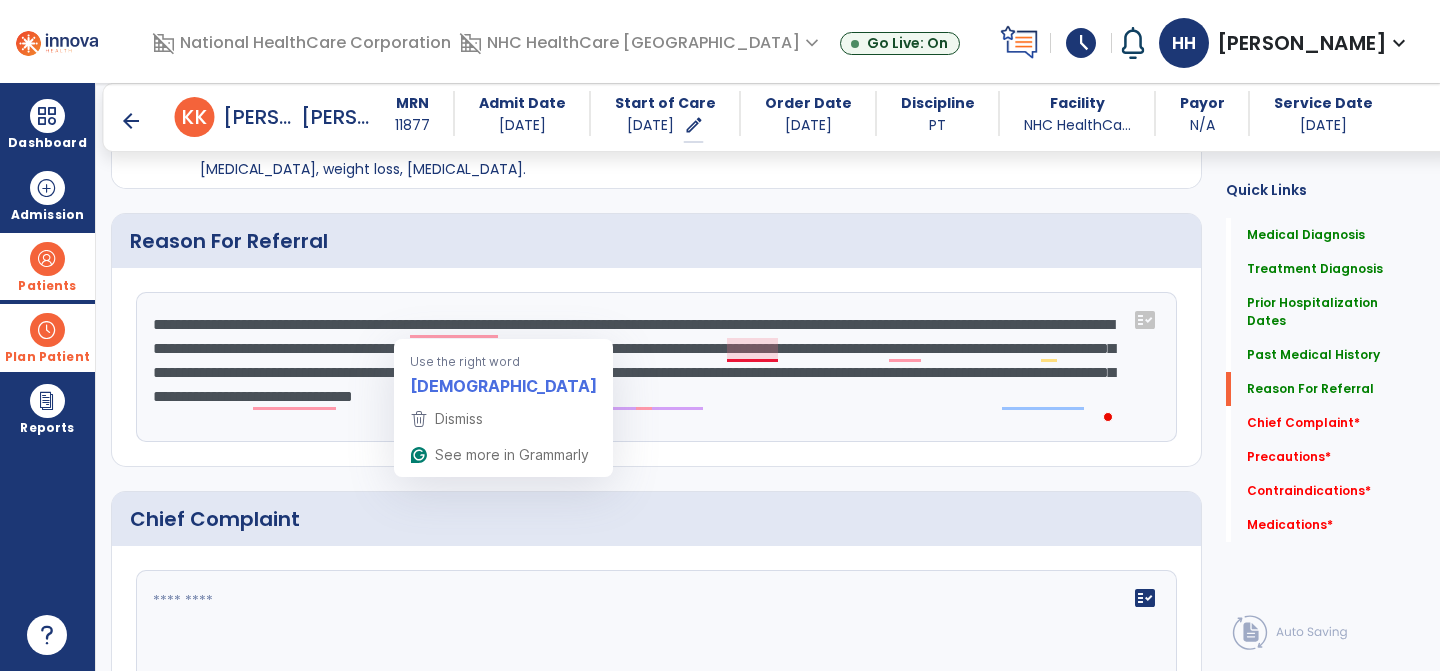 click on "**********" 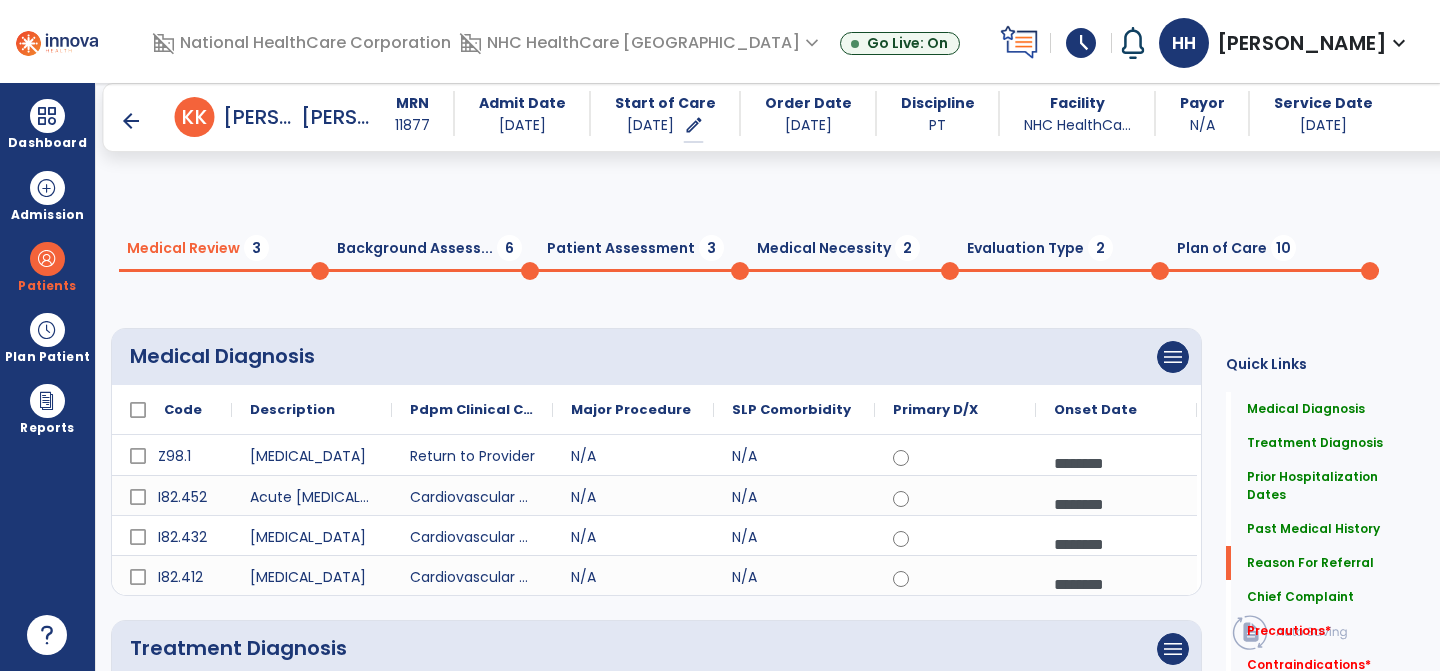 scroll, scrollTop: 0, scrollLeft: 0, axis: both 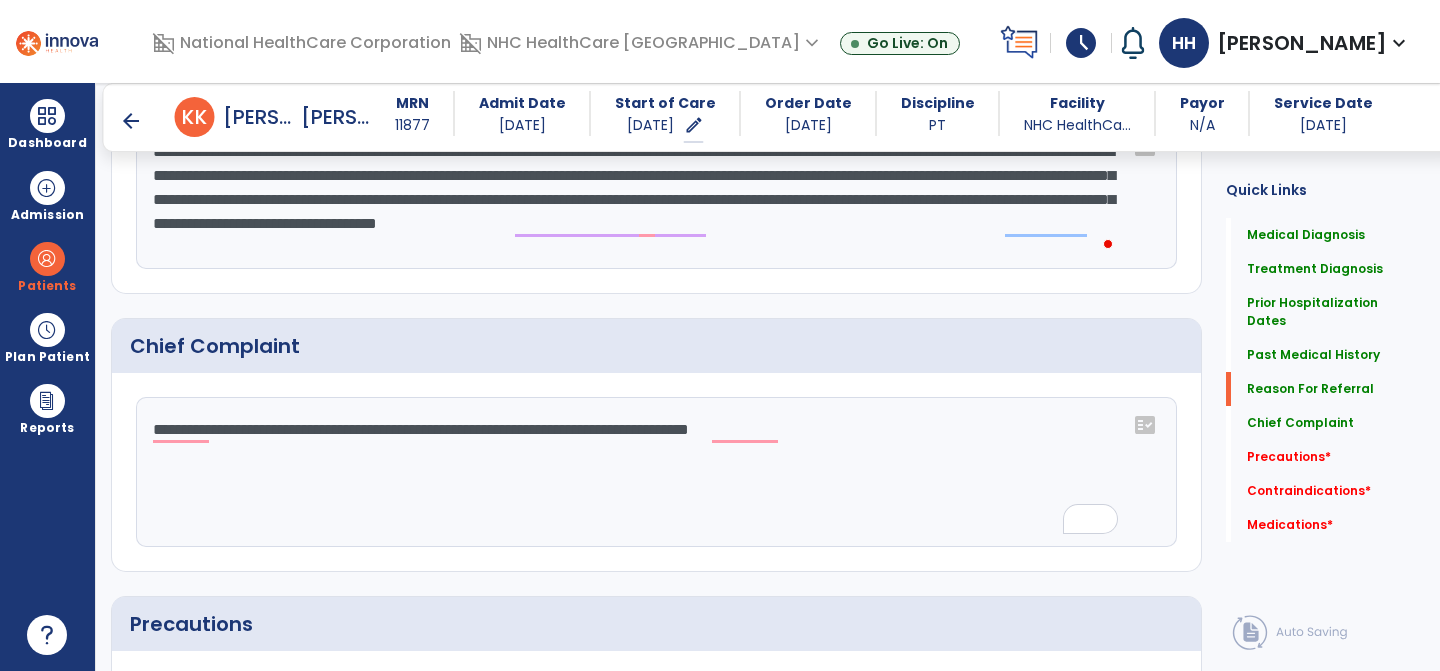click on "**********" 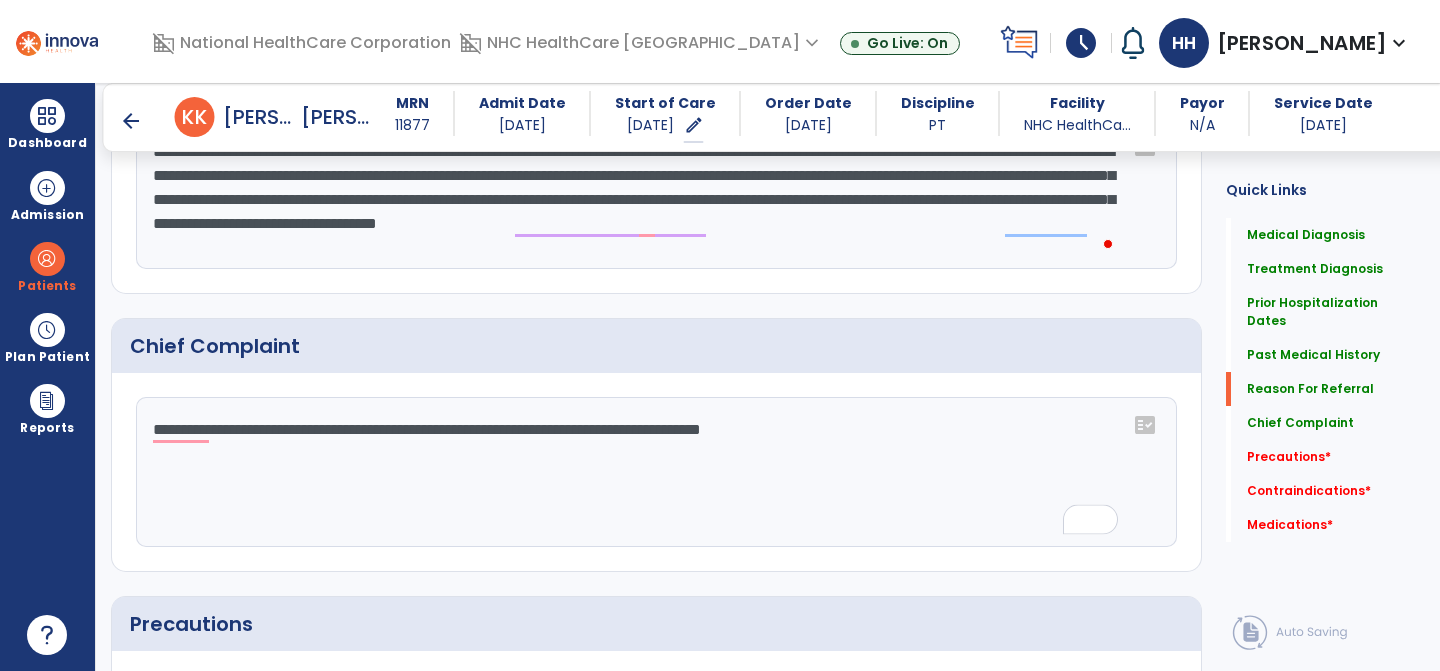 click on "**********" 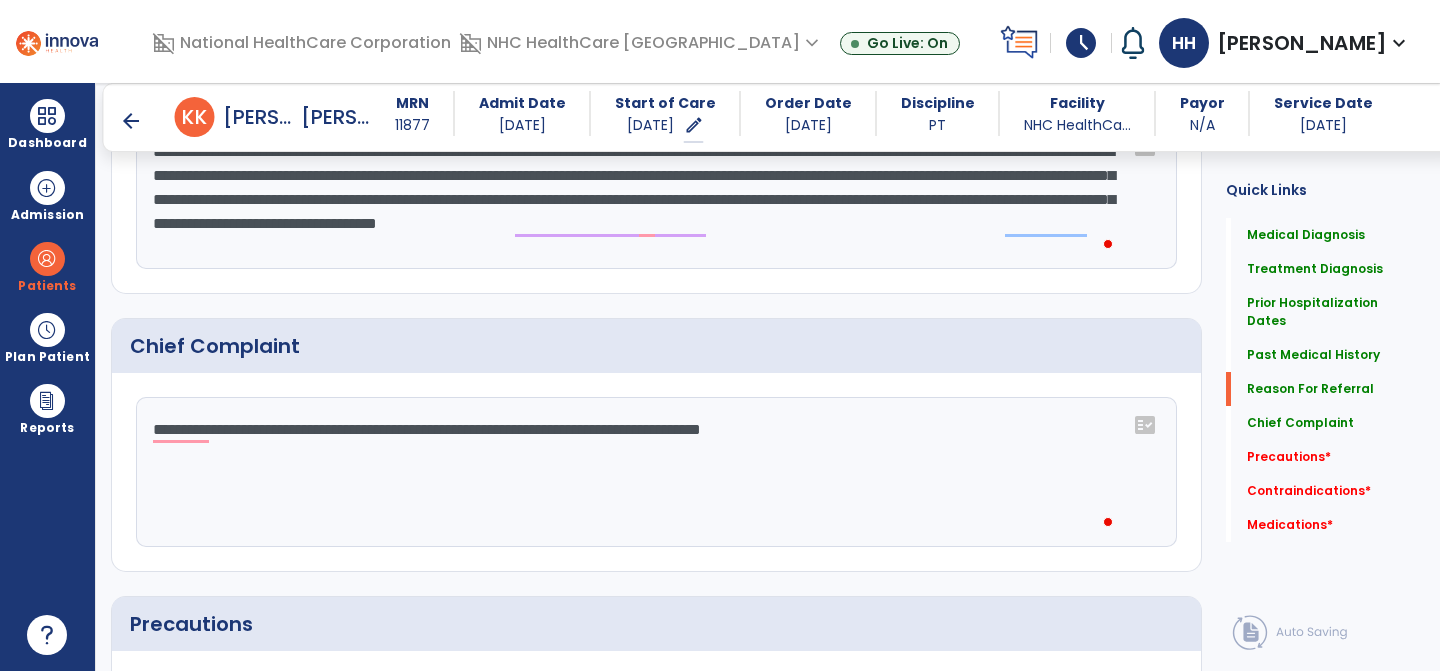 type on "**********" 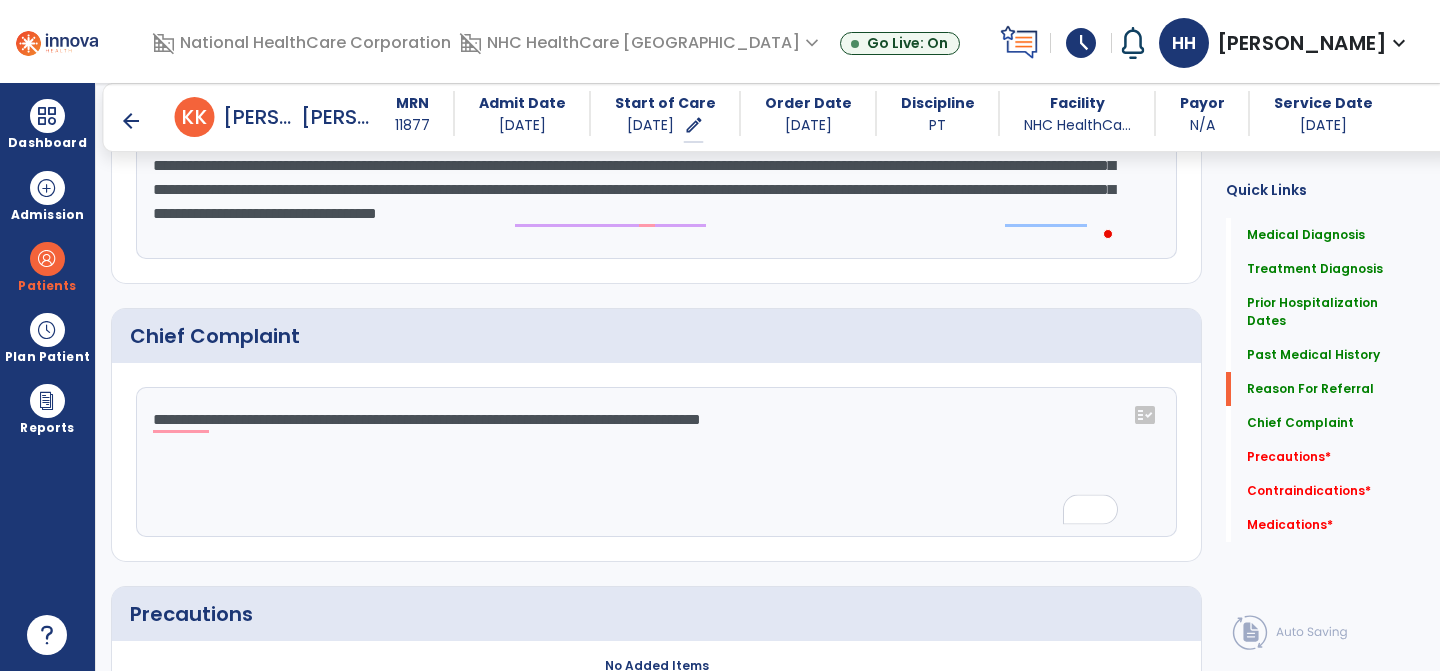 scroll, scrollTop: 1492, scrollLeft: 0, axis: vertical 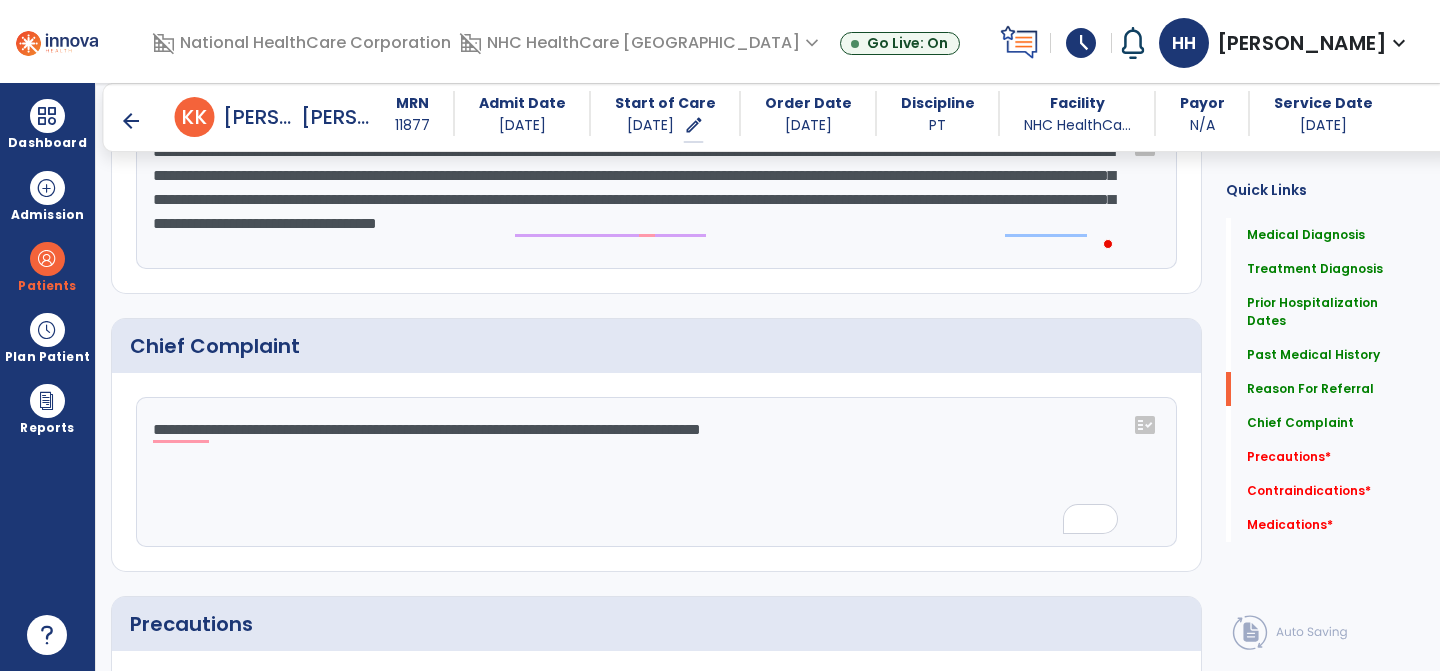 click on "**********" 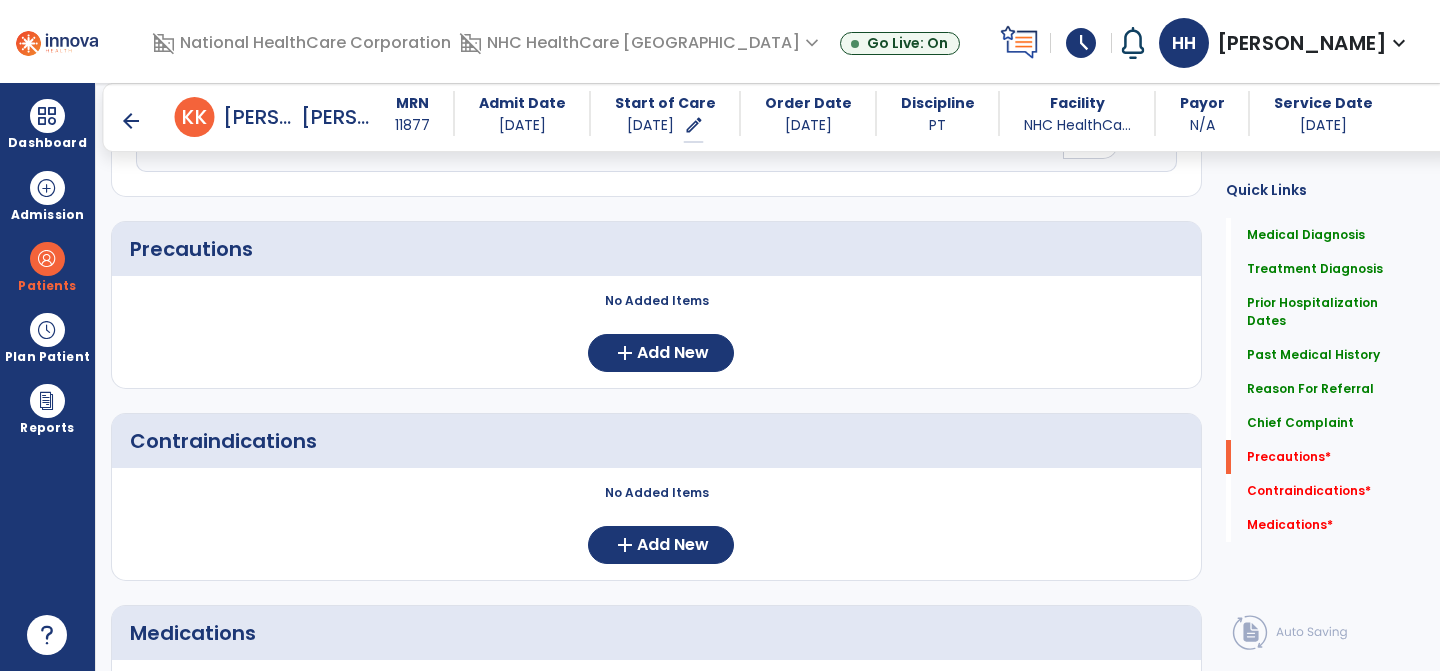 scroll, scrollTop: 1866, scrollLeft: 0, axis: vertical 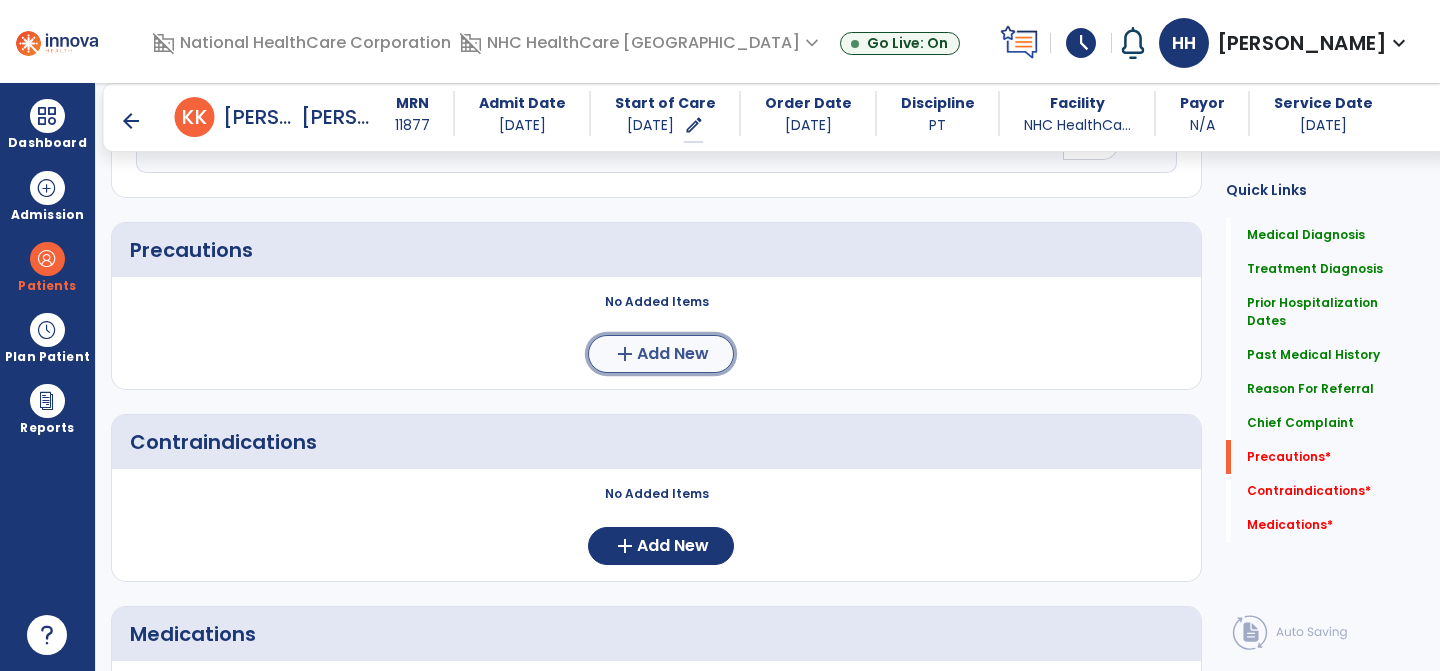 click on "Add New" 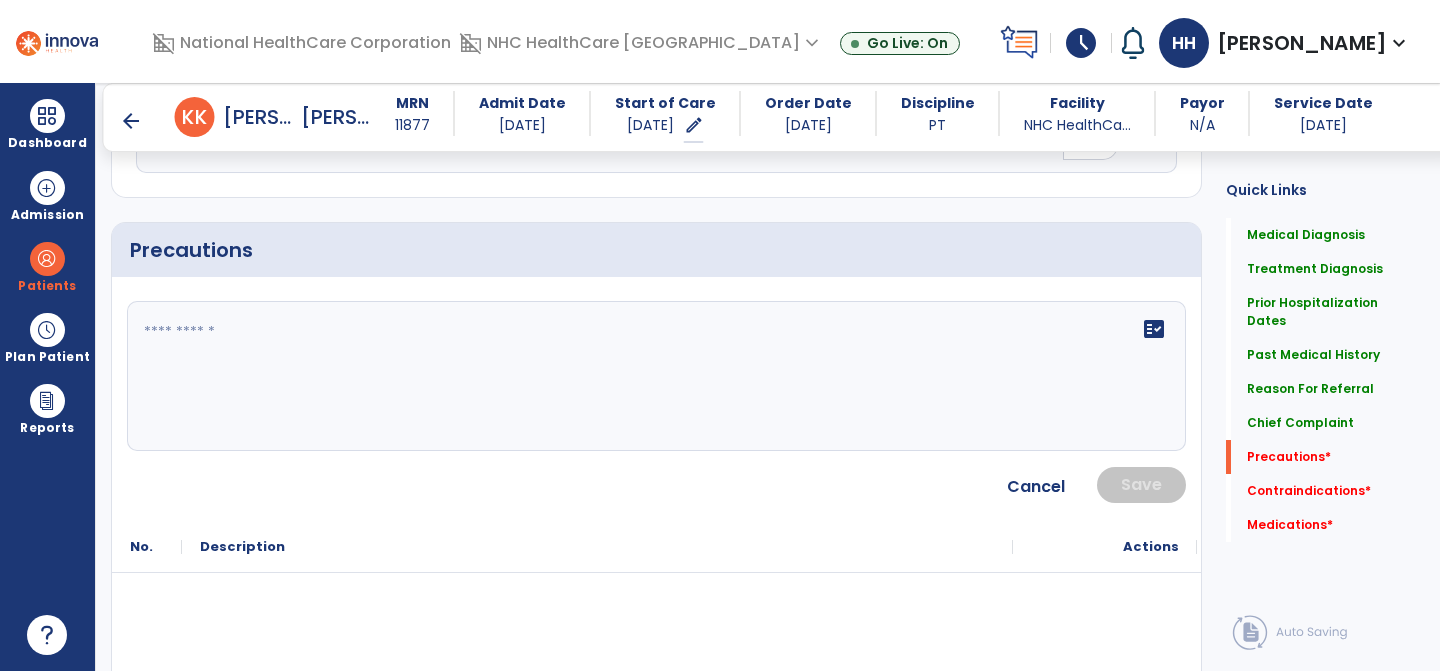 click on "fact_check" 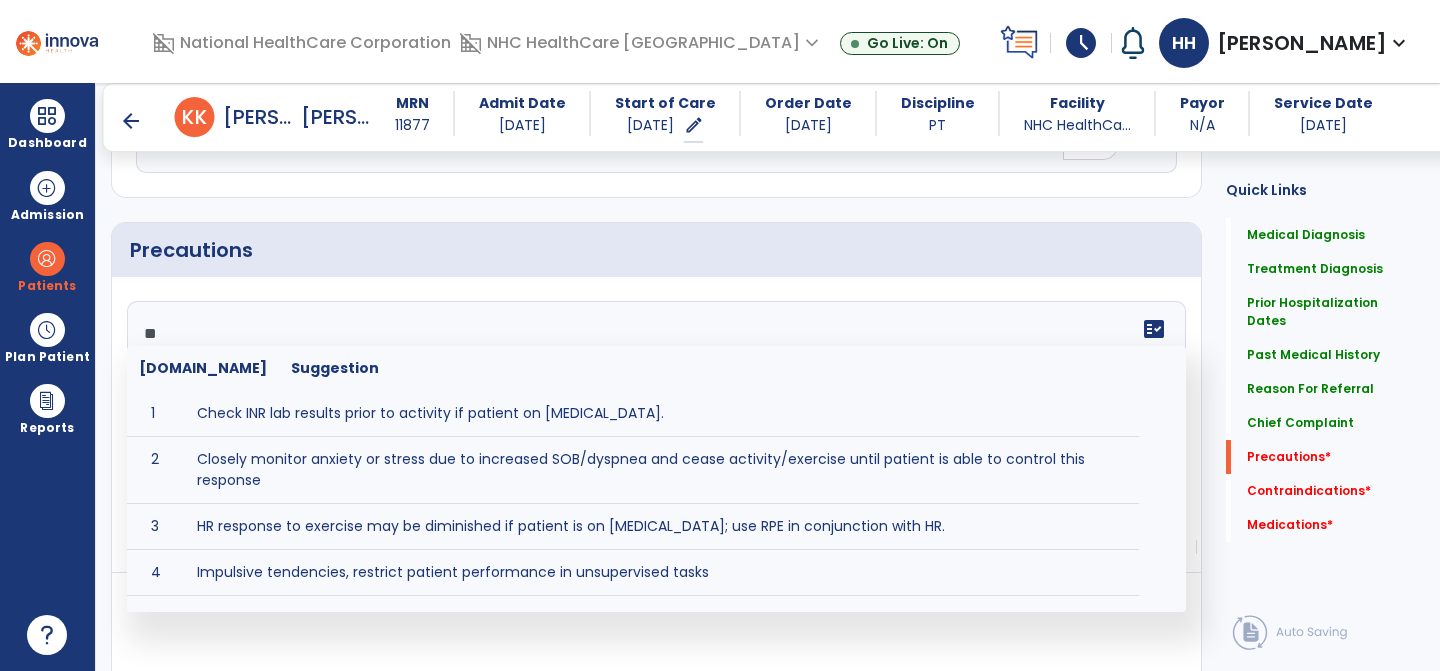 type on "*" 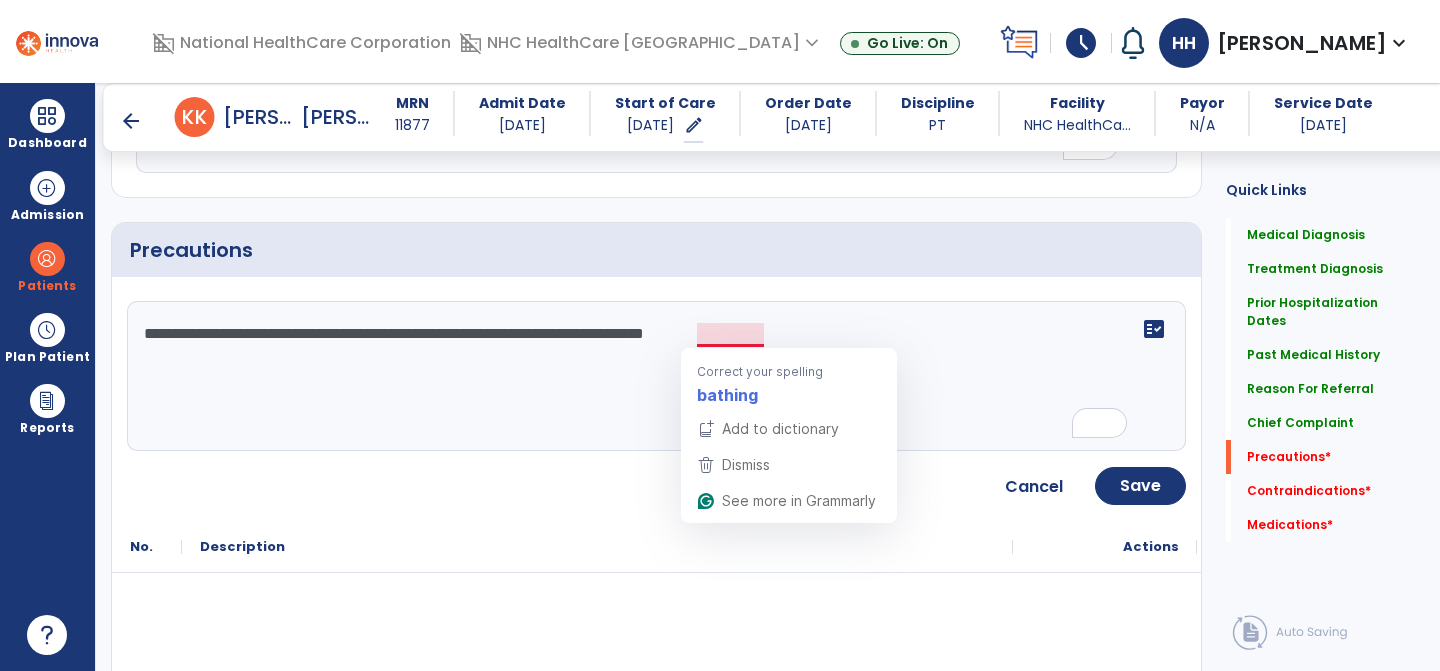 click on "**********" 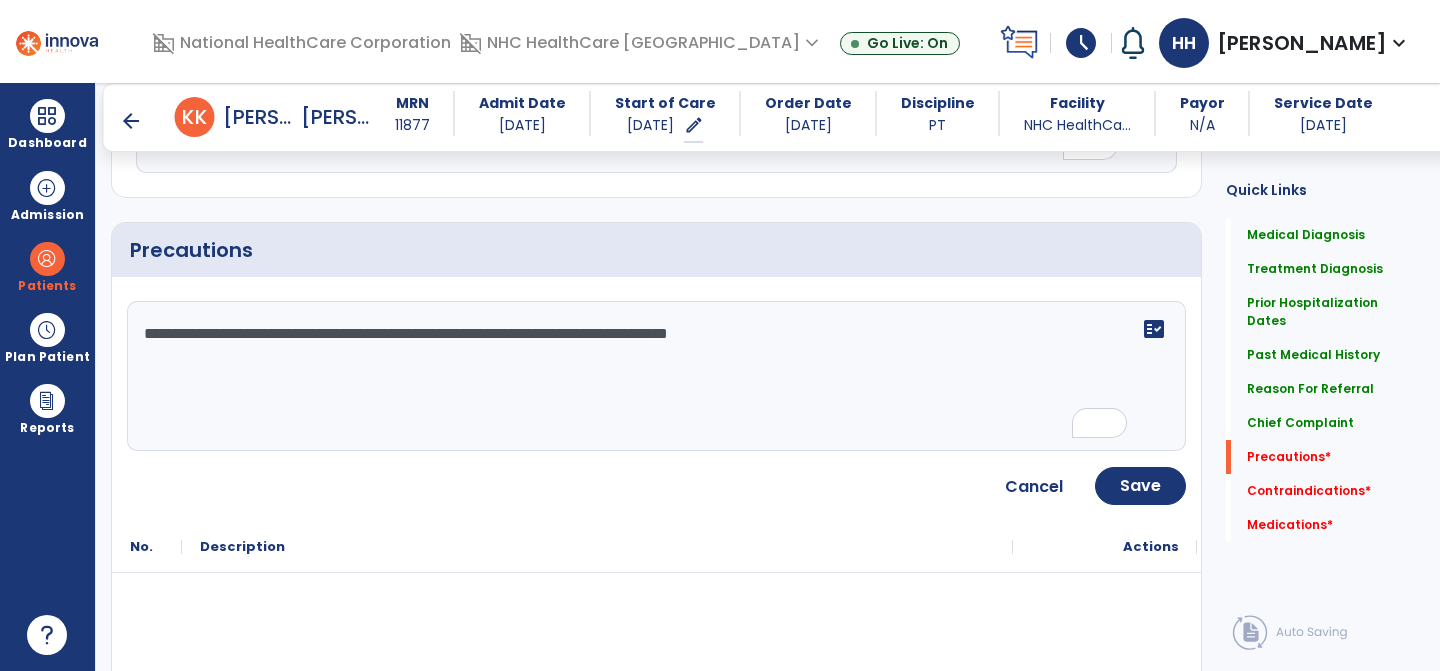 type on "**********" 